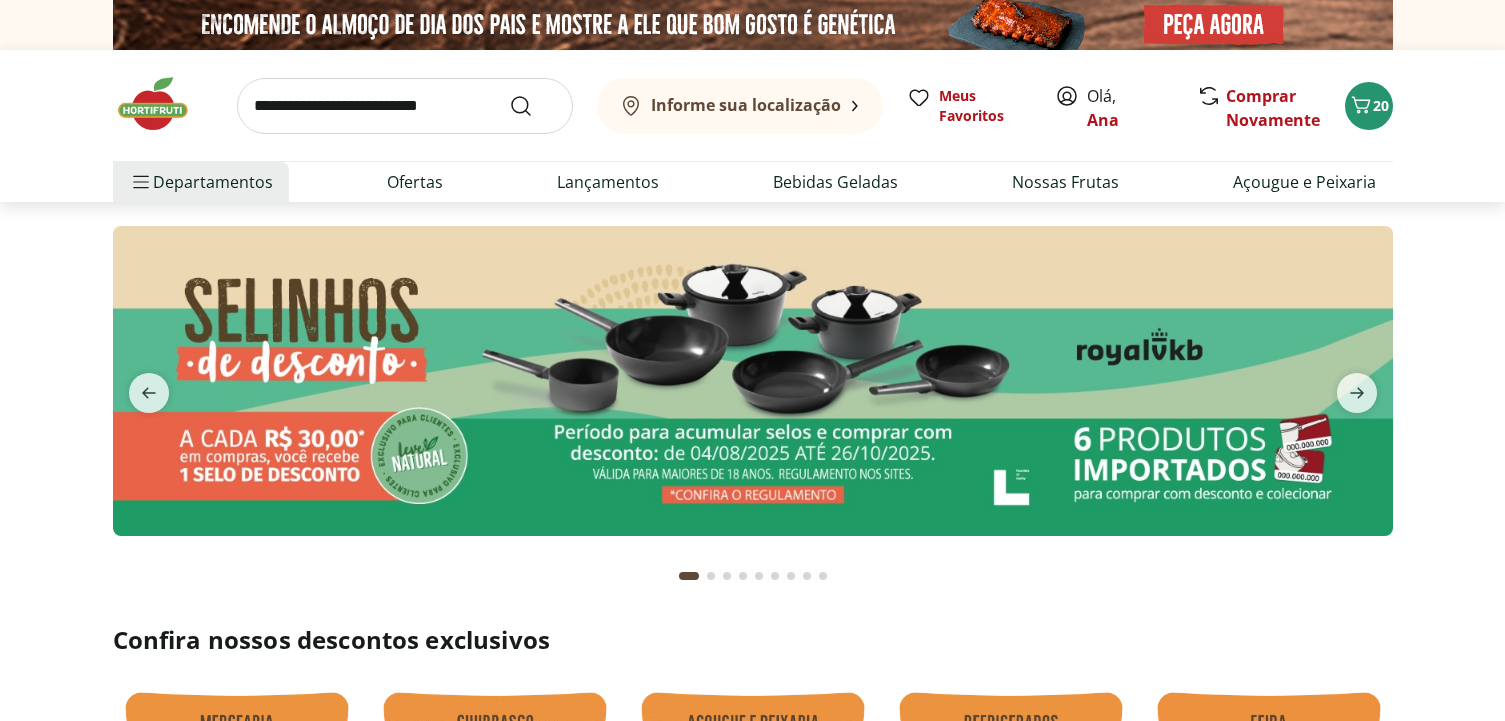 scroll, scrollTop: 0, scrollLeft: 0, axis: both 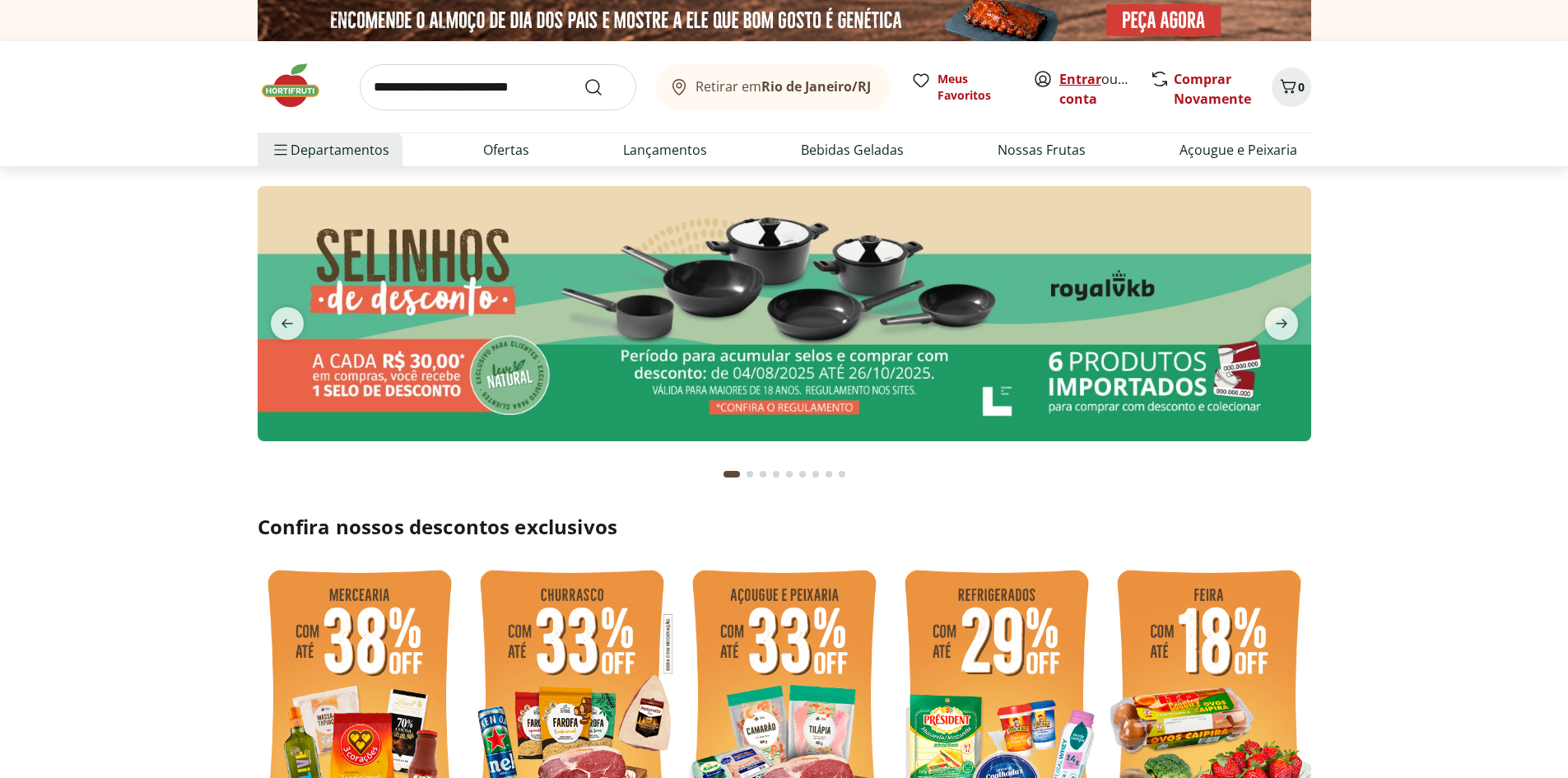 click on "Entrar" at bounding box center [1080, 79] 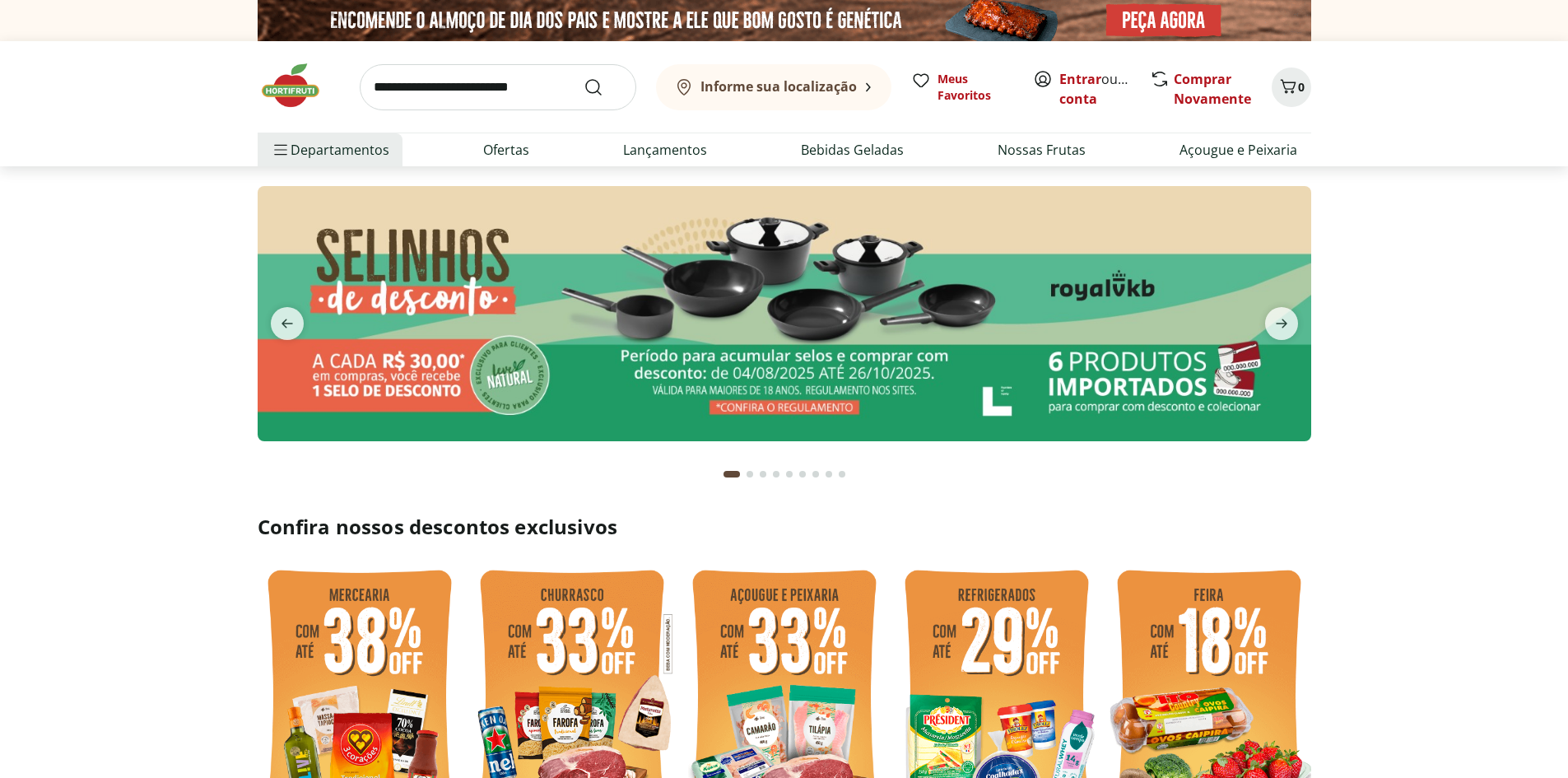 scroll, scrollTop: 0, scrollLeft: 0, axis: both 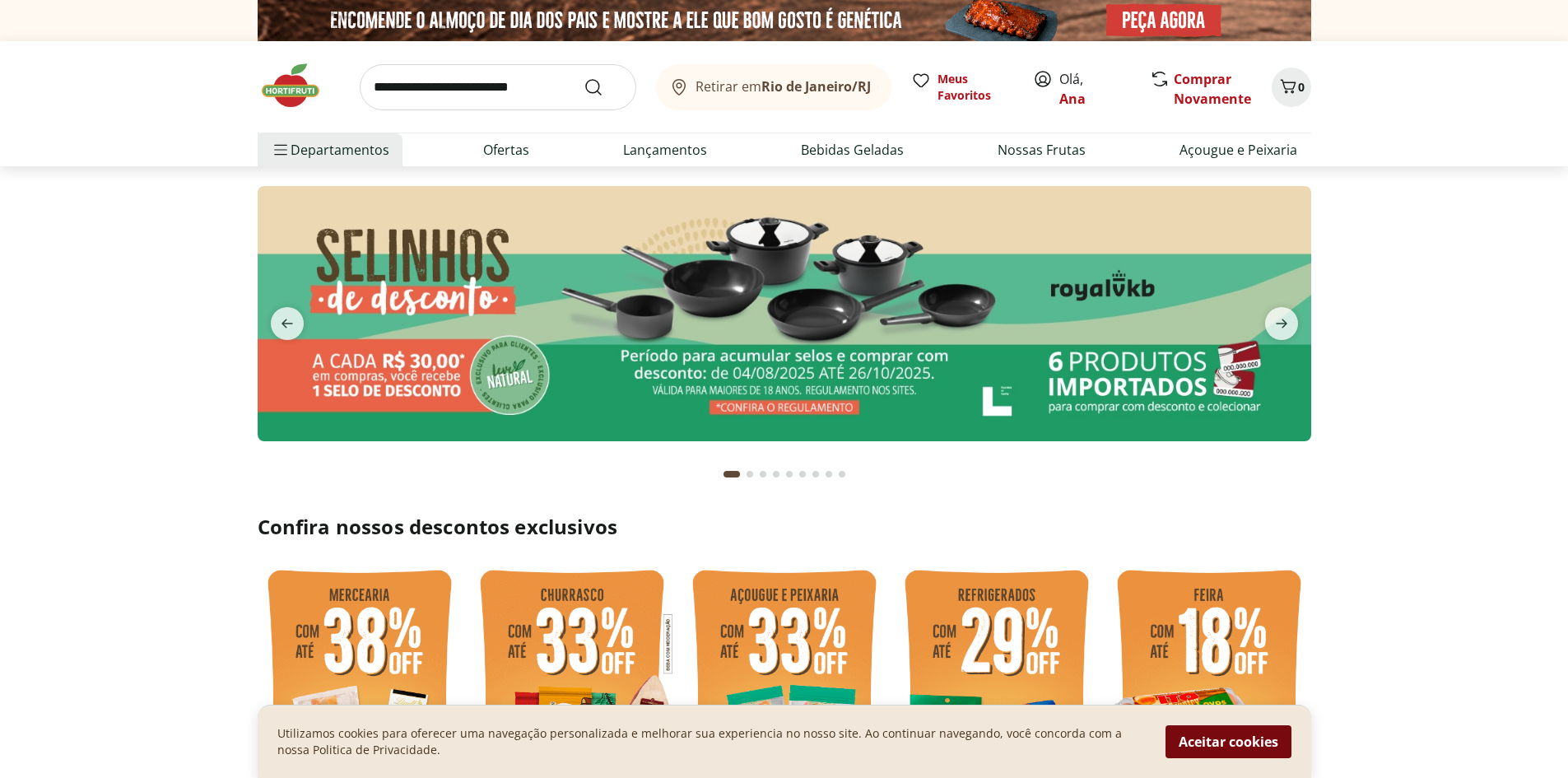 click on "Aceitar cookies" at bounding box center [1228, 742] 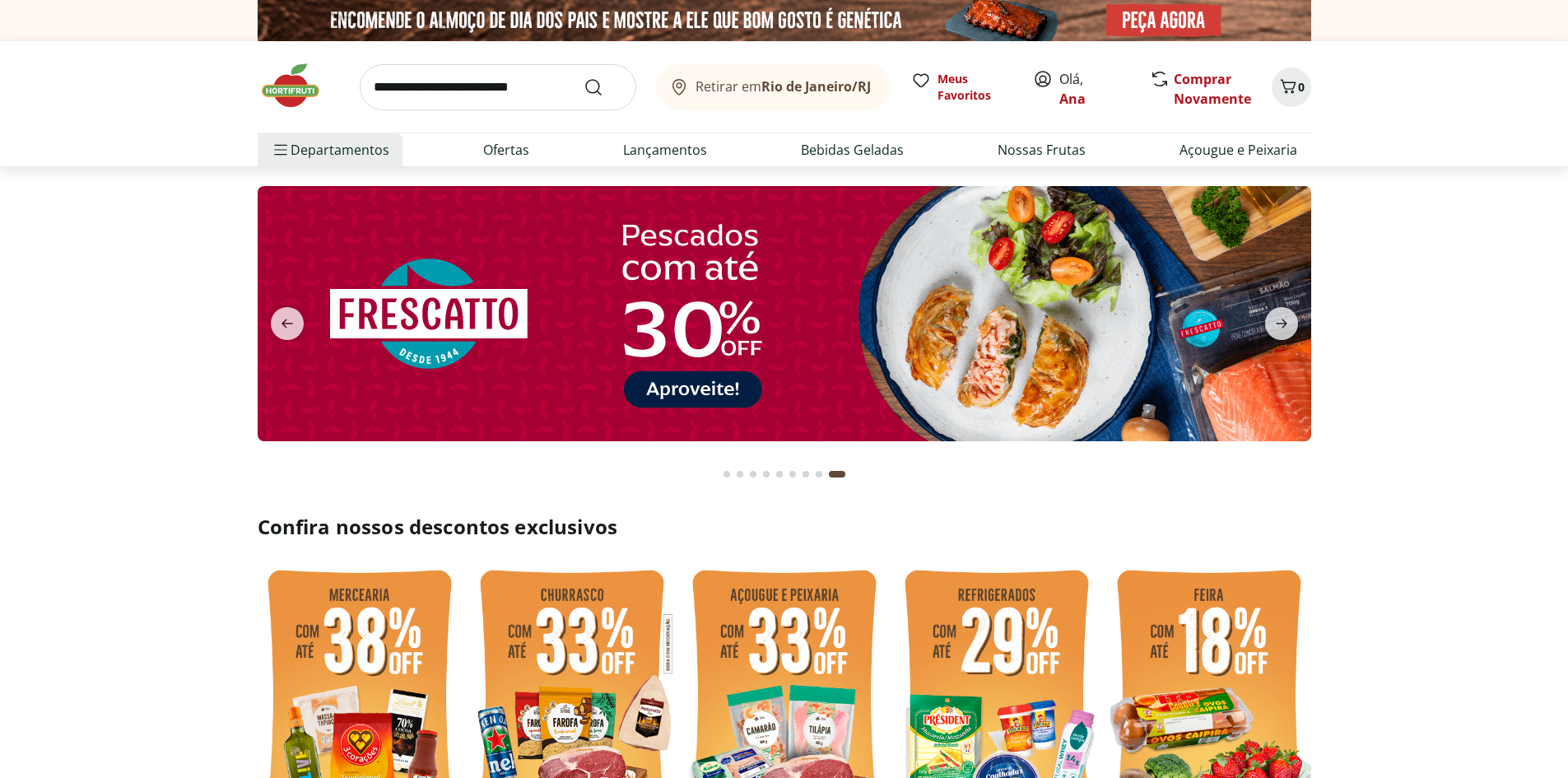 click at bounding box center (784, 314) 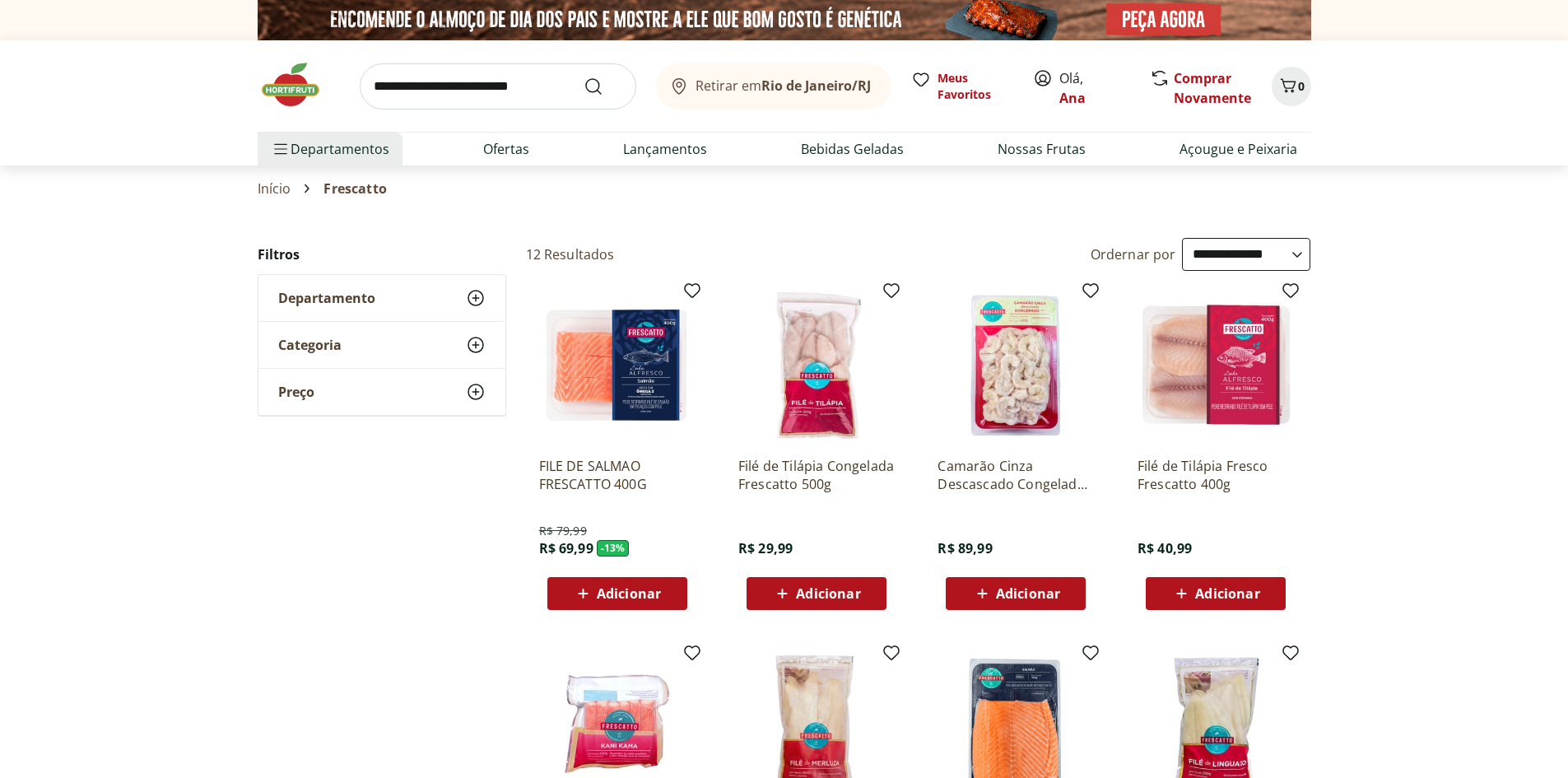 scroll, scrollTop: 0, scrollLeft: 0, axis: both 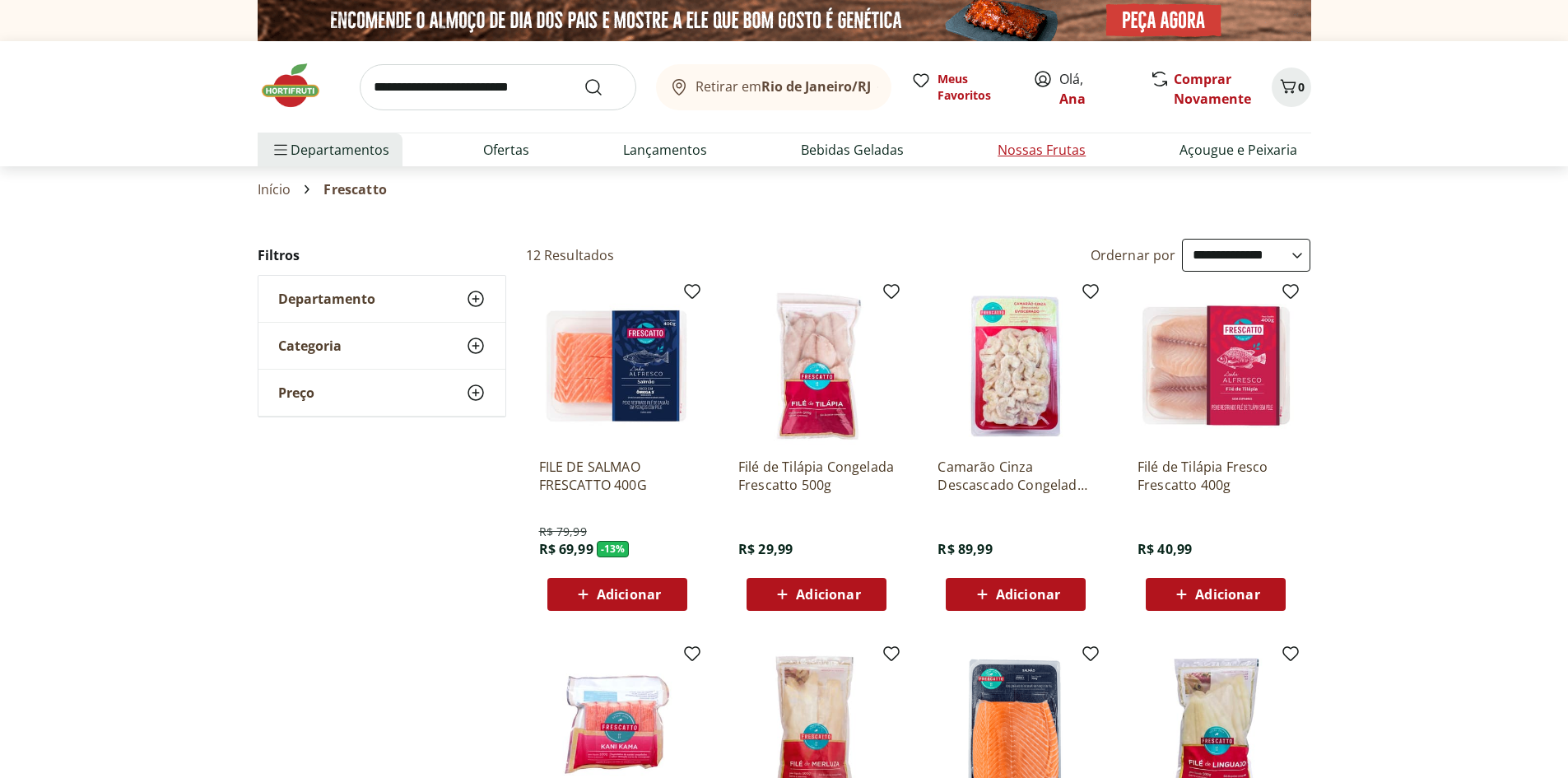 click on "Nossas Frutas" at bounding box center [1041, 150] 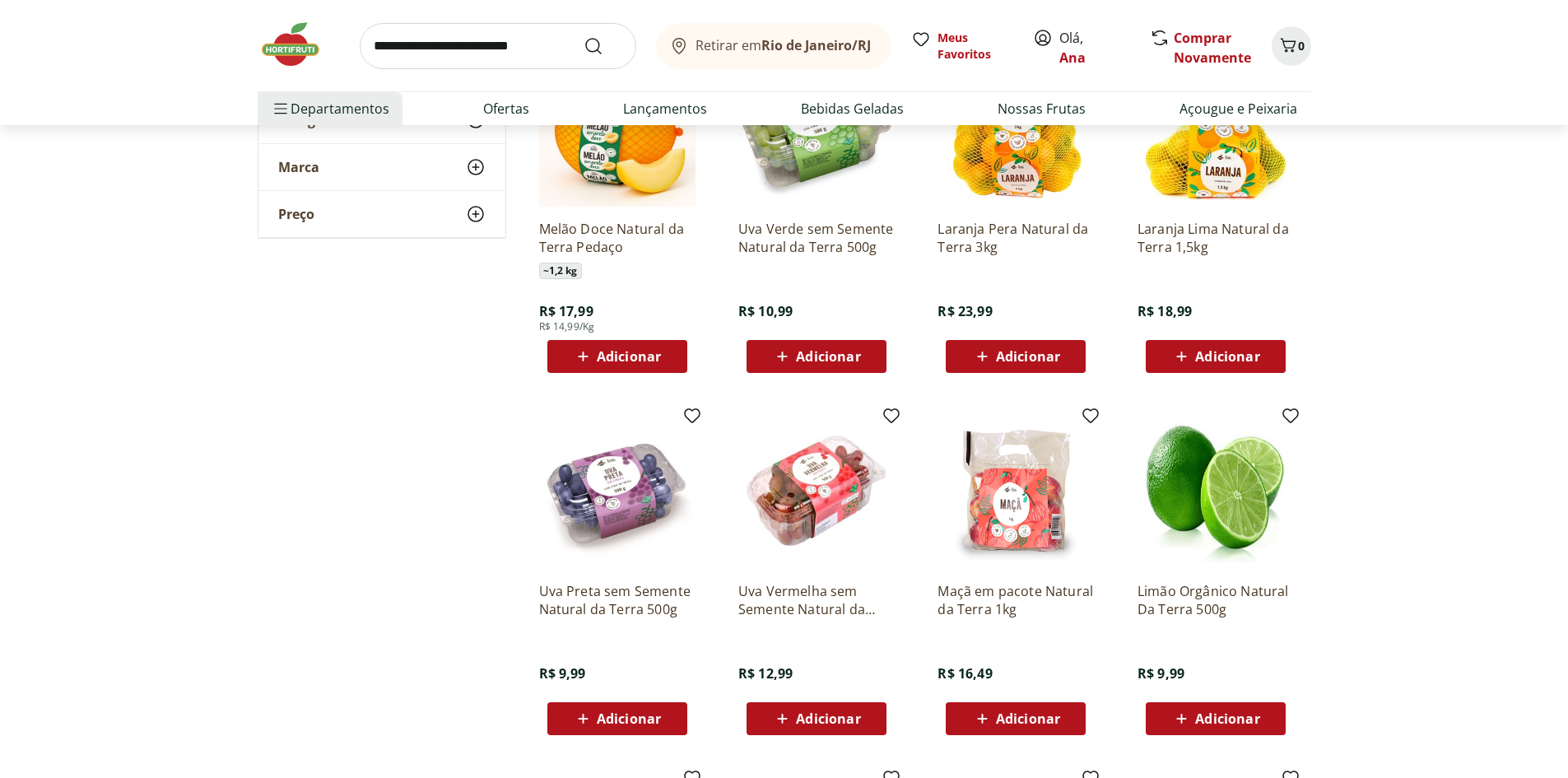scroll, scrollTop: 247, scrollLeft: 0, axis: vertical 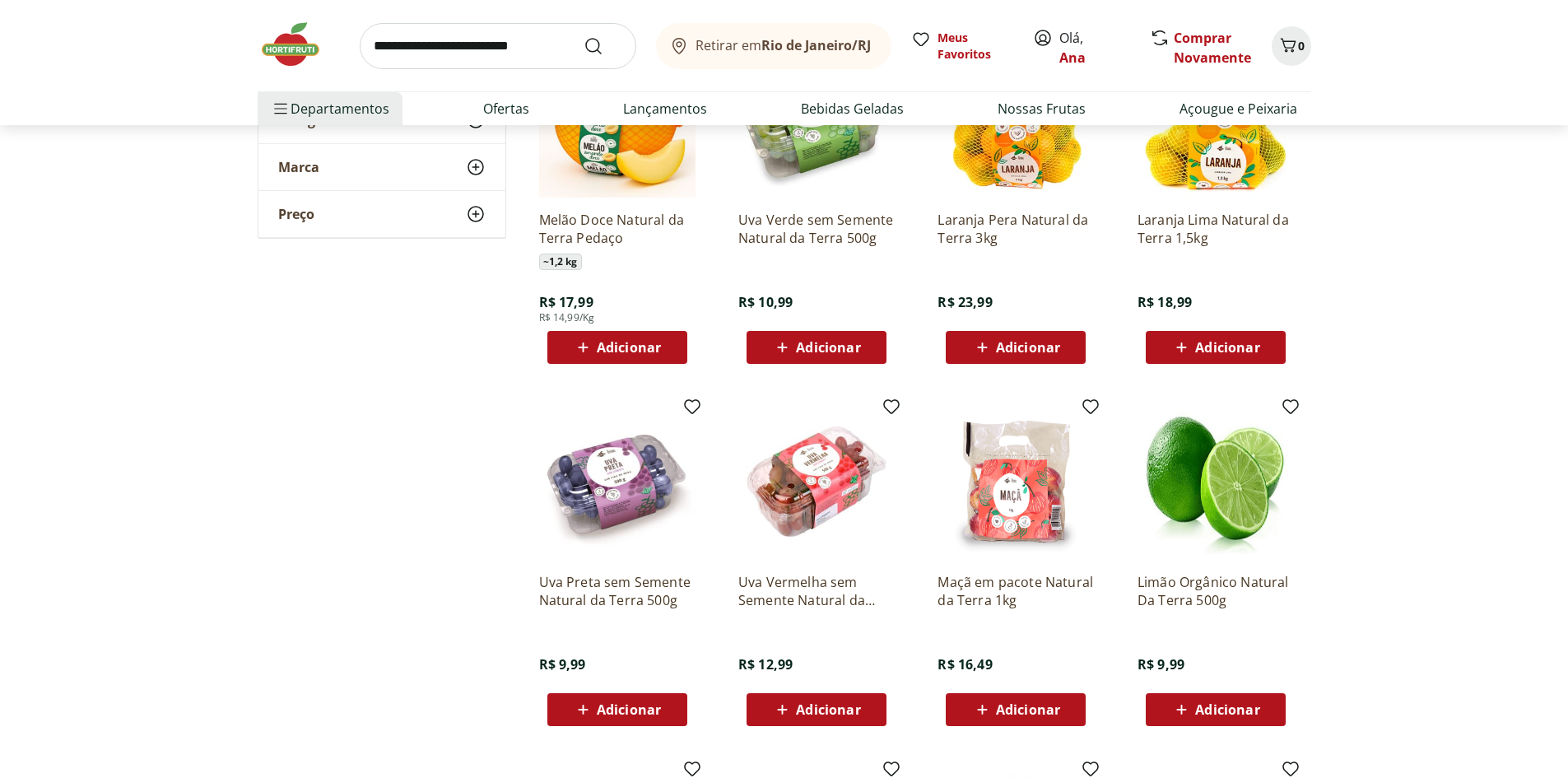 click on "Adicionar" at bounding box center (1227, 347) 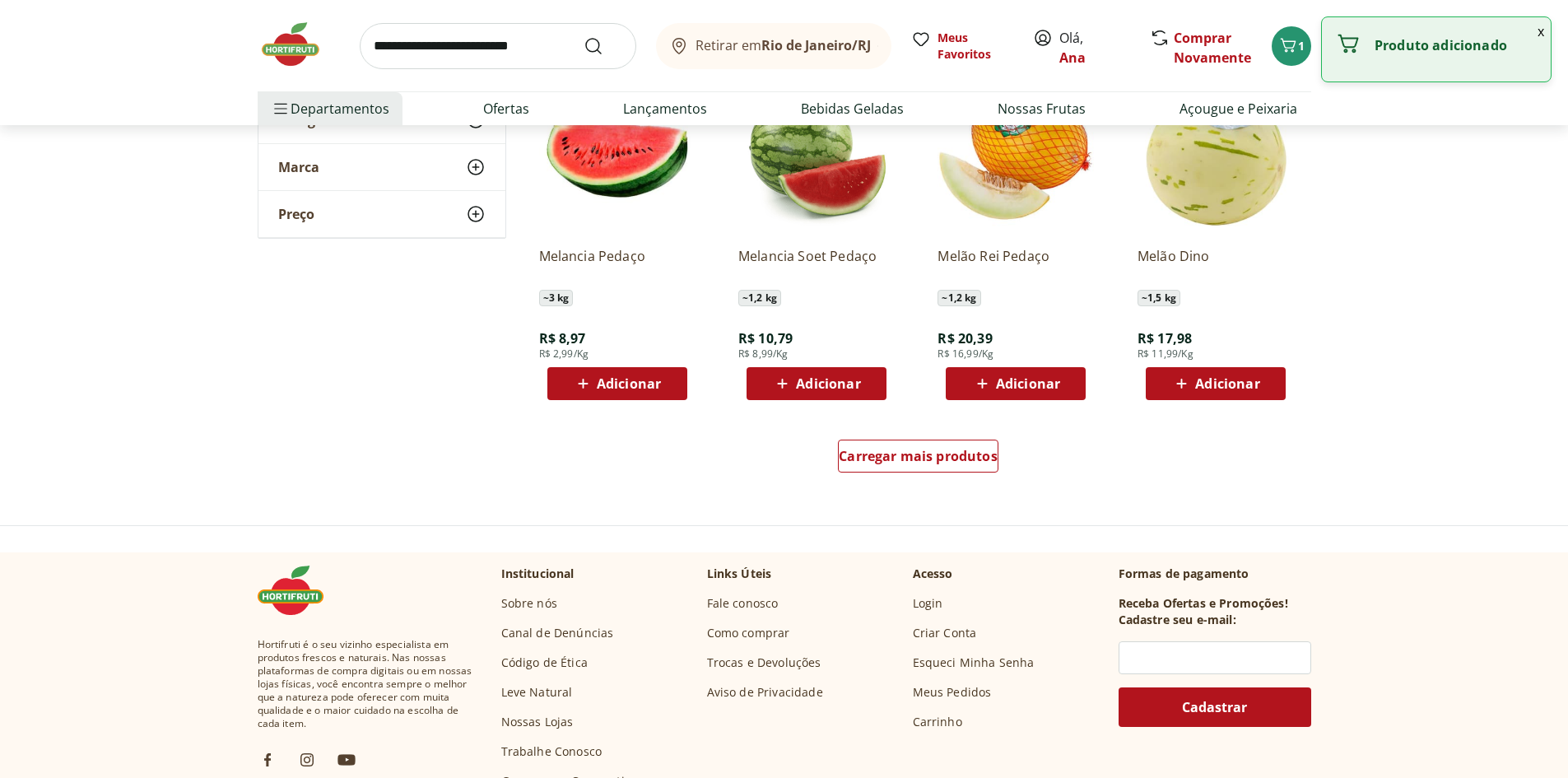 scroll, scrollTop: 1153, scrollLeft: 0, axis: vertical 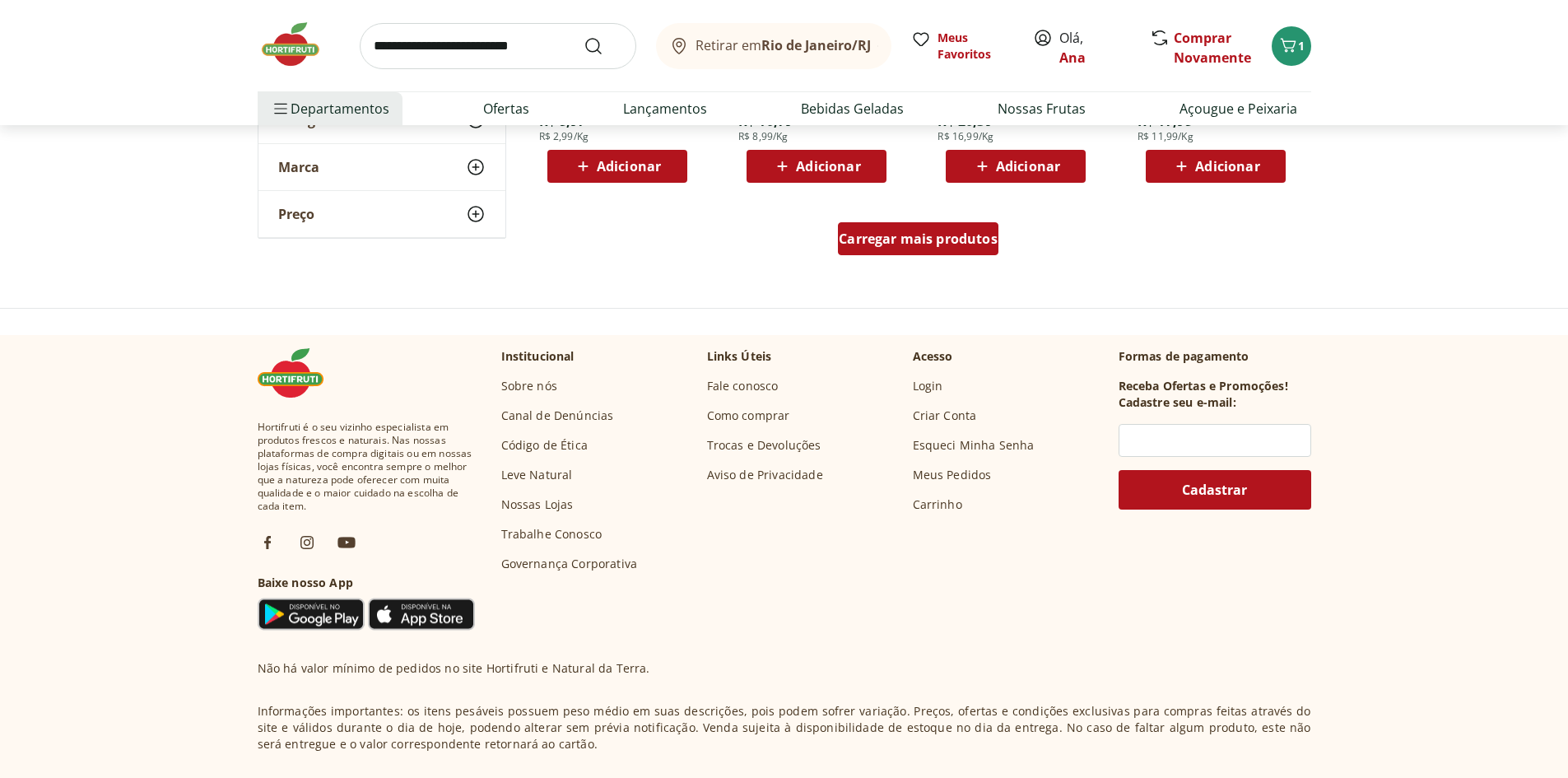 click on "Carregar mais produtos" at bounding box center (918, 239) 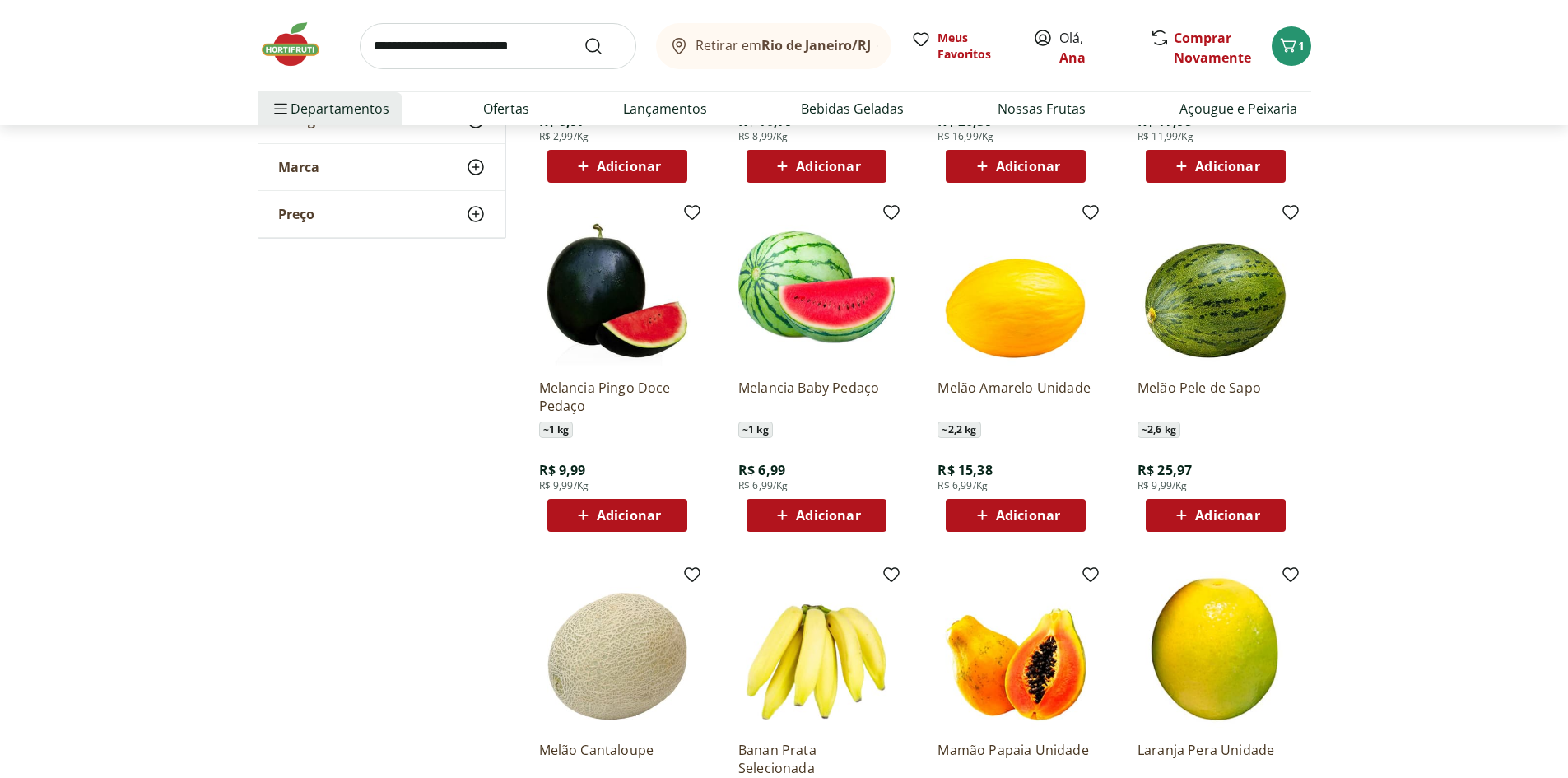 scroll, scrollTop: 1400, scrollLeft: 0, axis: vertical 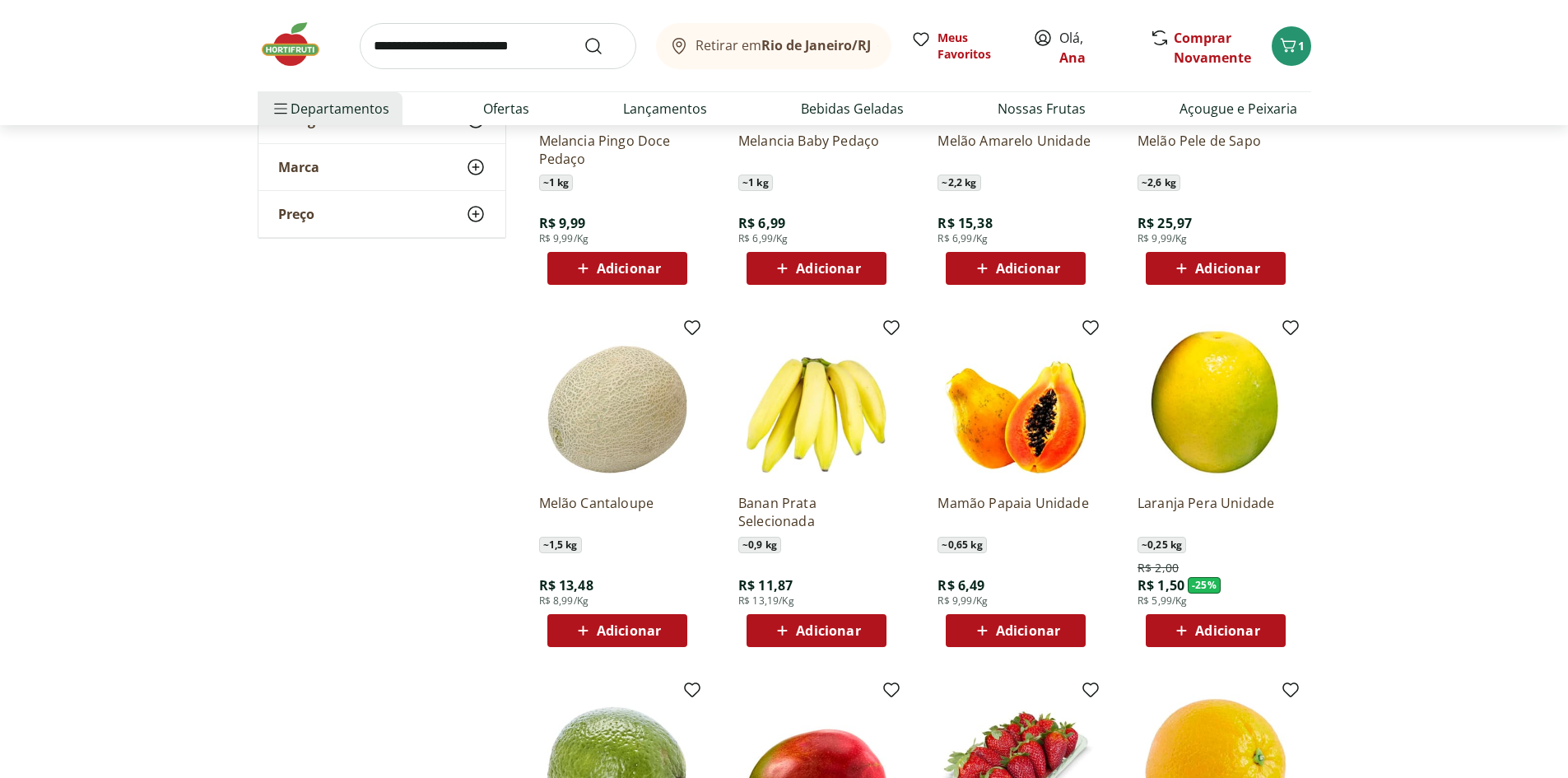 click on "Adicionar" at bounding box center [828, 631] 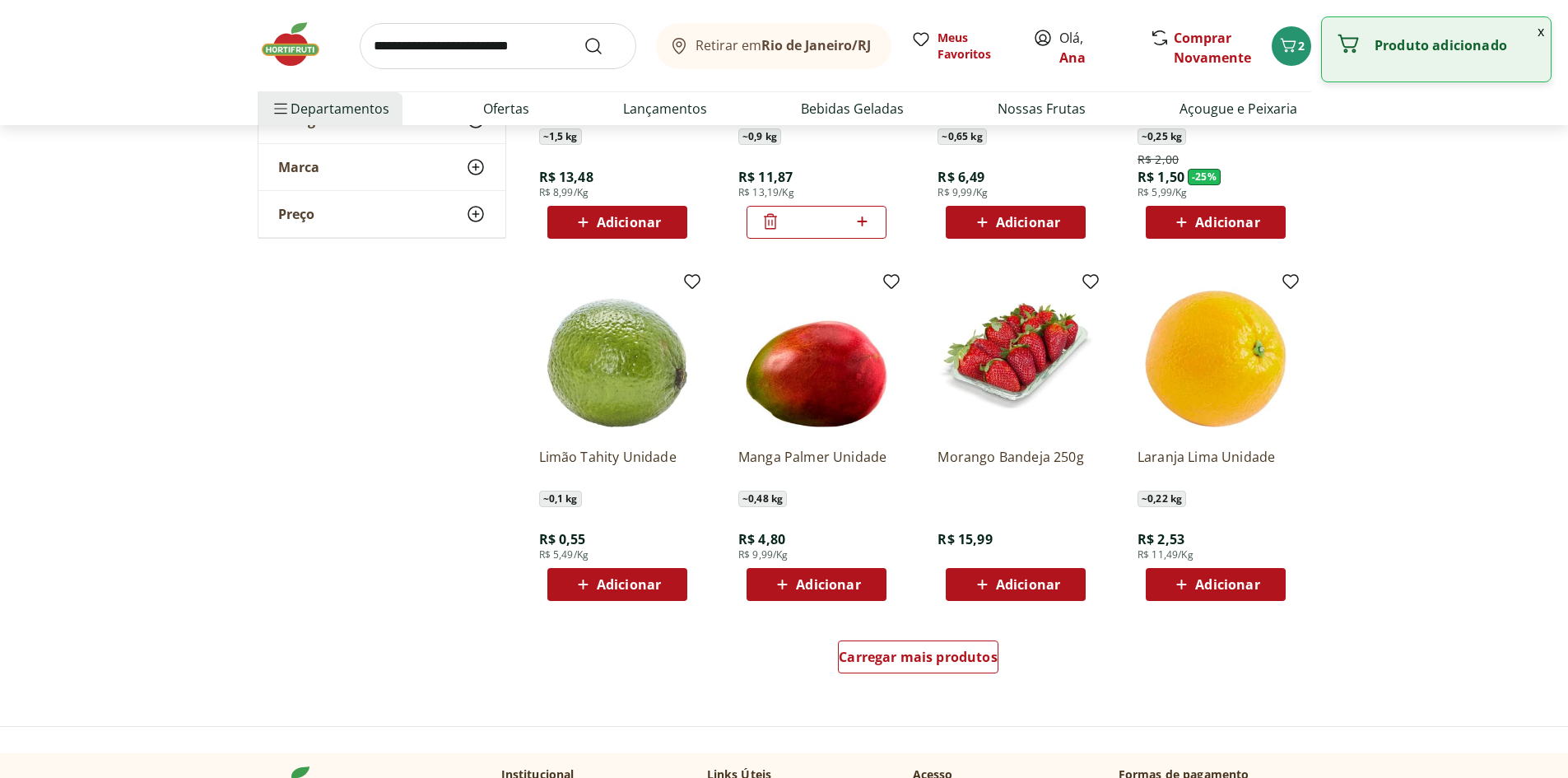 scroll, scrollTop: 1811, scrollLeft: 0, axis: vertical 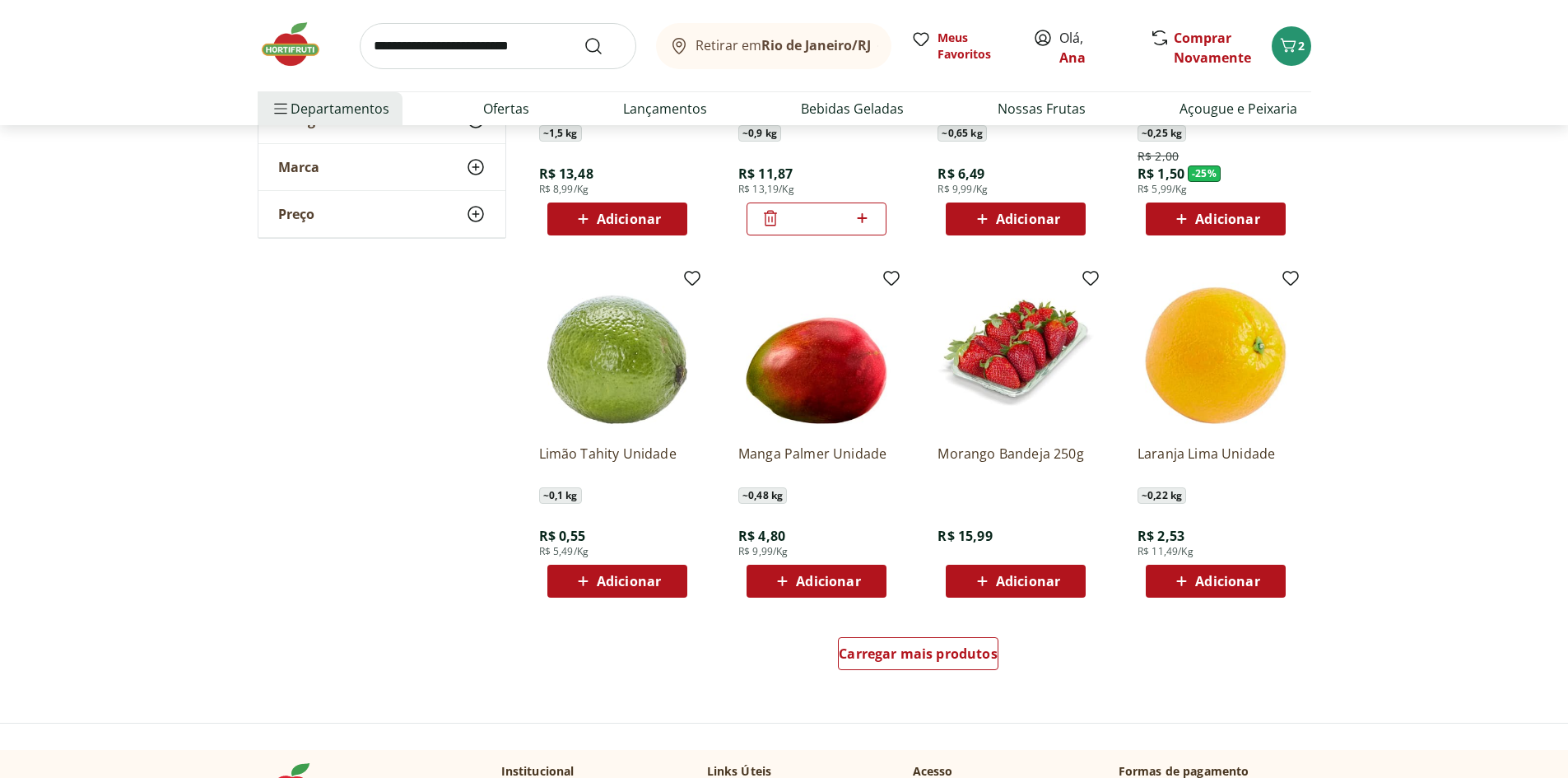 click 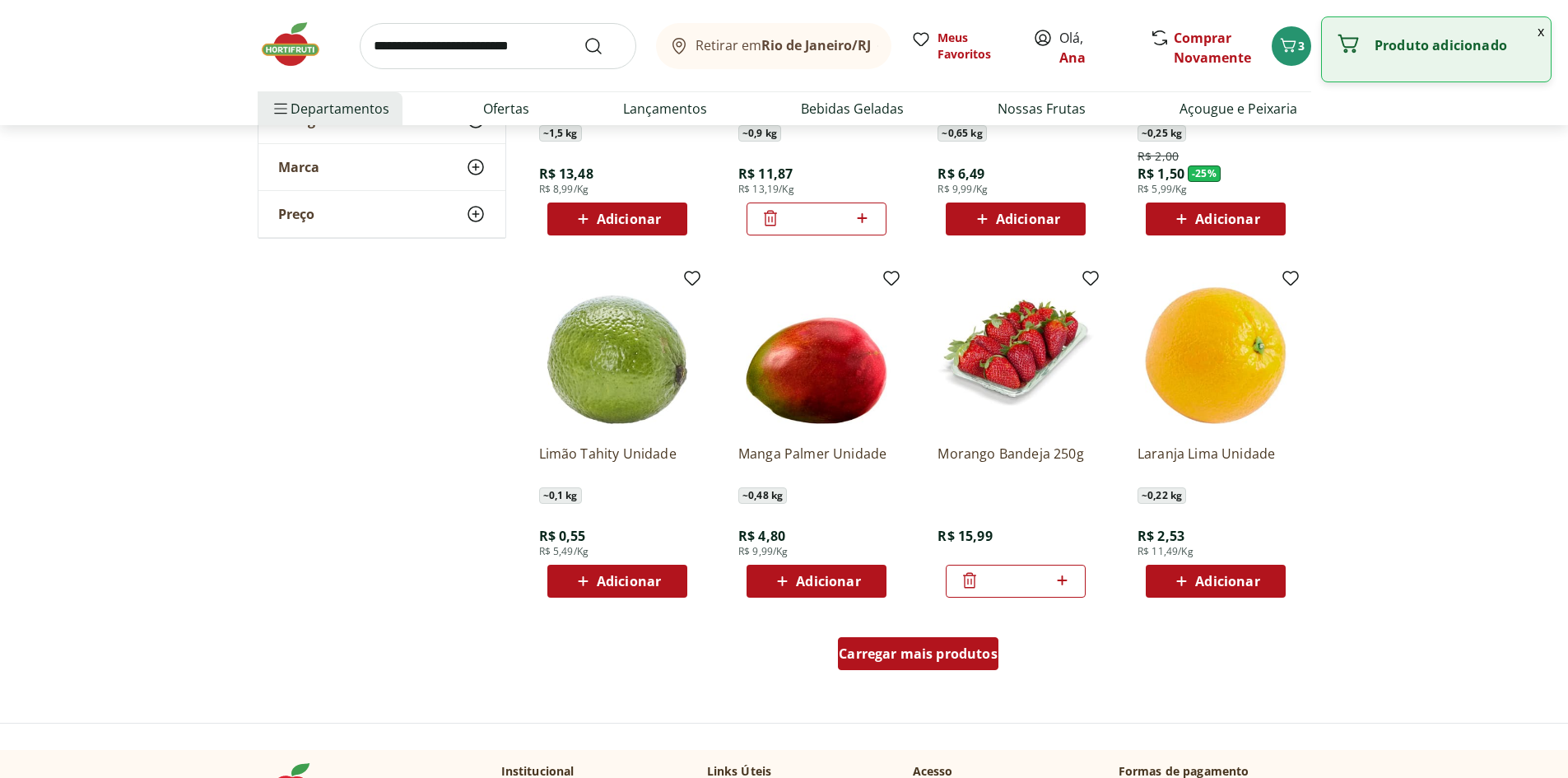 click on "Carregar mais produtos" at bounding box center (918, 654) 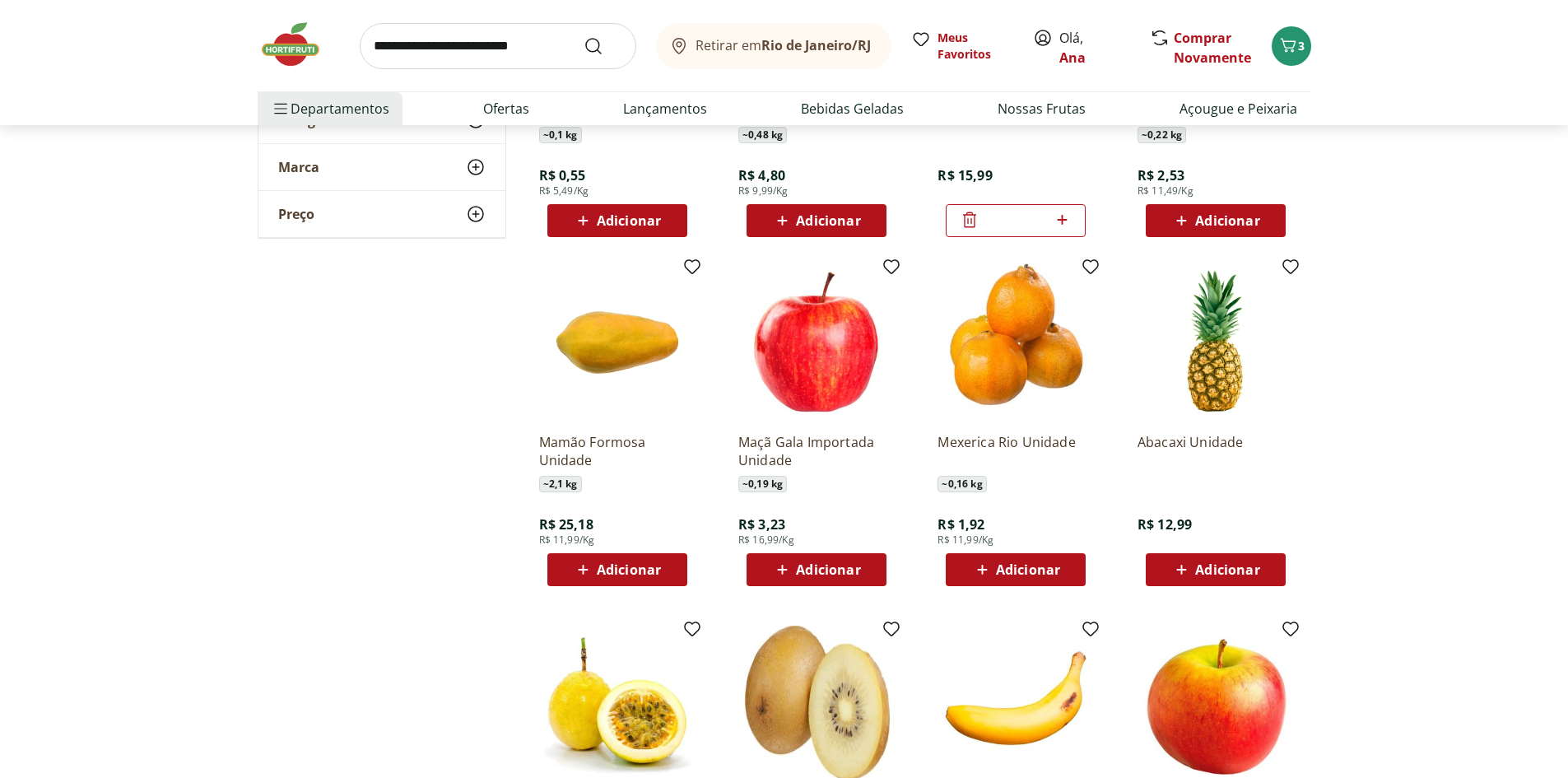 scroll, scrollTop: 2388, scrollLeft: 0, axis: vertical 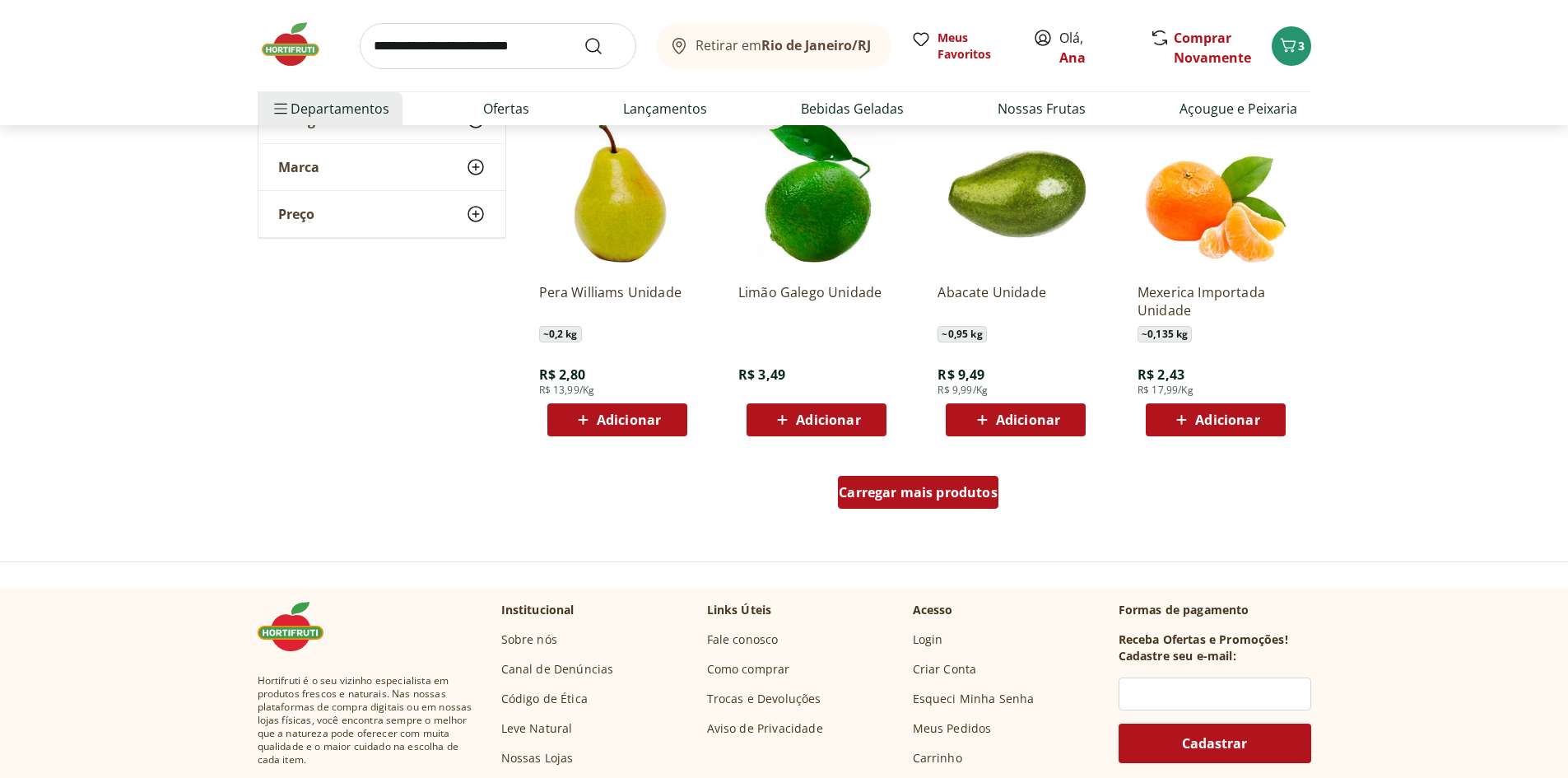 click on "Carregar mais produtos" at bounding box center [918, 492] 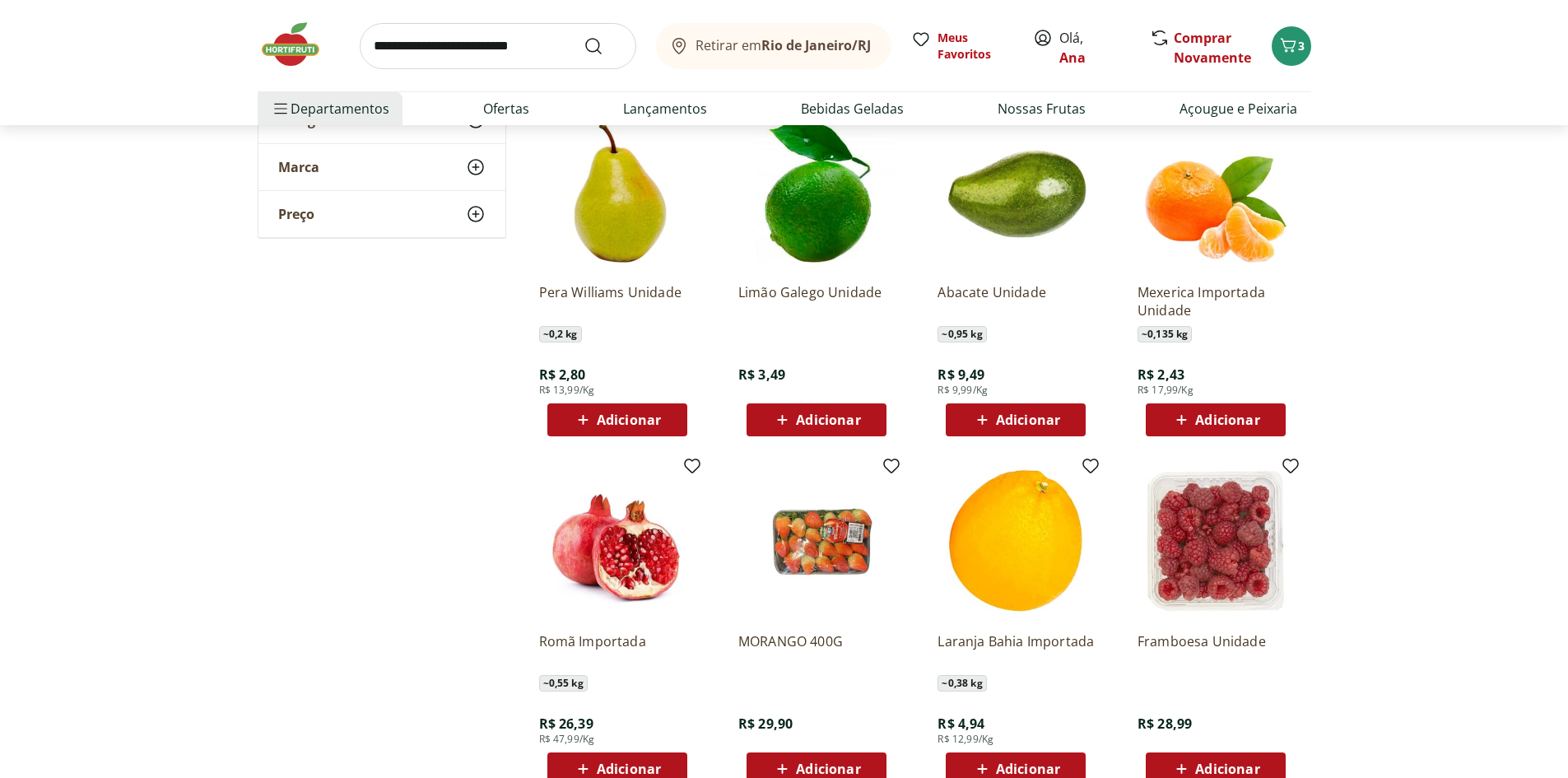scroll, scrollTop: 3375, scrollLeft: 0, axis: vertical 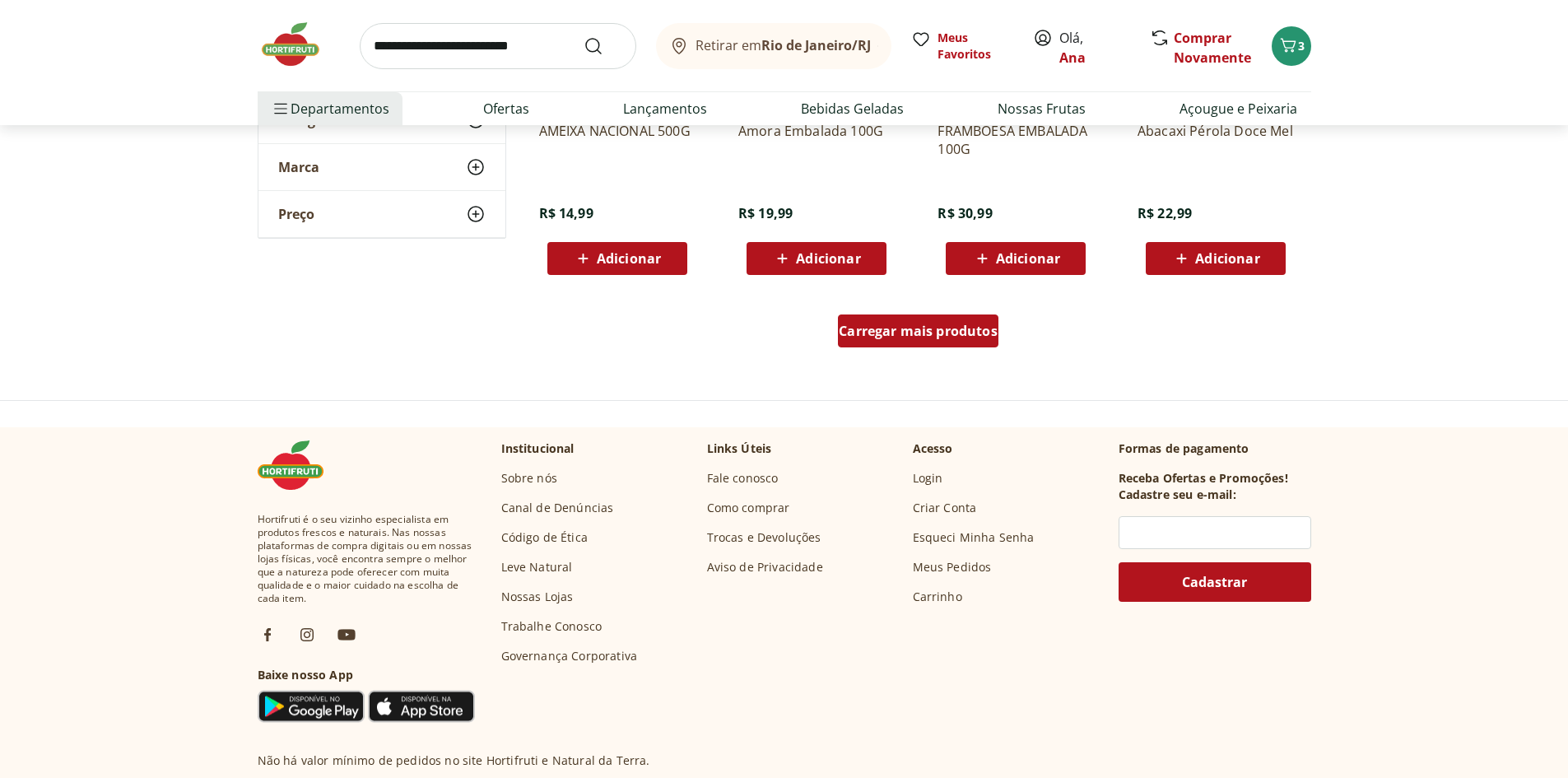 click on "Carregar mais produtos" at bounding box center (918, 331) 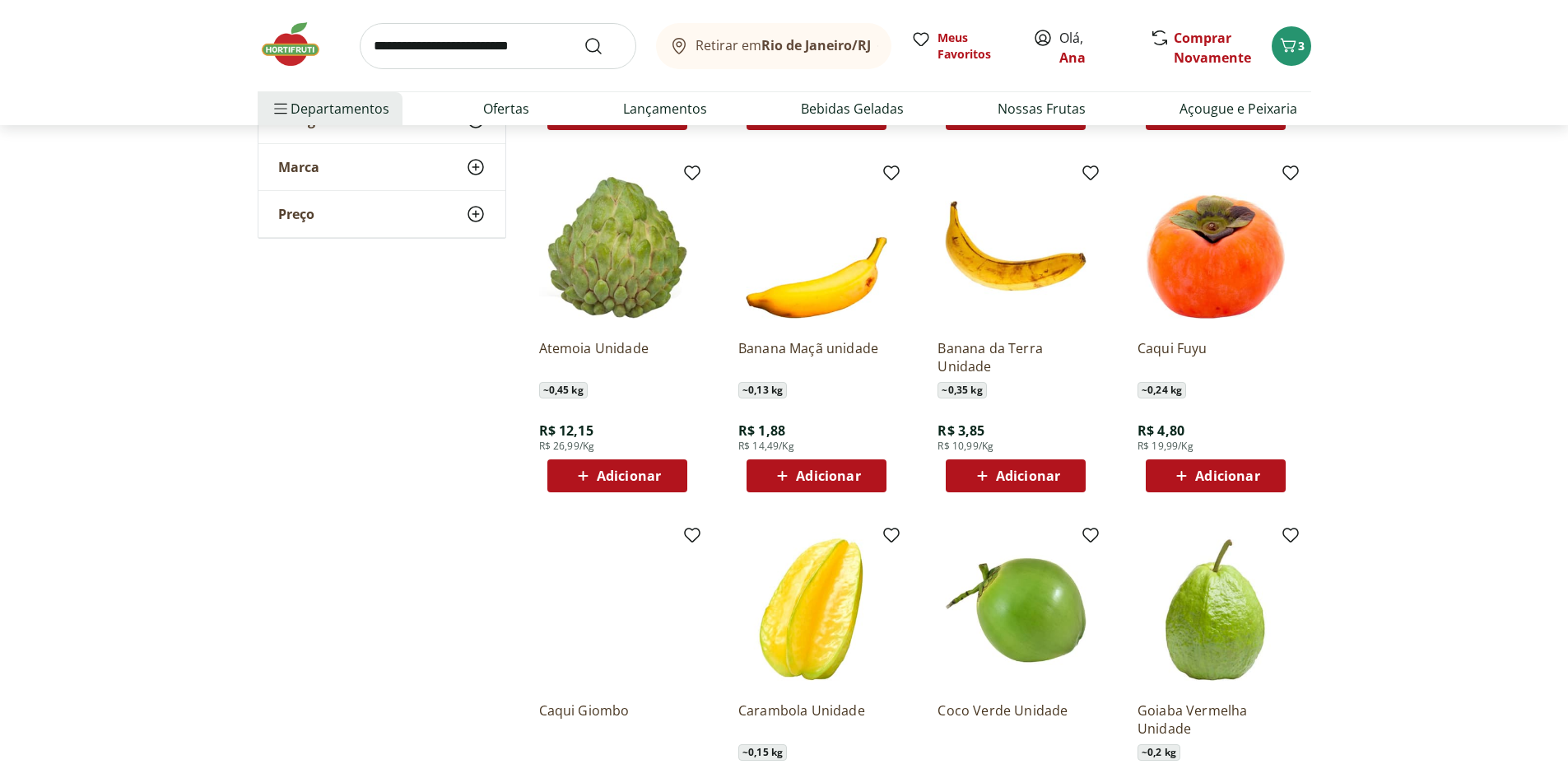 scroll, scrollTop: 4857, scrollLeft: 0, axis: vertical 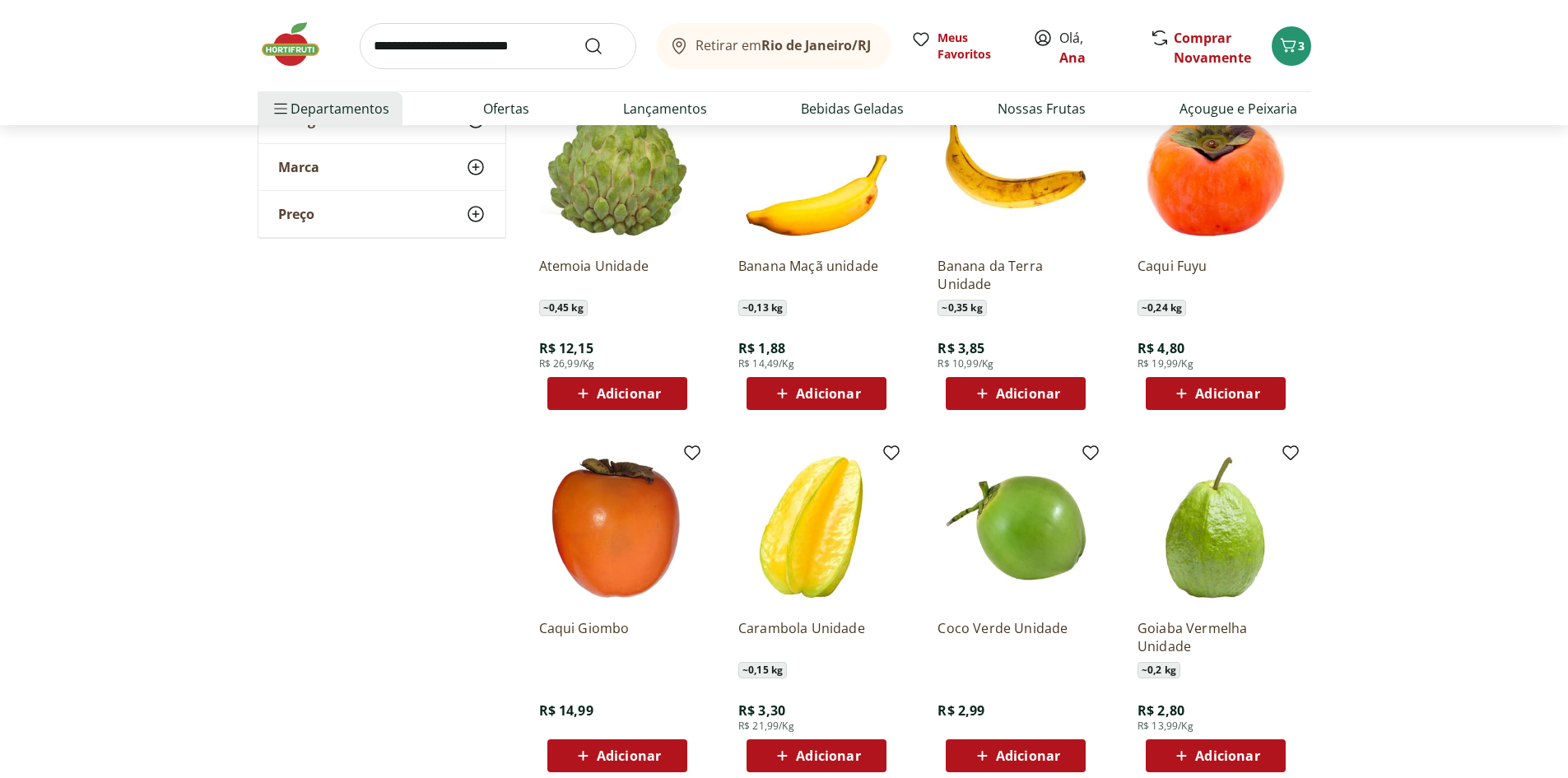 click on "Adicionar" at bounding box center (629, 394) 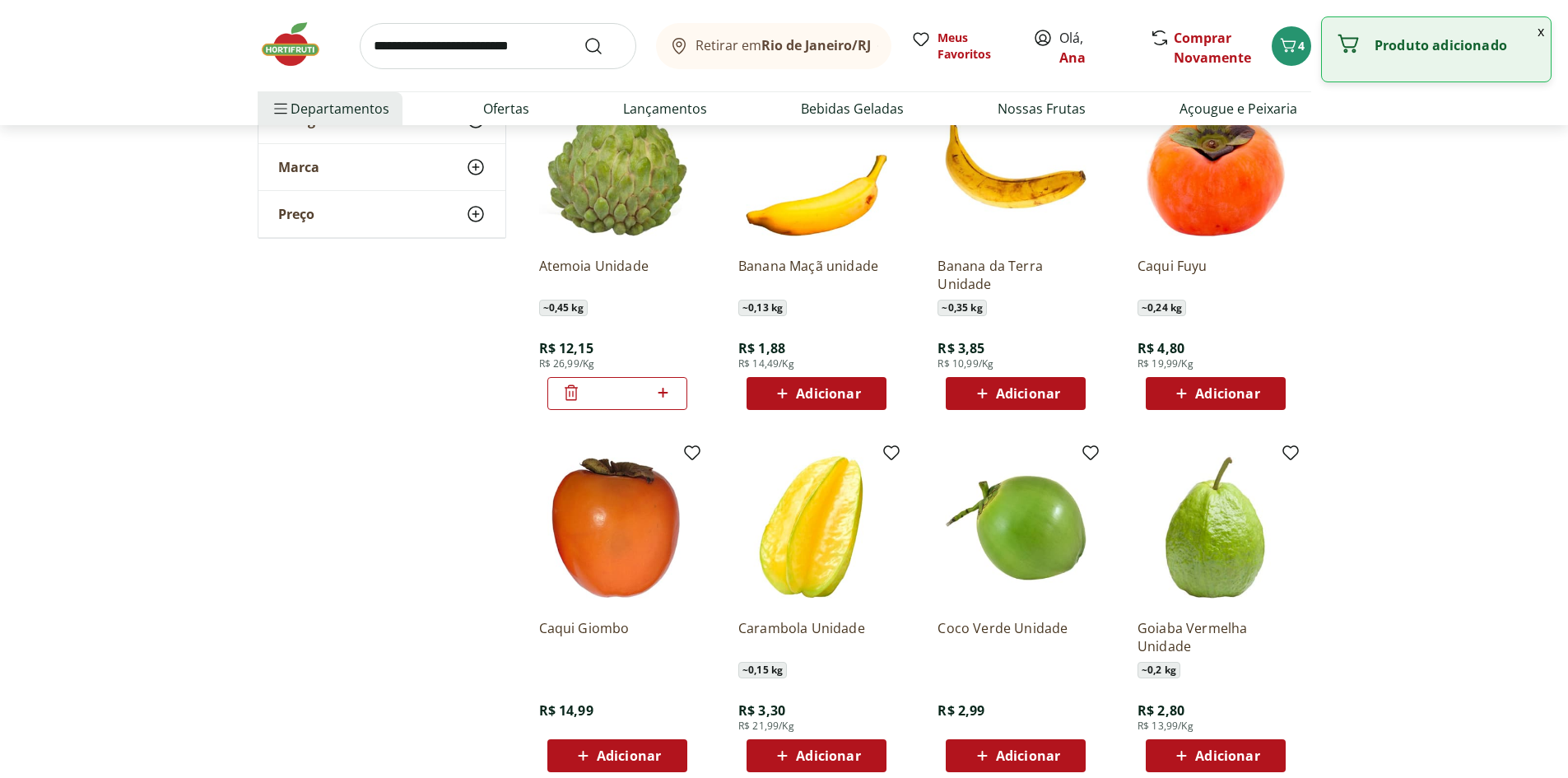 click 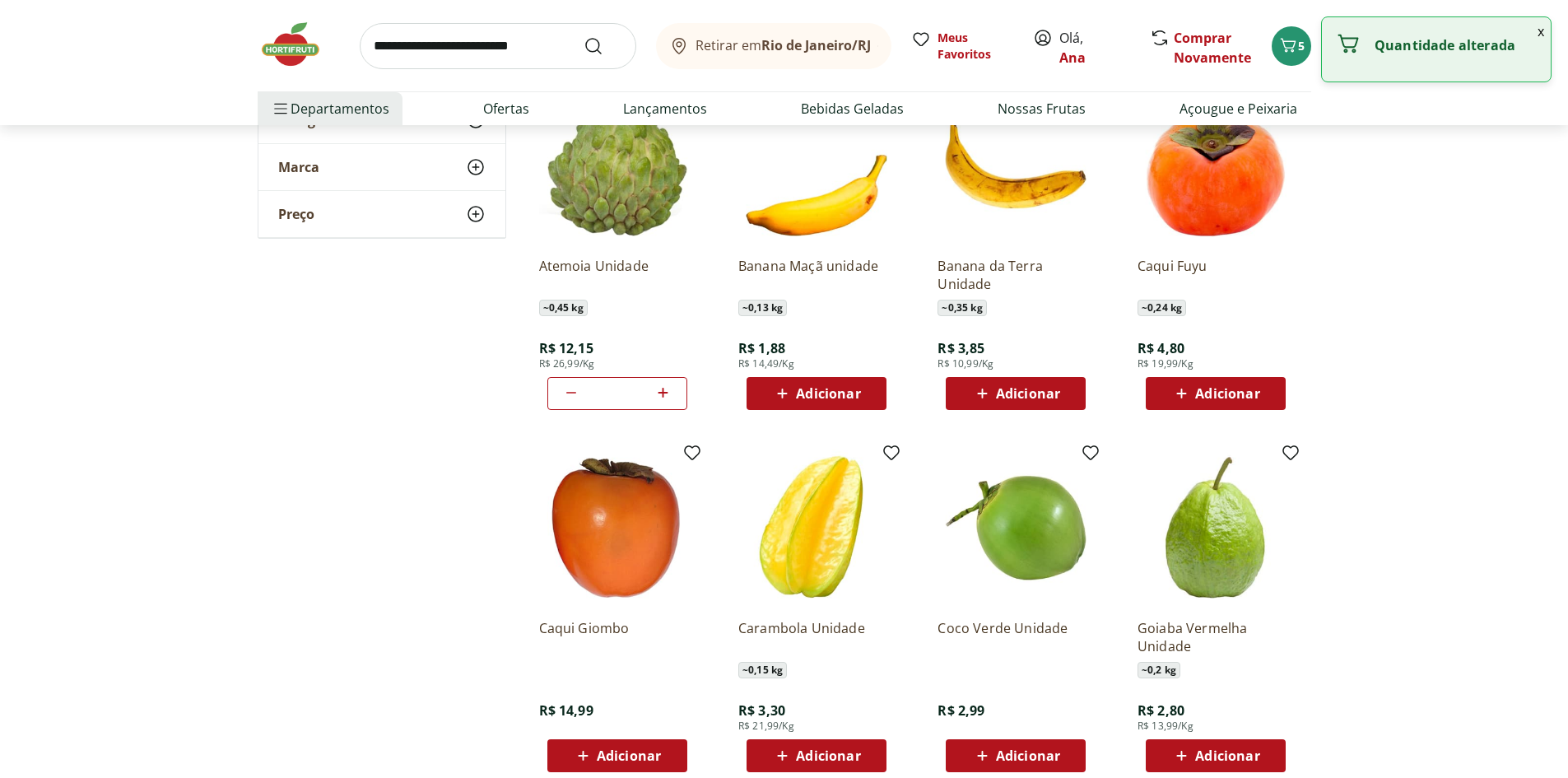 click on "*" at bounding box center [617, 394] 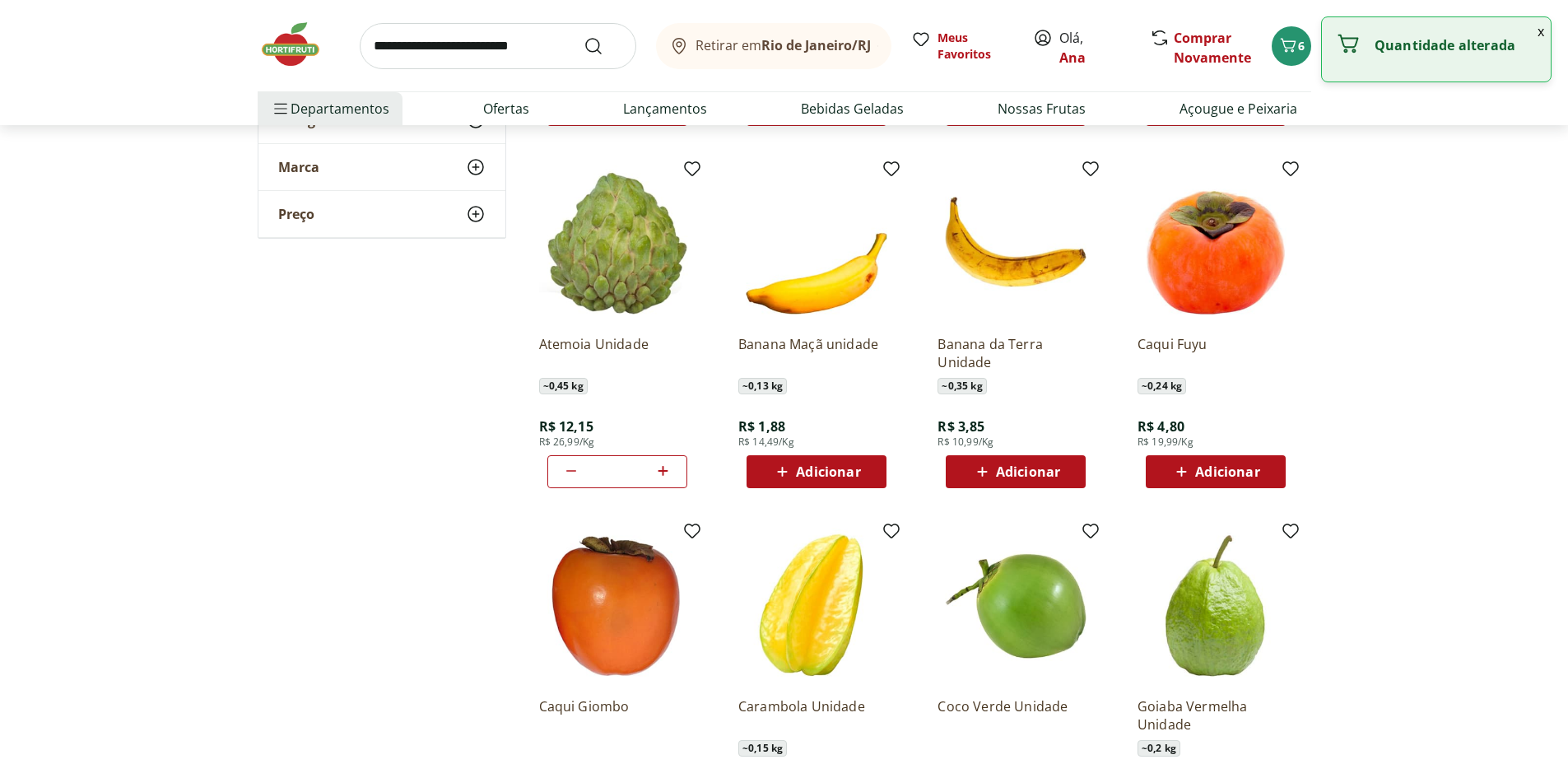type on "*" 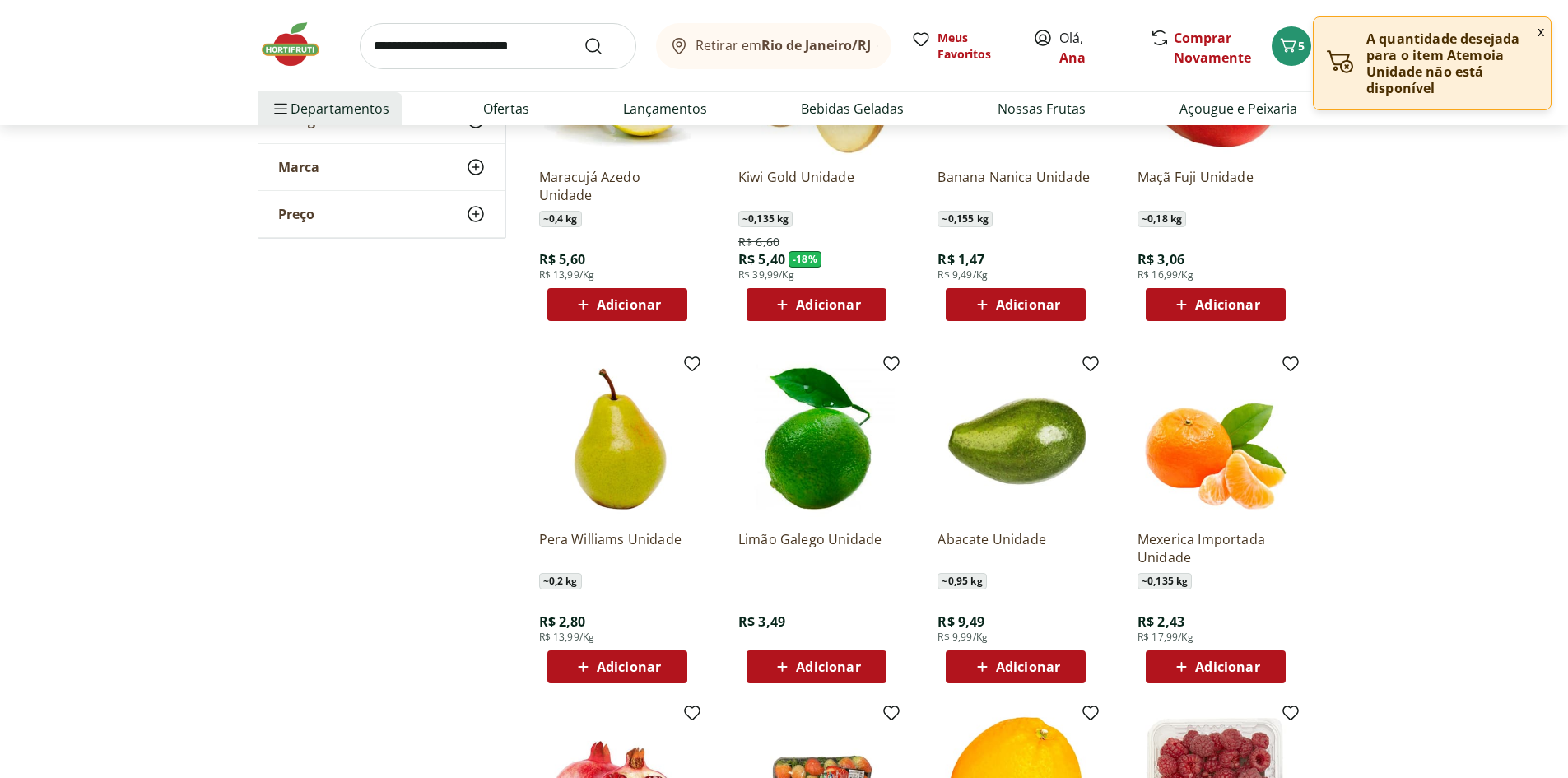 scroll, scrollTop: 2388, scrollLeft: 0, axis: vertical 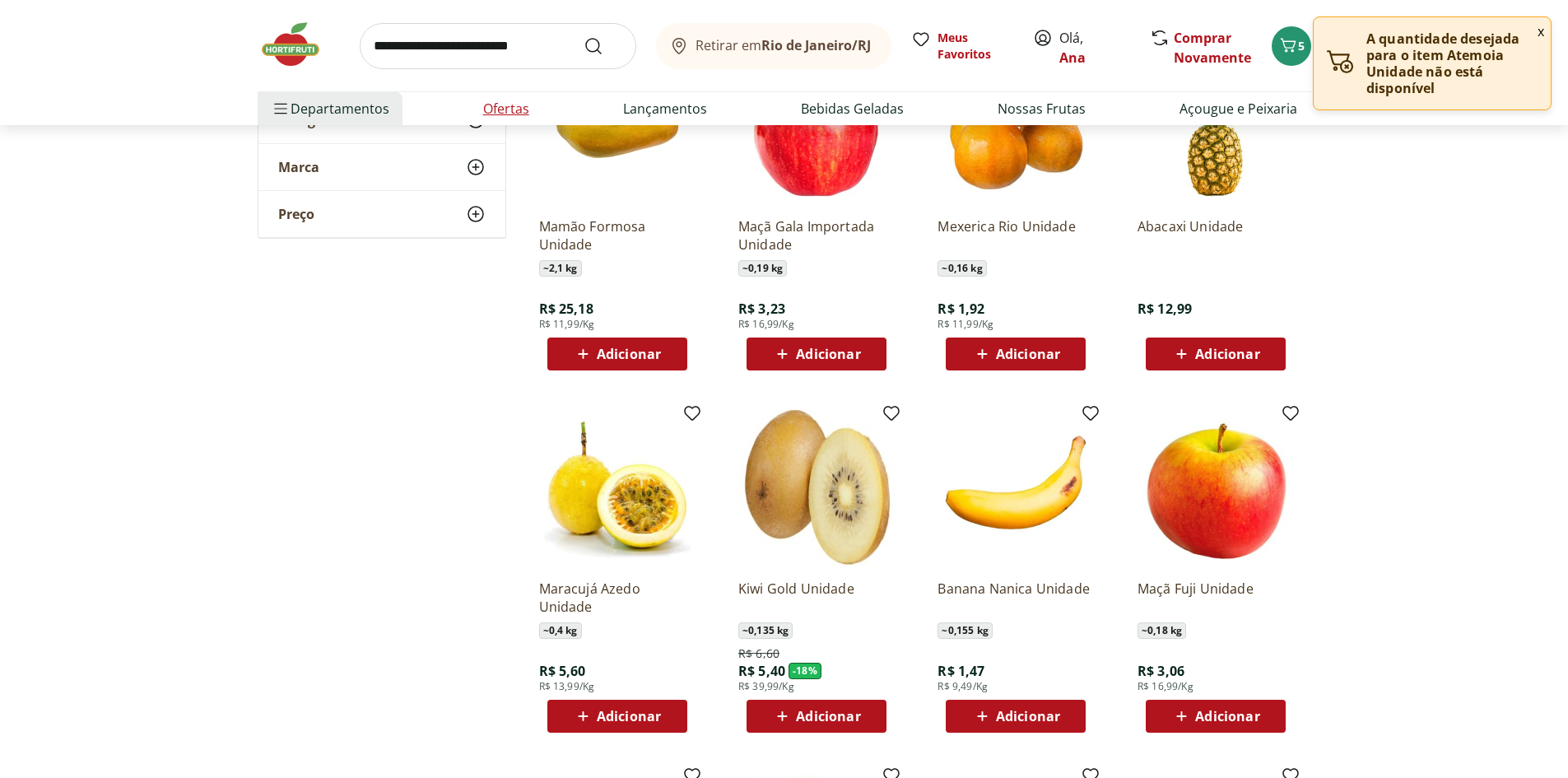 click on "Ofertas" at bounding box center (506, 109) 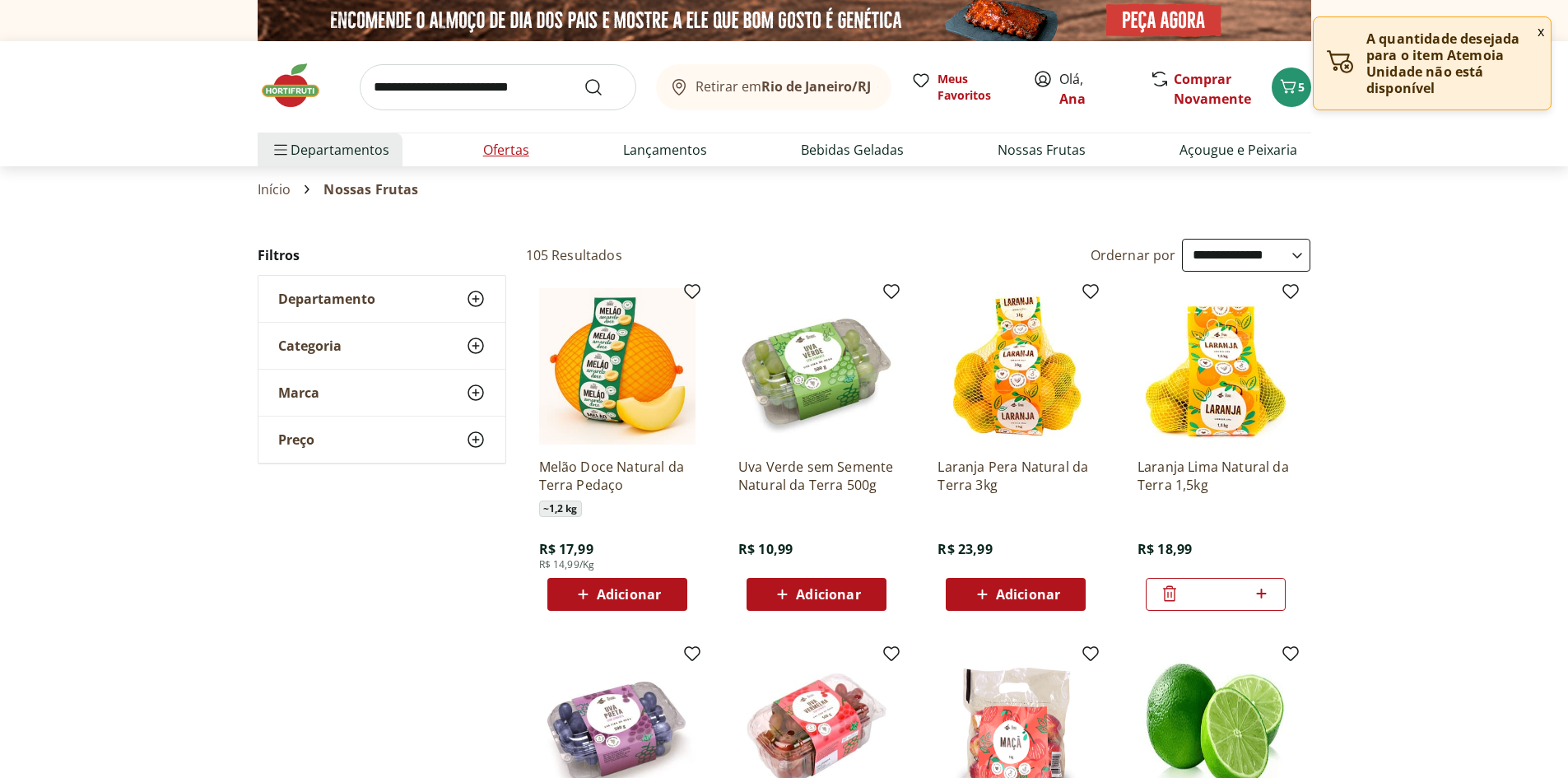 select on "**********" 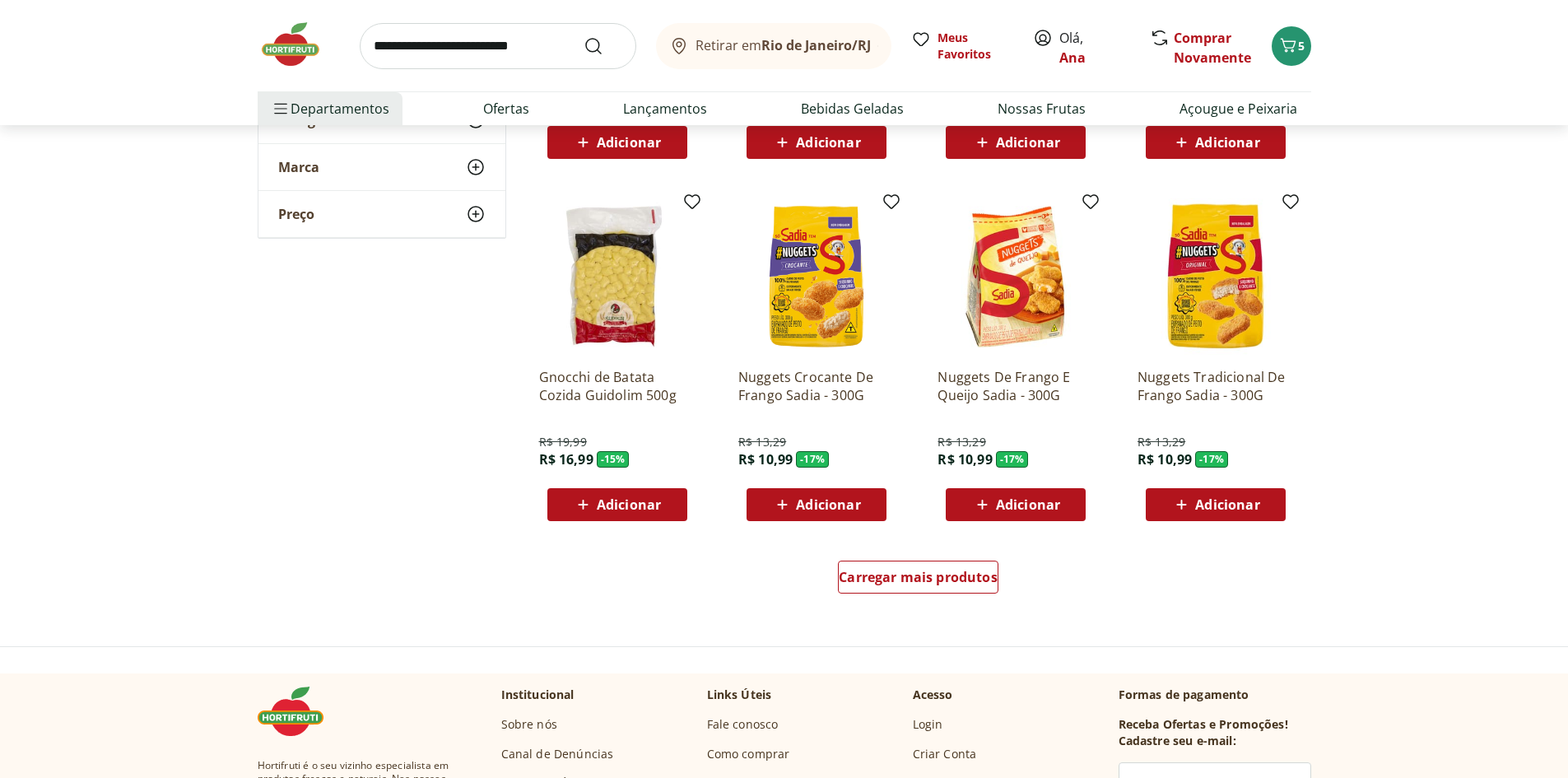 scroll, scrollTop: 823, scrollLeft: 0, axis: vertical 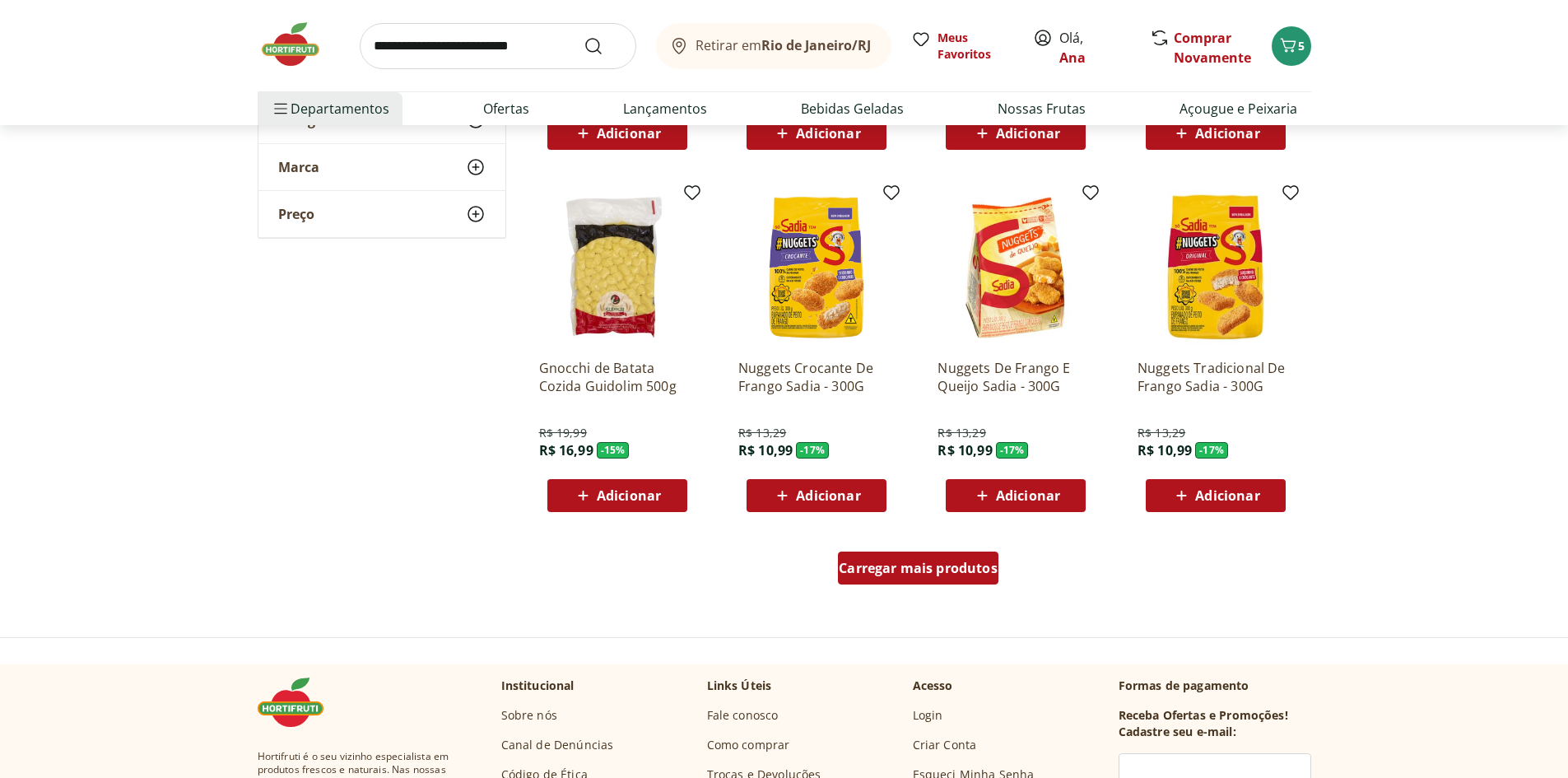 click on "Carregar mais produtos" at bounding box center (918, 568) 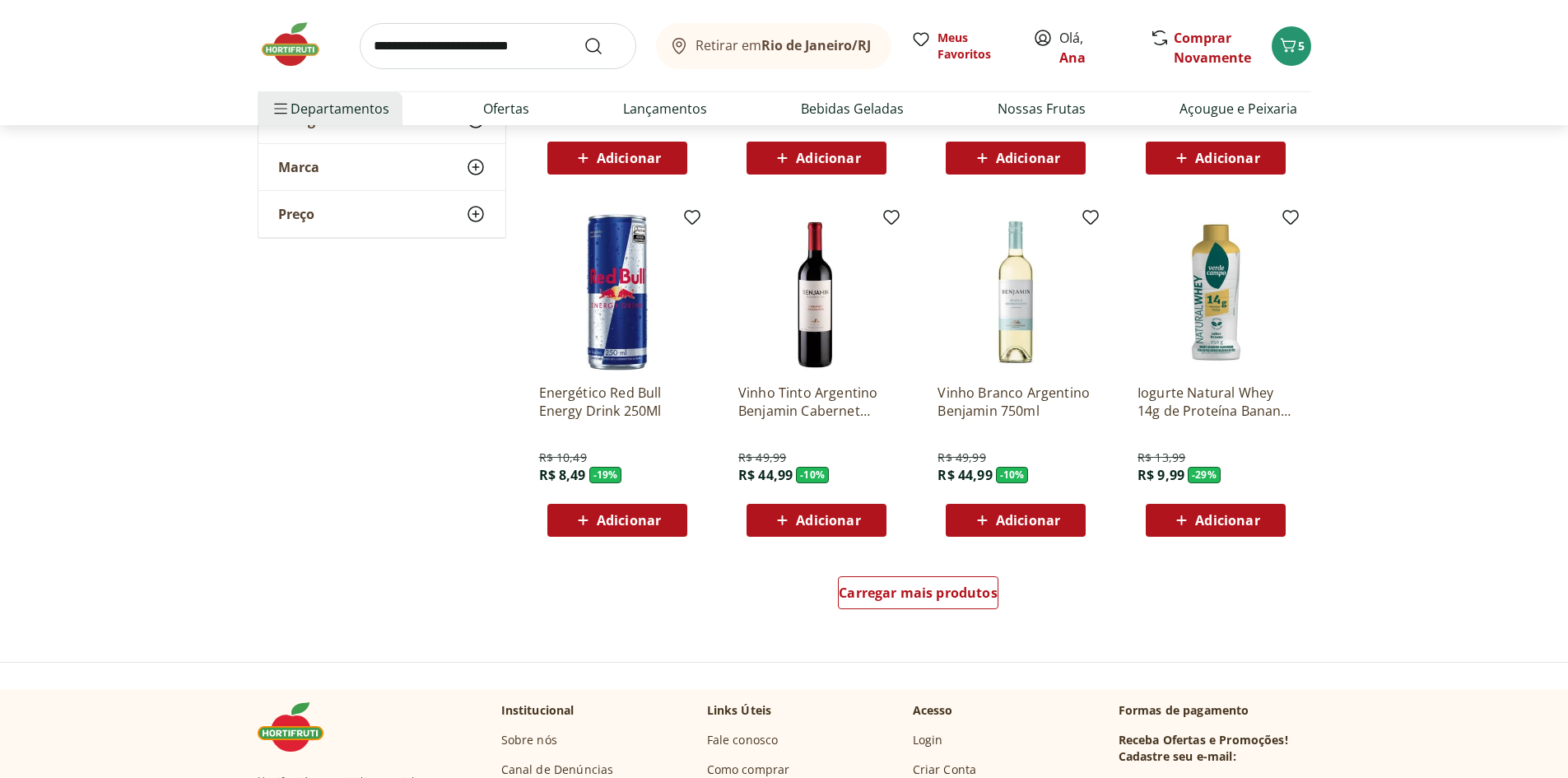 scroll, scrollTop: 1894, scrollLeft: 0, axis: vertical 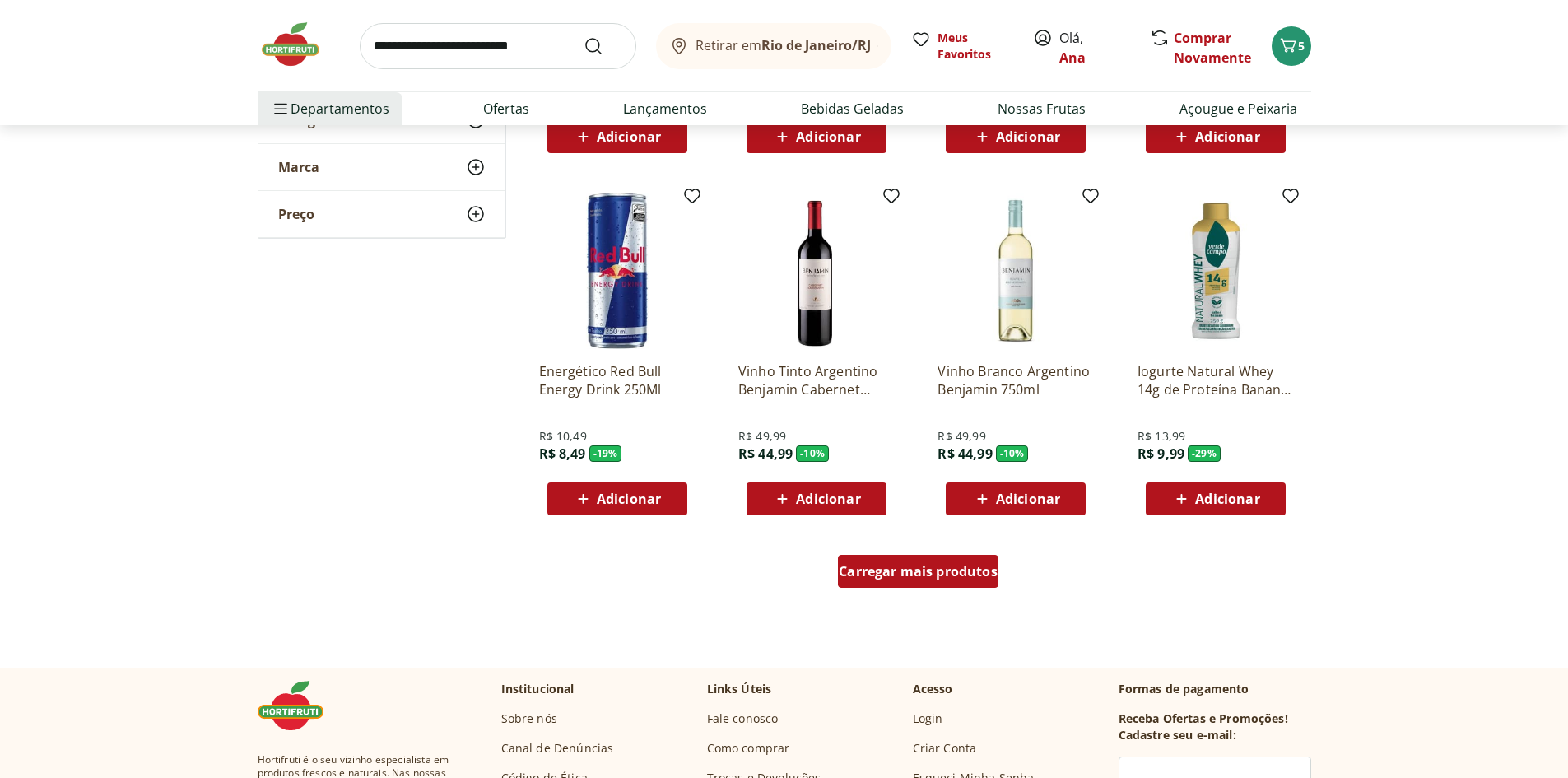 click on "Carregar mais produtos" at bounding box center (918, 571) 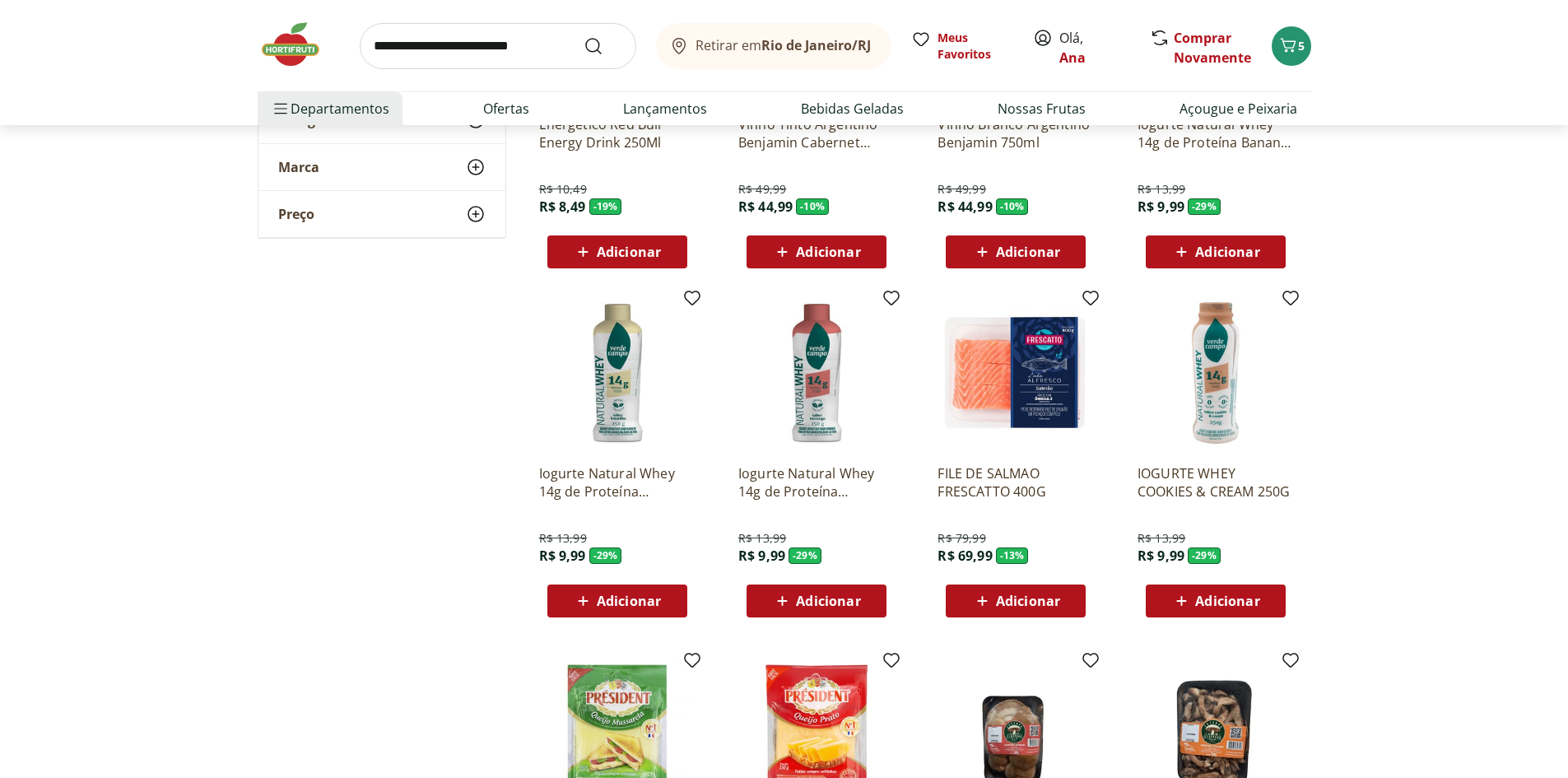 scroll, scrollTop: 2223, scrollLeft: 0, axis: vertical 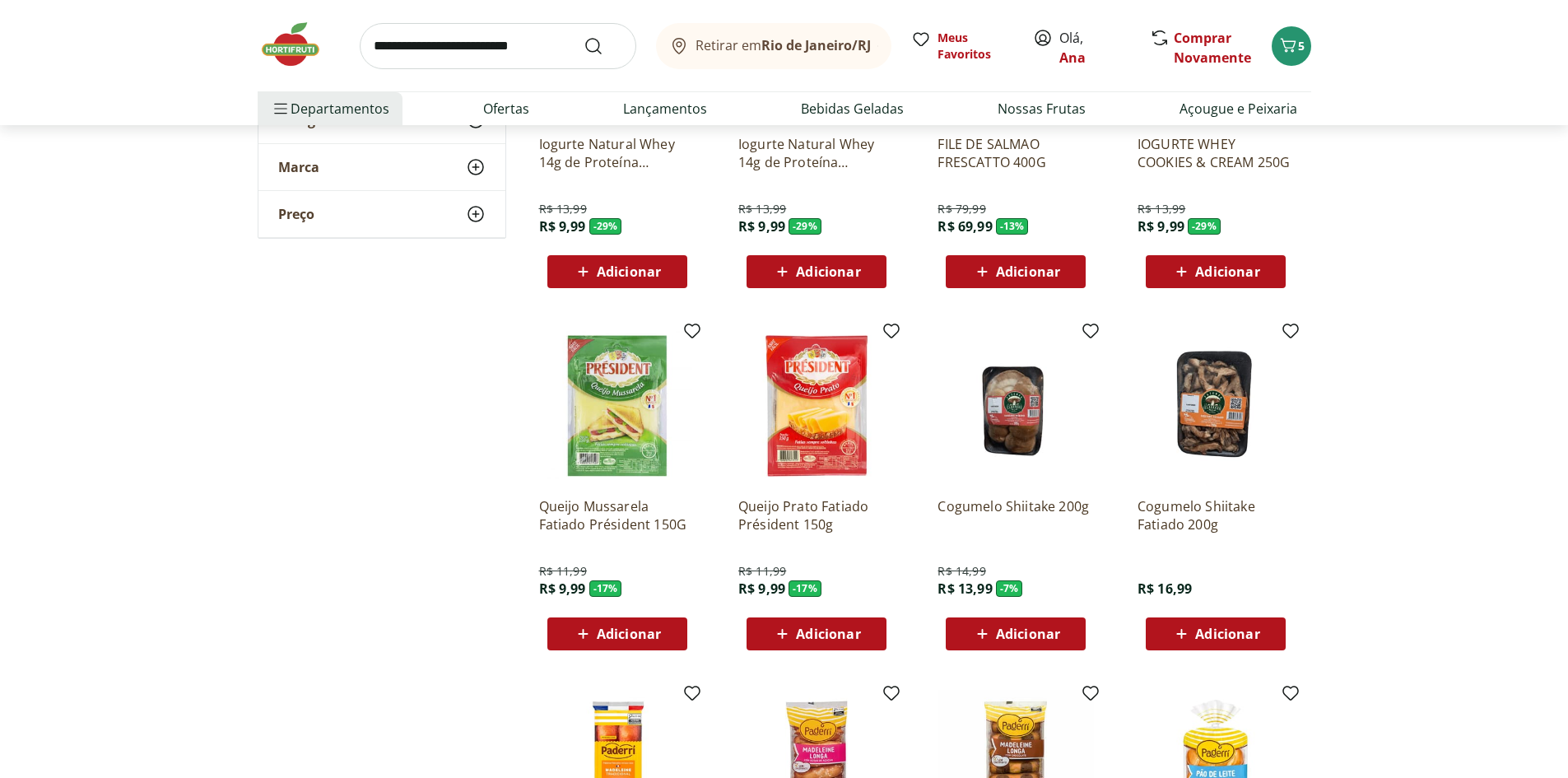 click on "Adicionar" at bounding box center [629, 634] 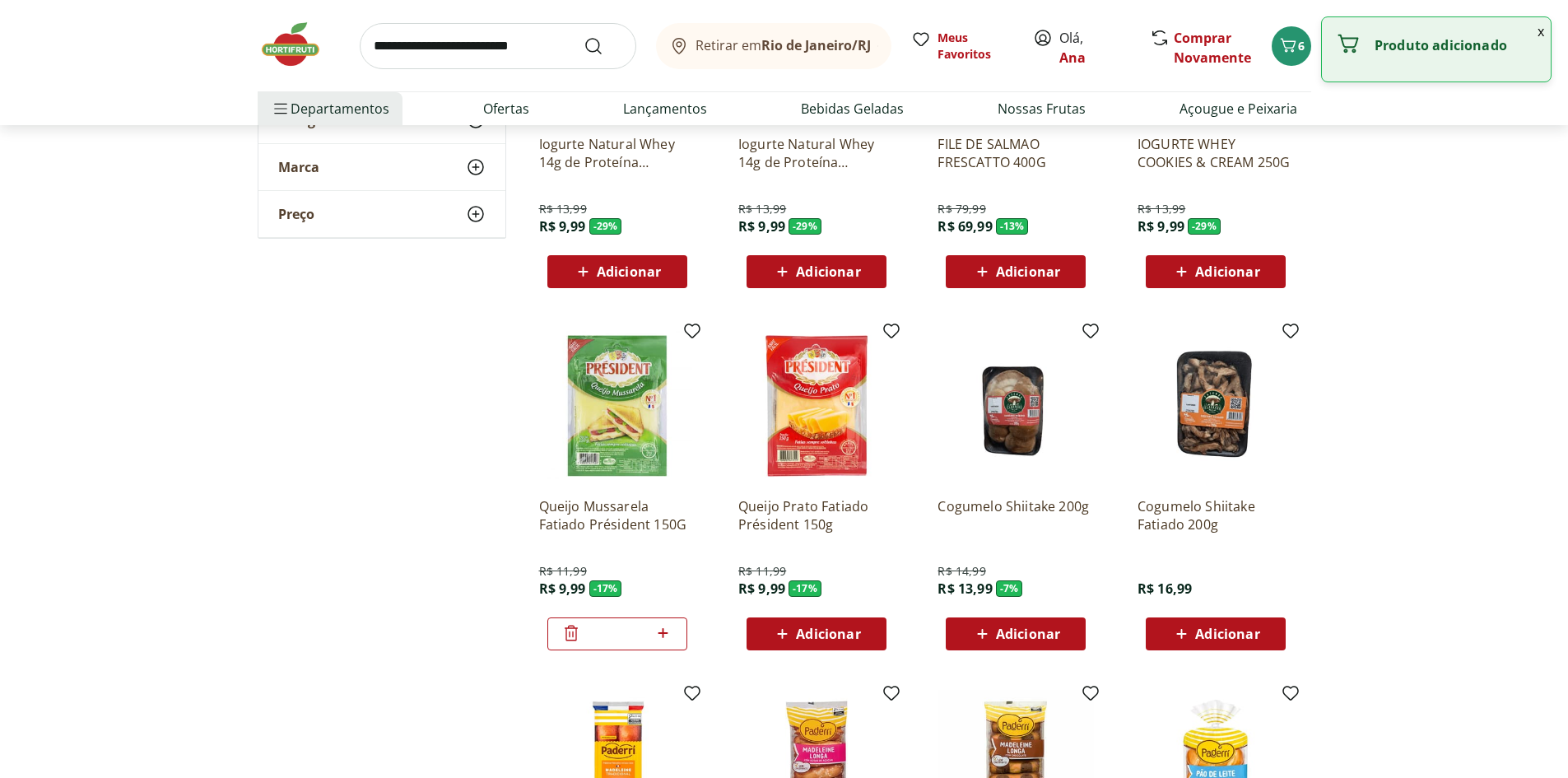 click 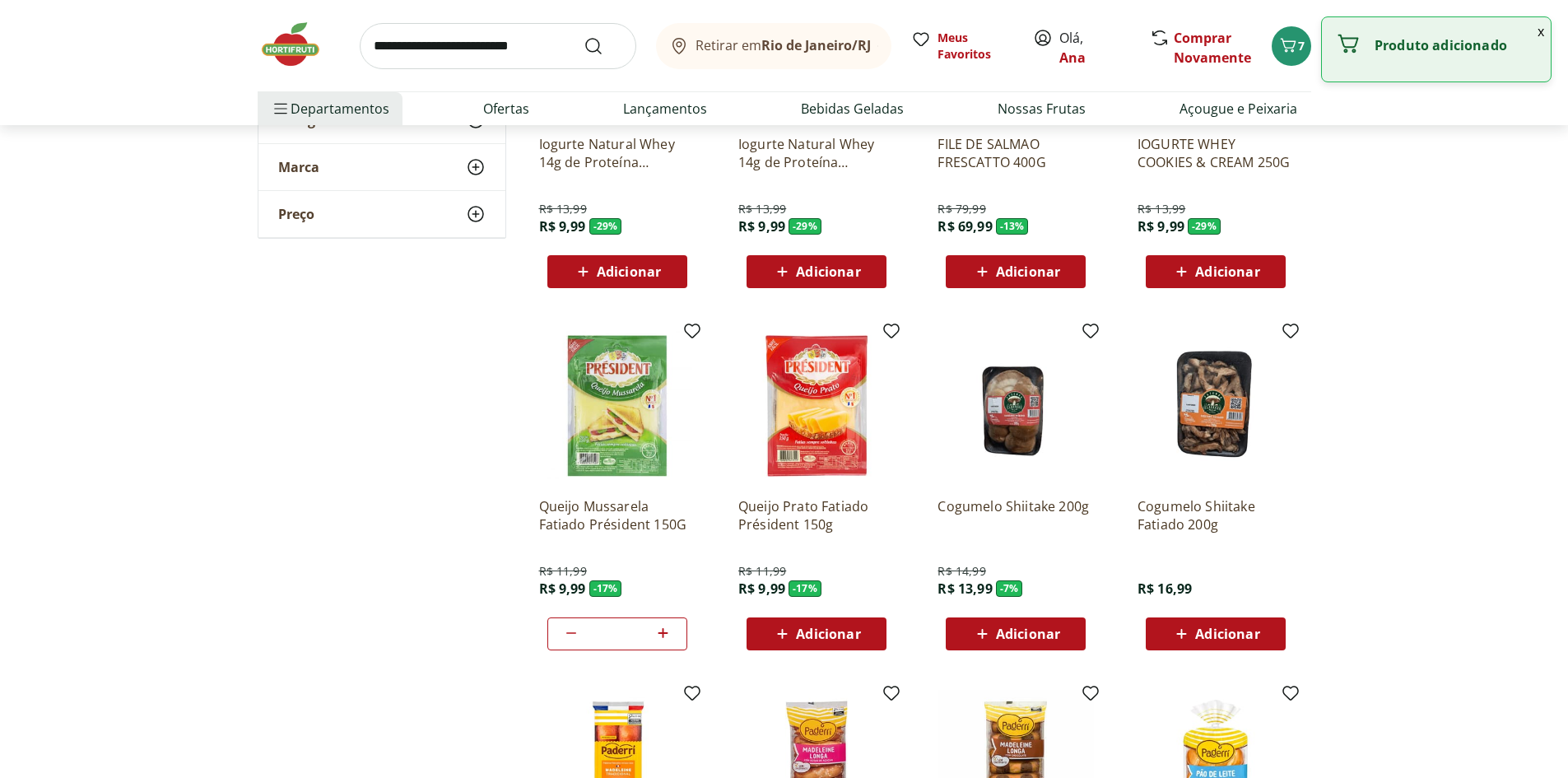 type on "*" 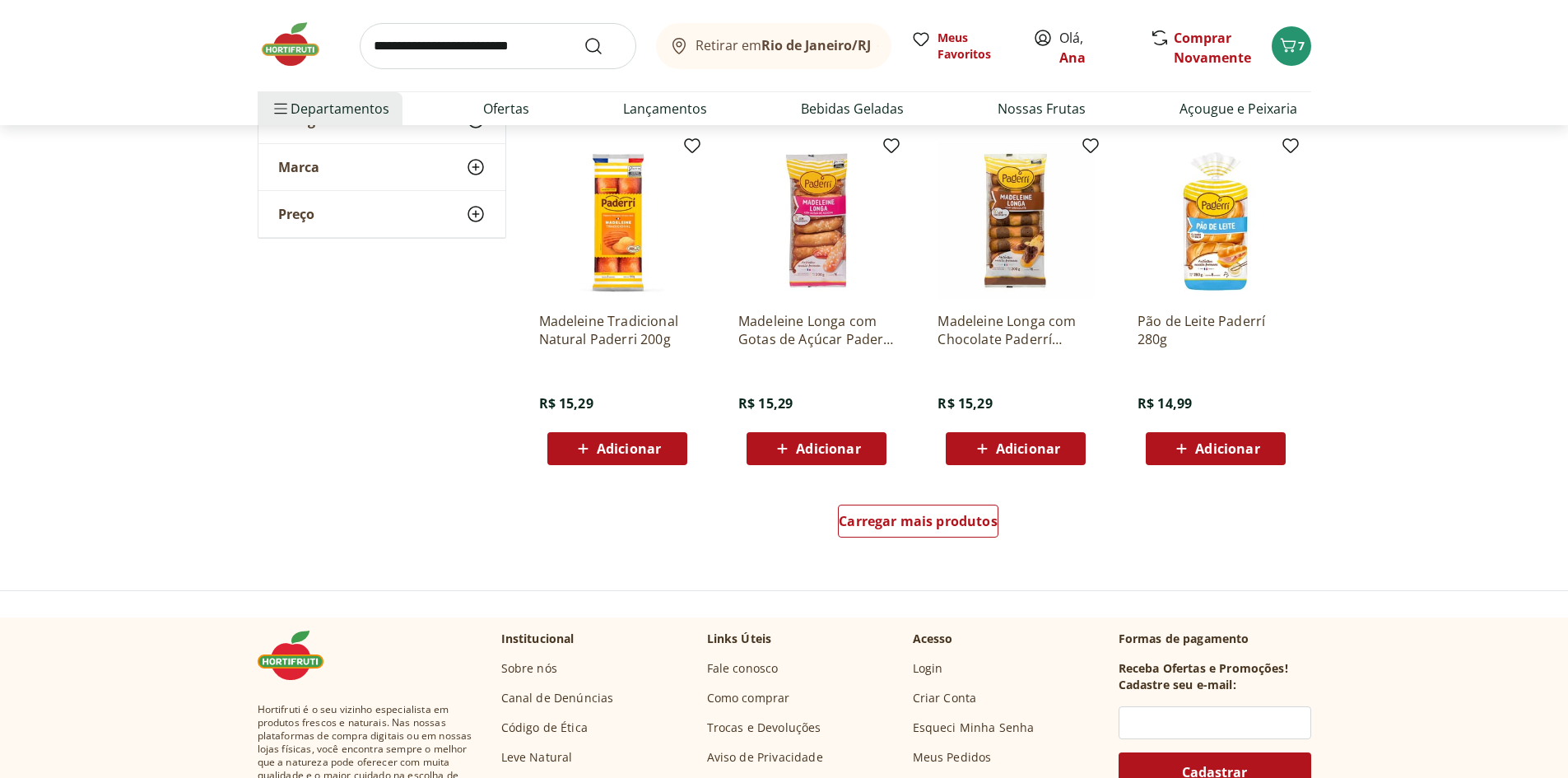 scroll, scrollTop: 3046, scrollLeft: 0, axis: vertical 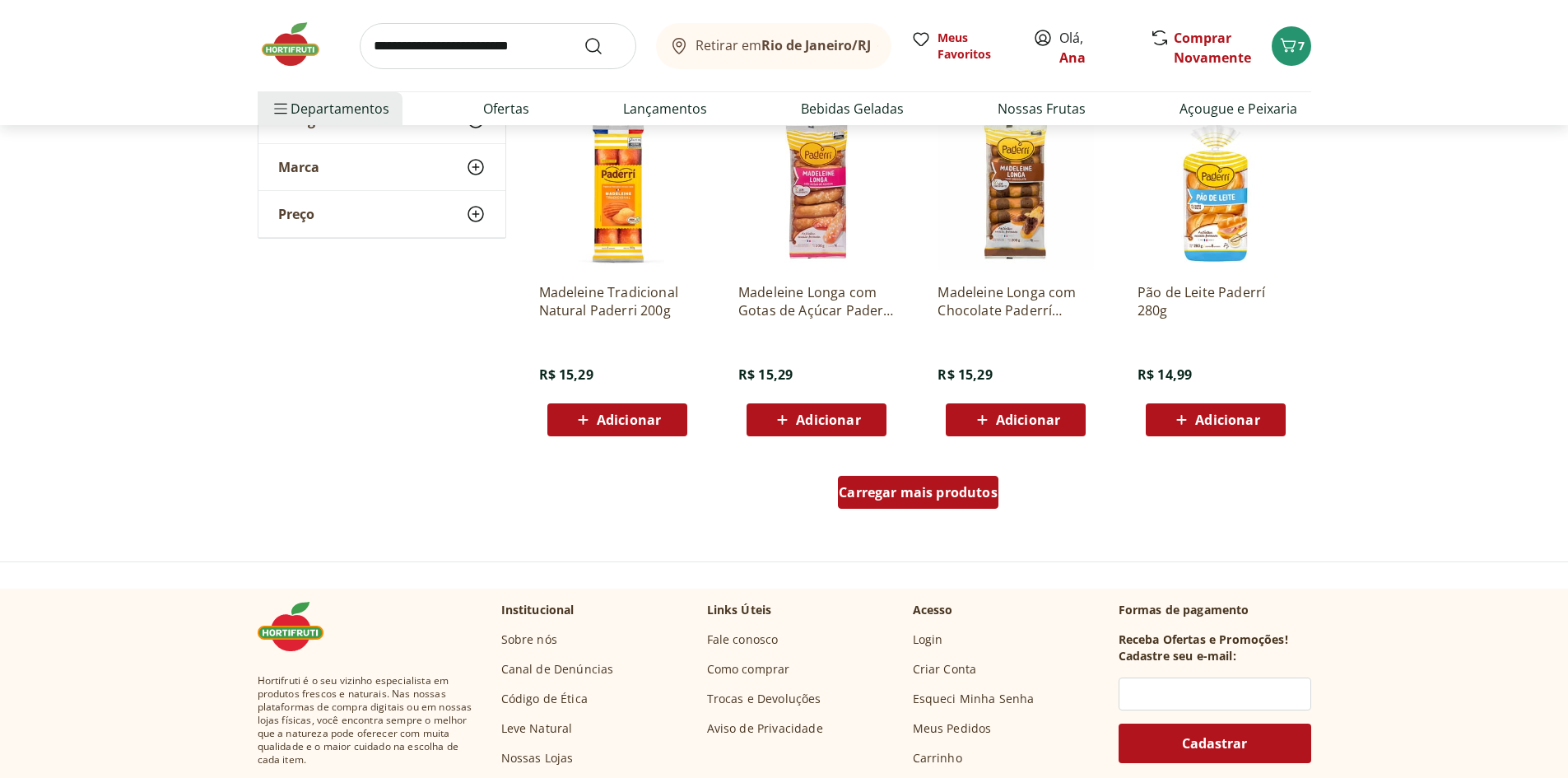 click on "Carregar mais produtos" at bounding box center [918, 492] 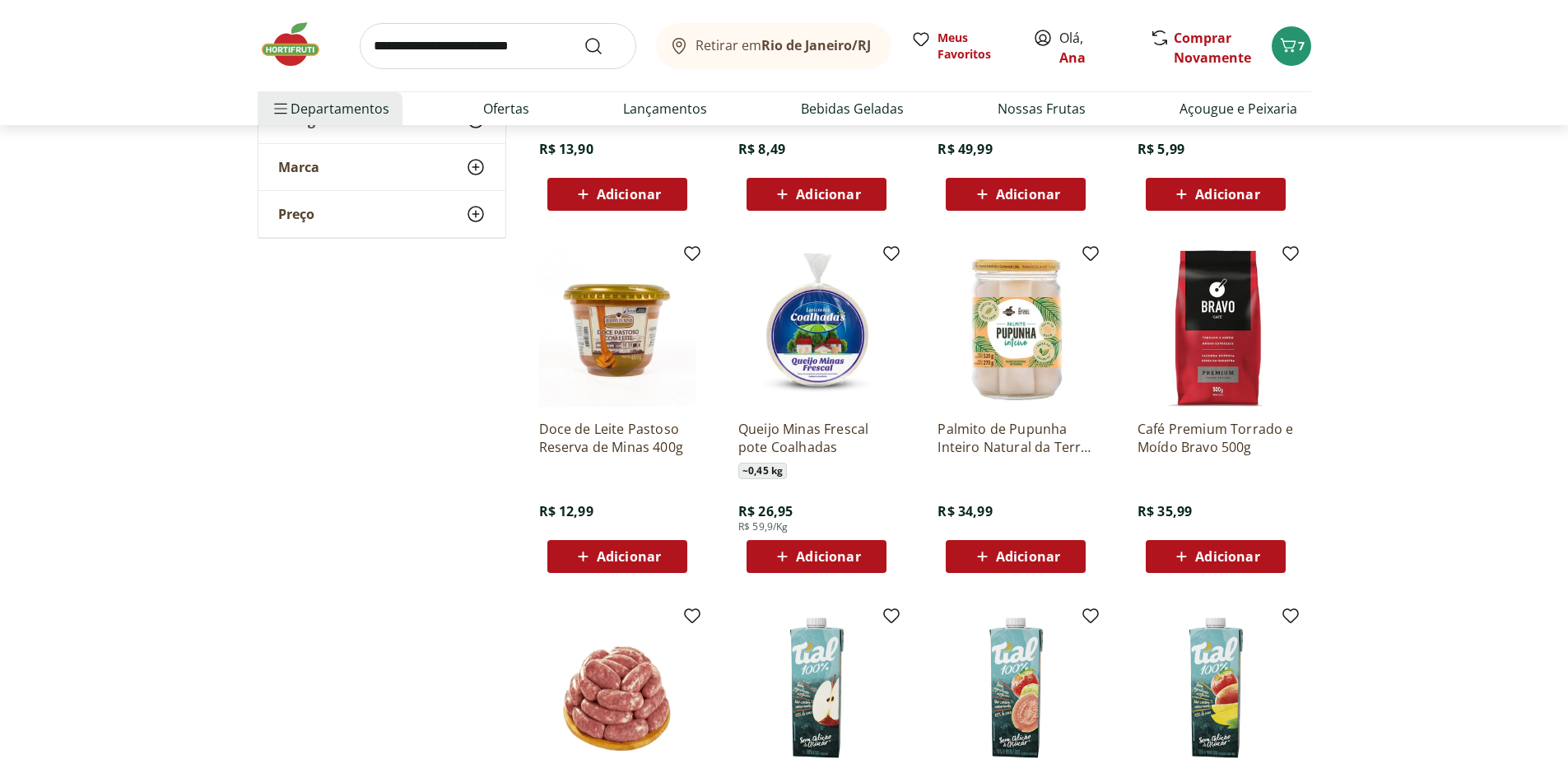 scroll, scrollTop: 3622, scrollLeft: 0, axis: vertical 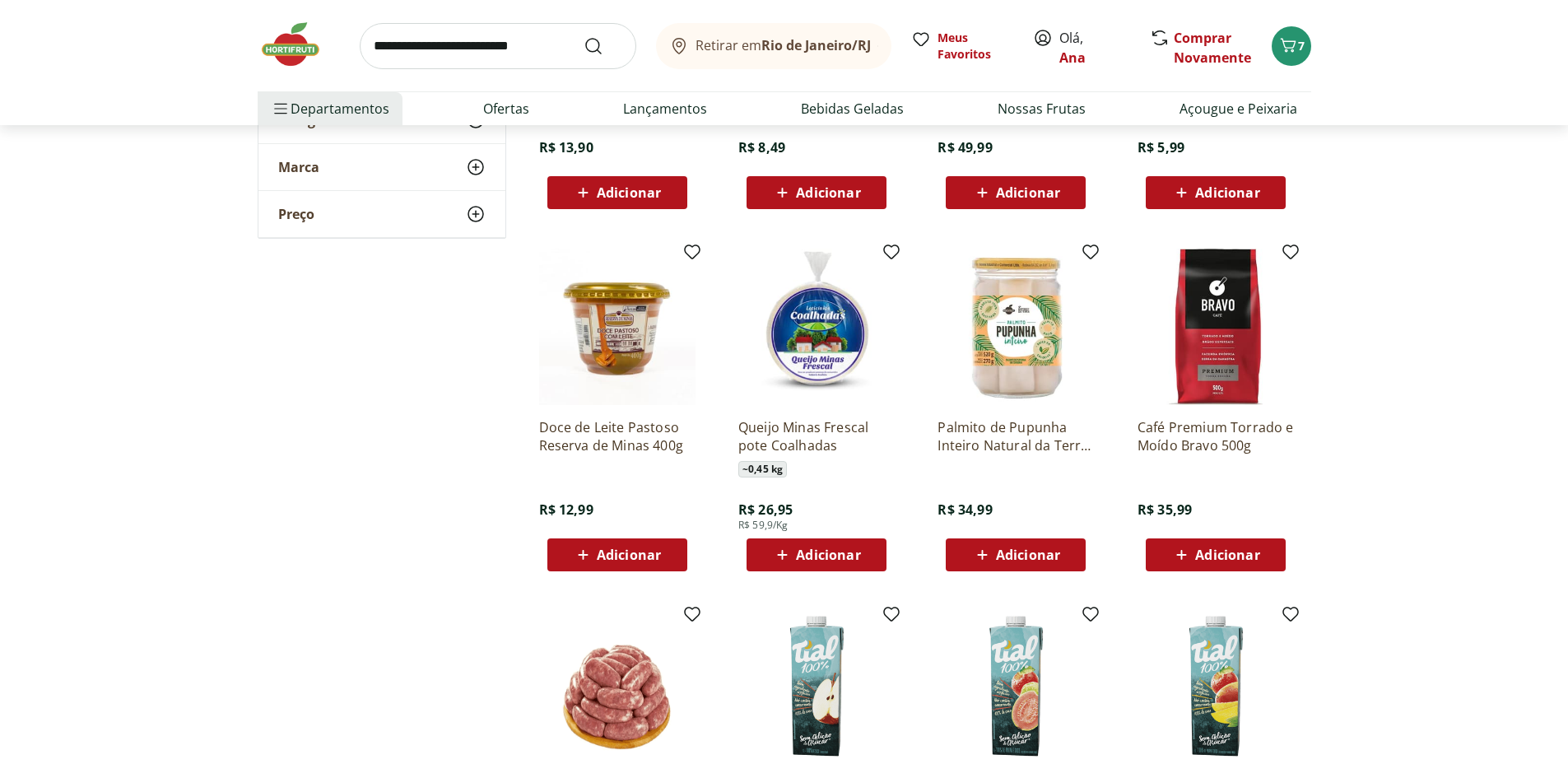click on "Adicionar" at bounding box center [828, 555] 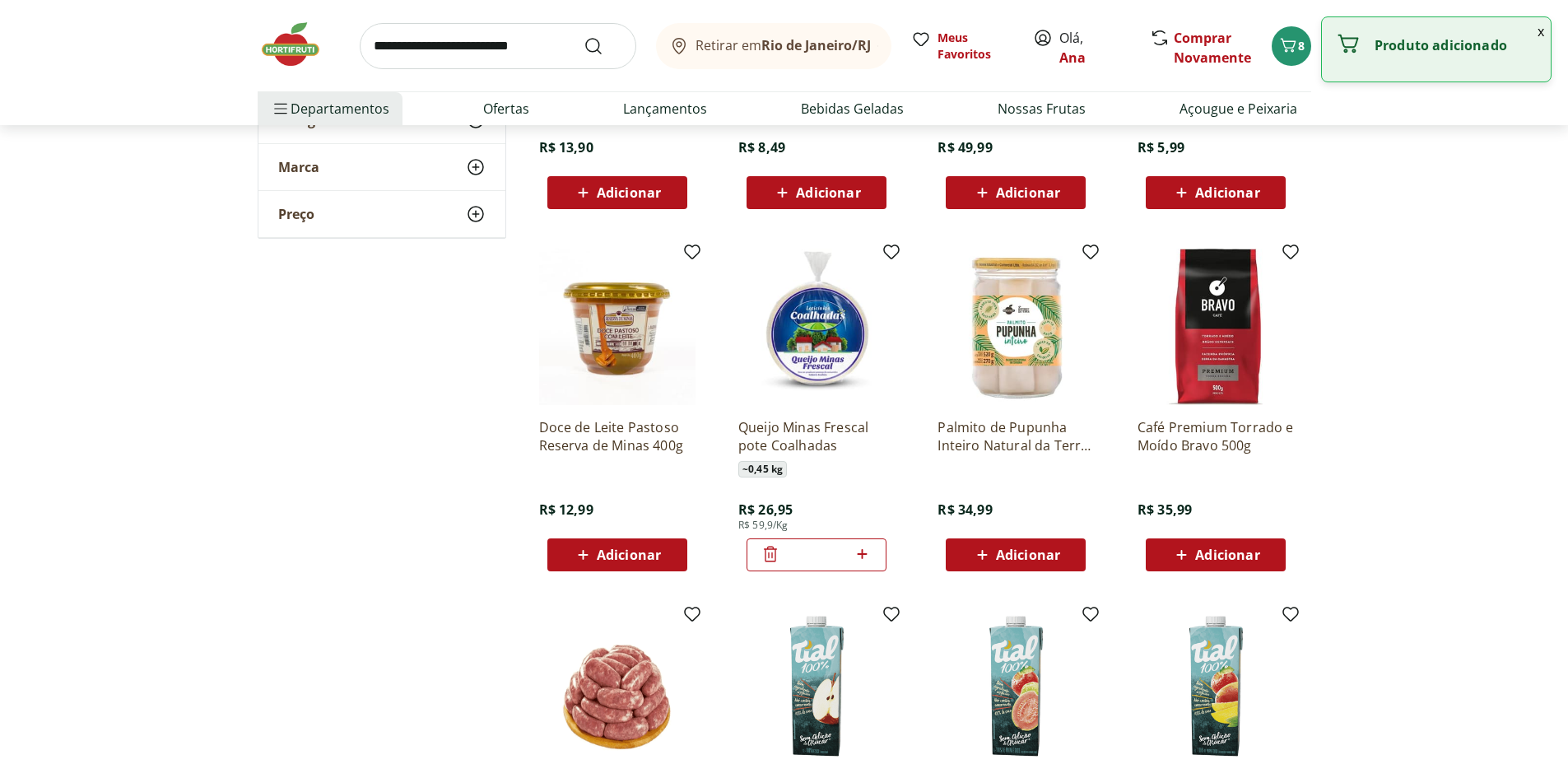 click 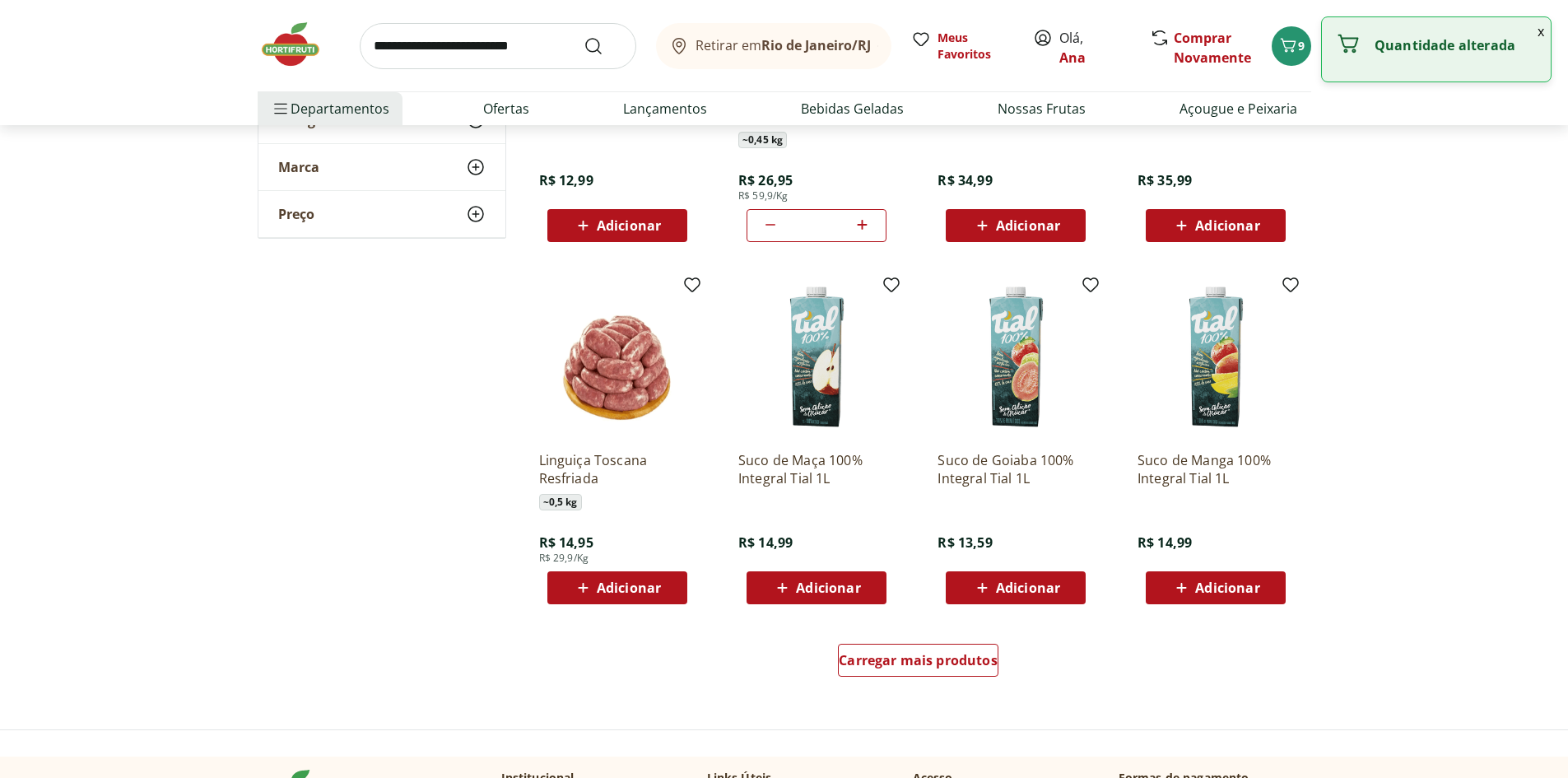 scroll, scrollTop: 4199, scrollLeft: 0, axis: vertical 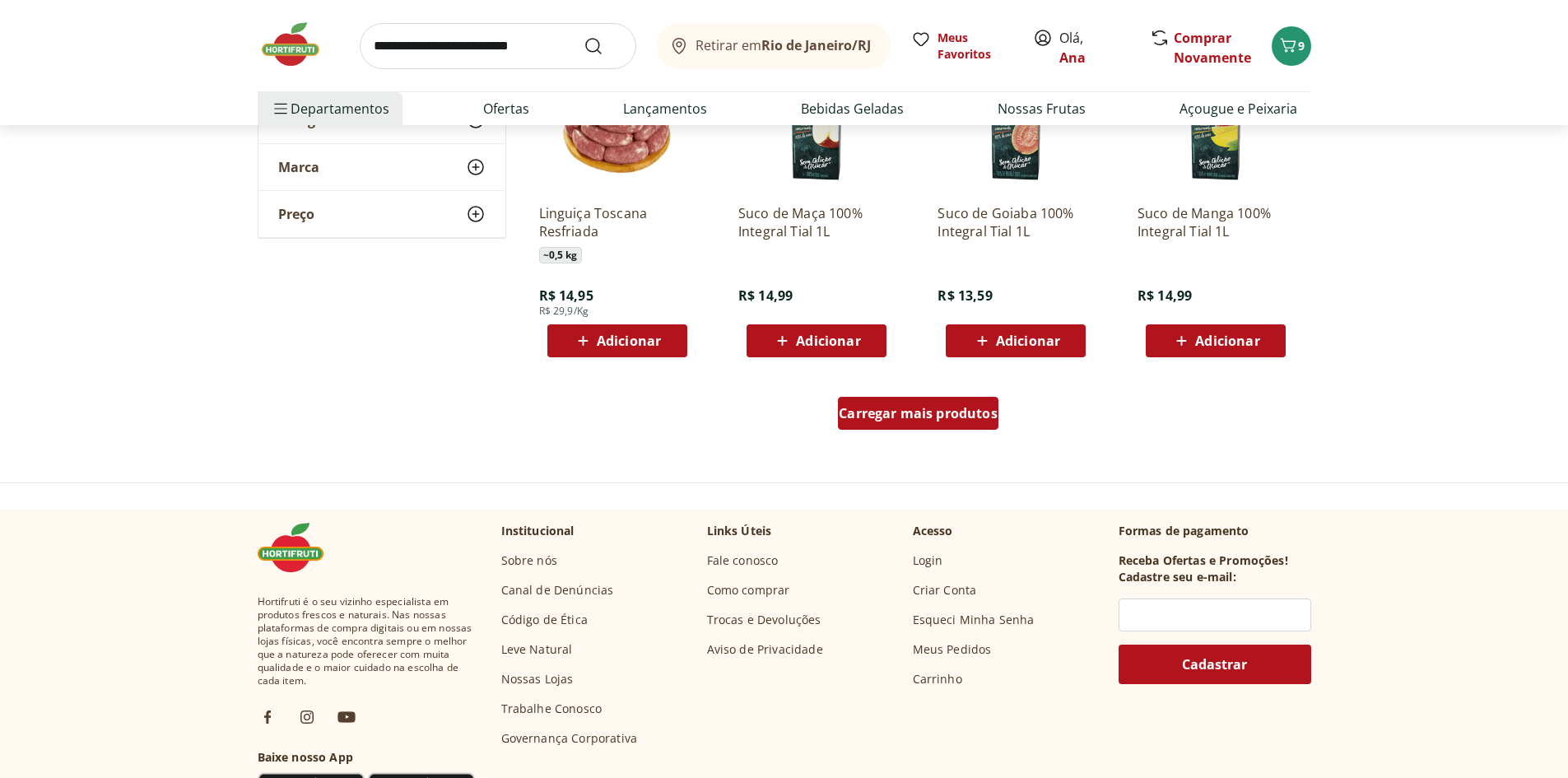 click on "Carregar mais produtos" at bounding box center (918, 413) 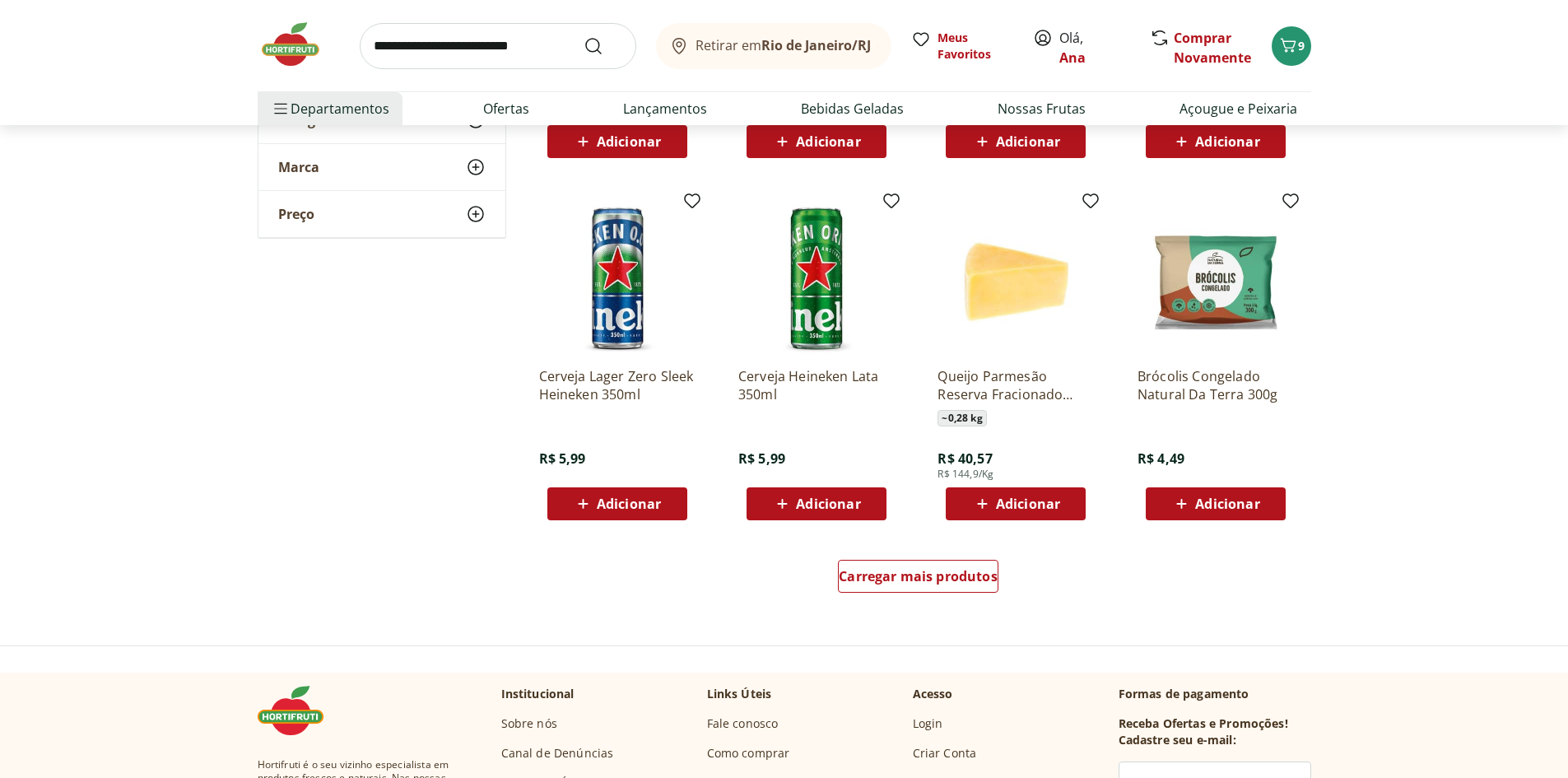 scroll, scrollTop: 5351, scrollLeft: 0, axis: vertical 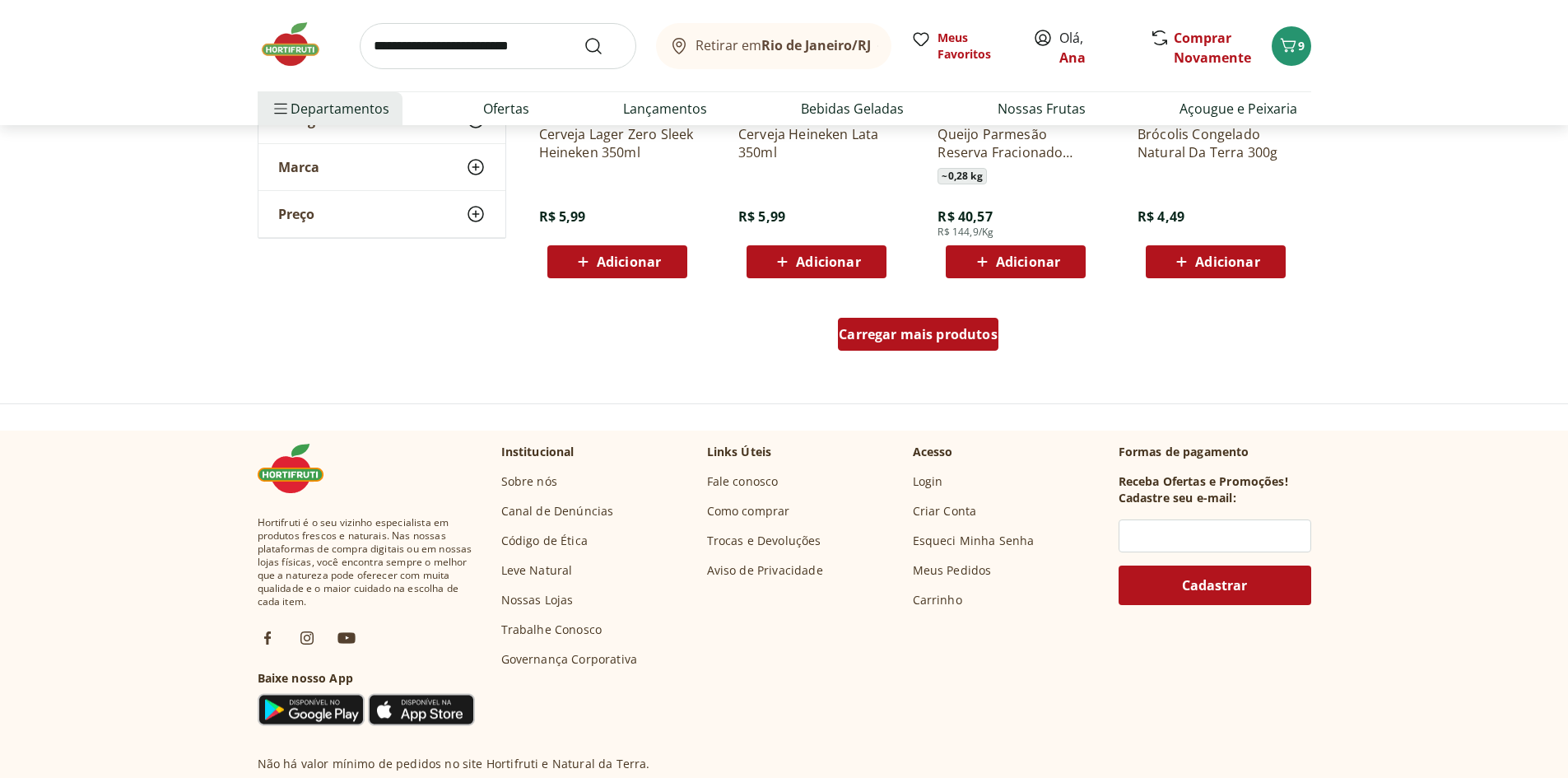 click on "Carregar mais produtos" at bounding box center [918, 334] 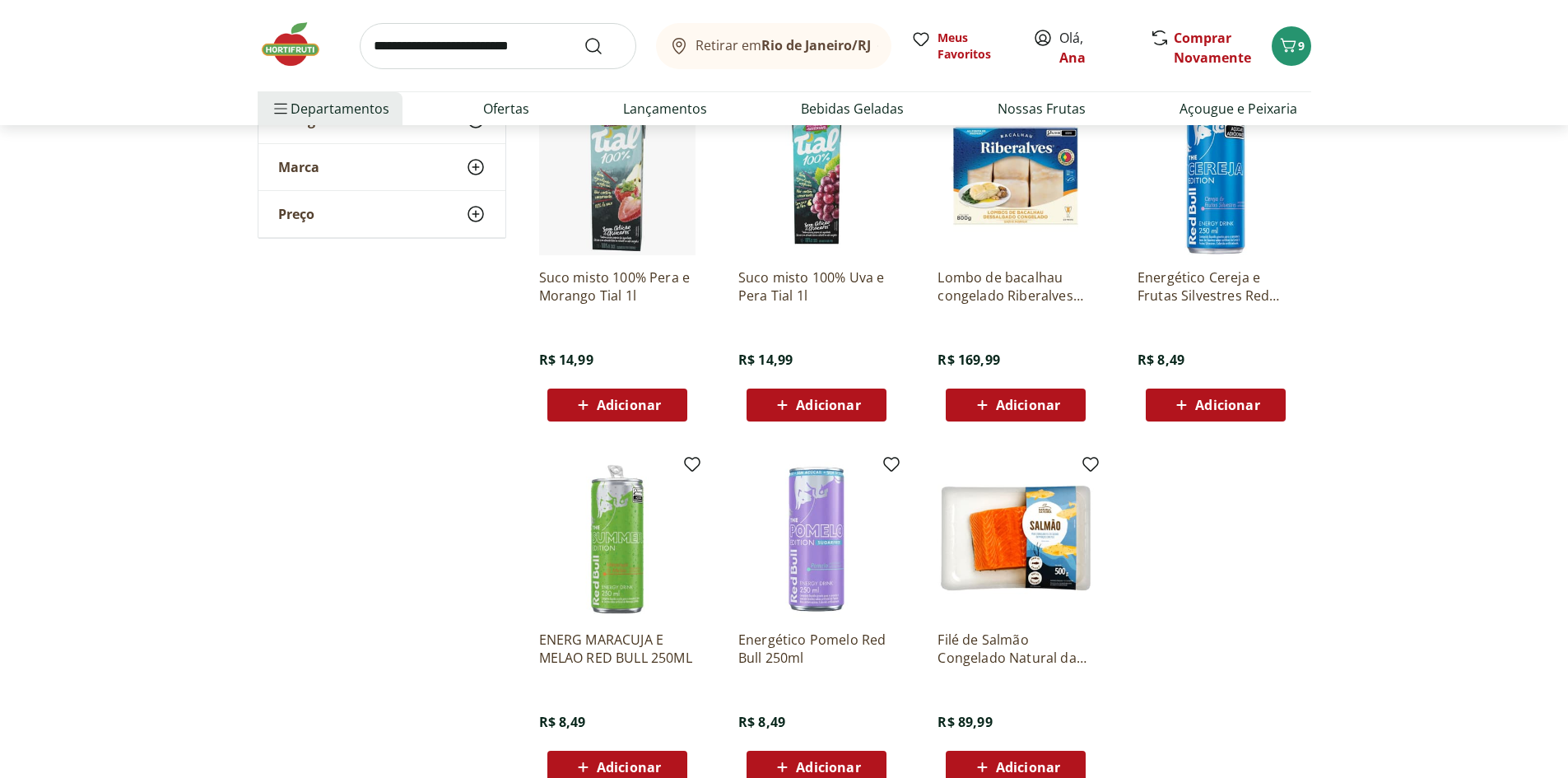 scroll, scrollTop: 5928, scrollLeft: 0, axis: vertical 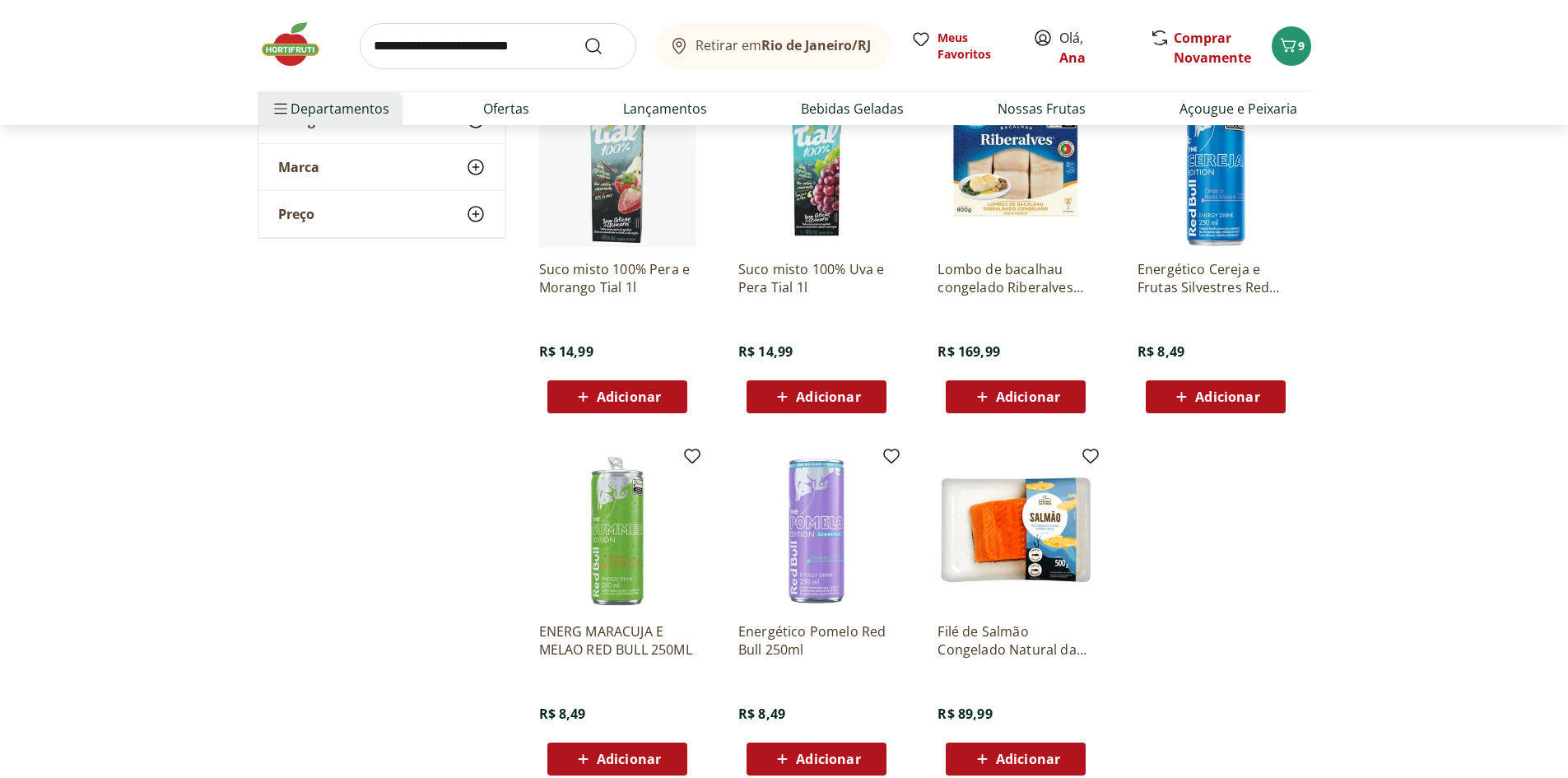 click at bounding box center (498, 46) 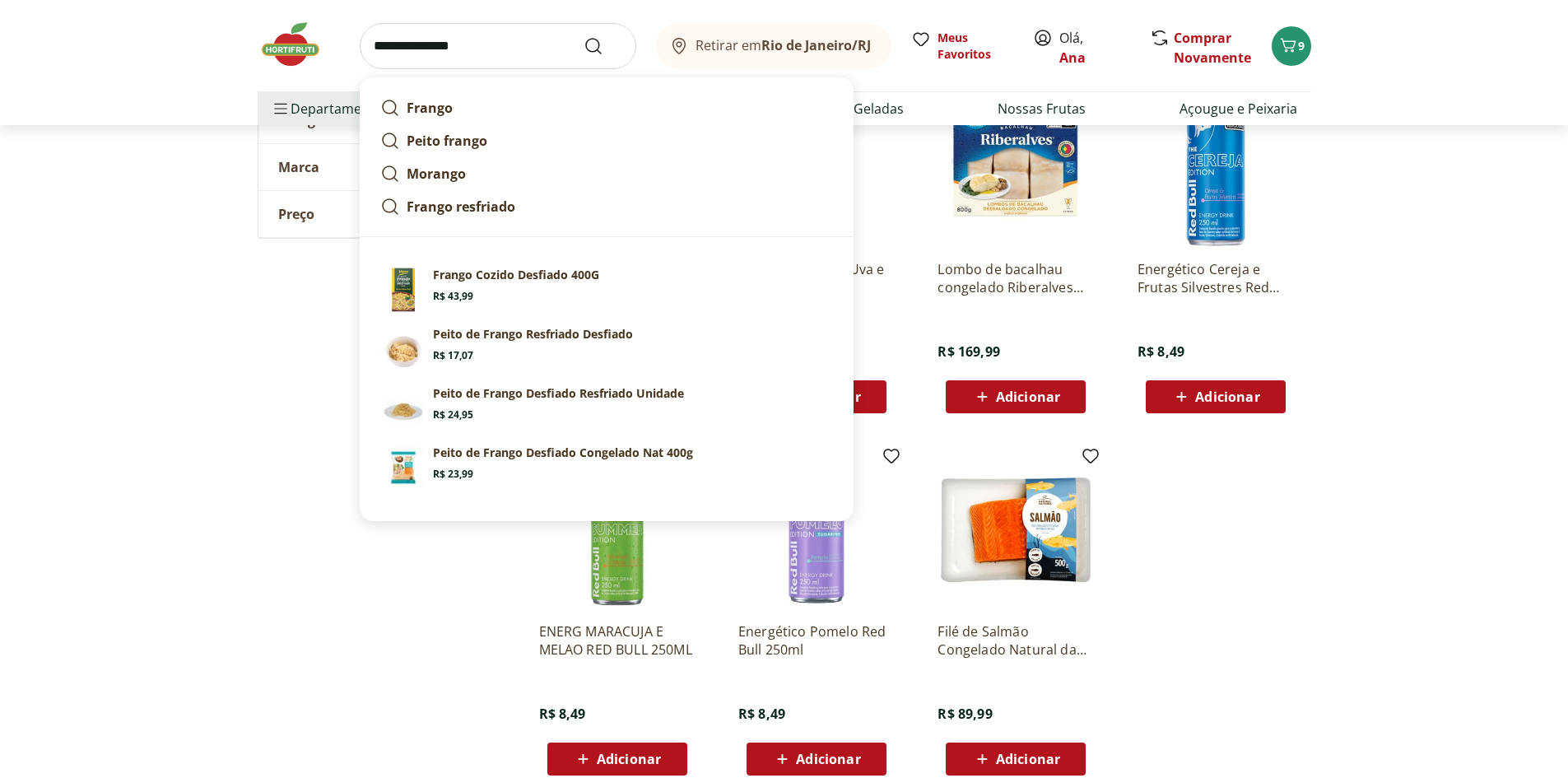type on "**********" 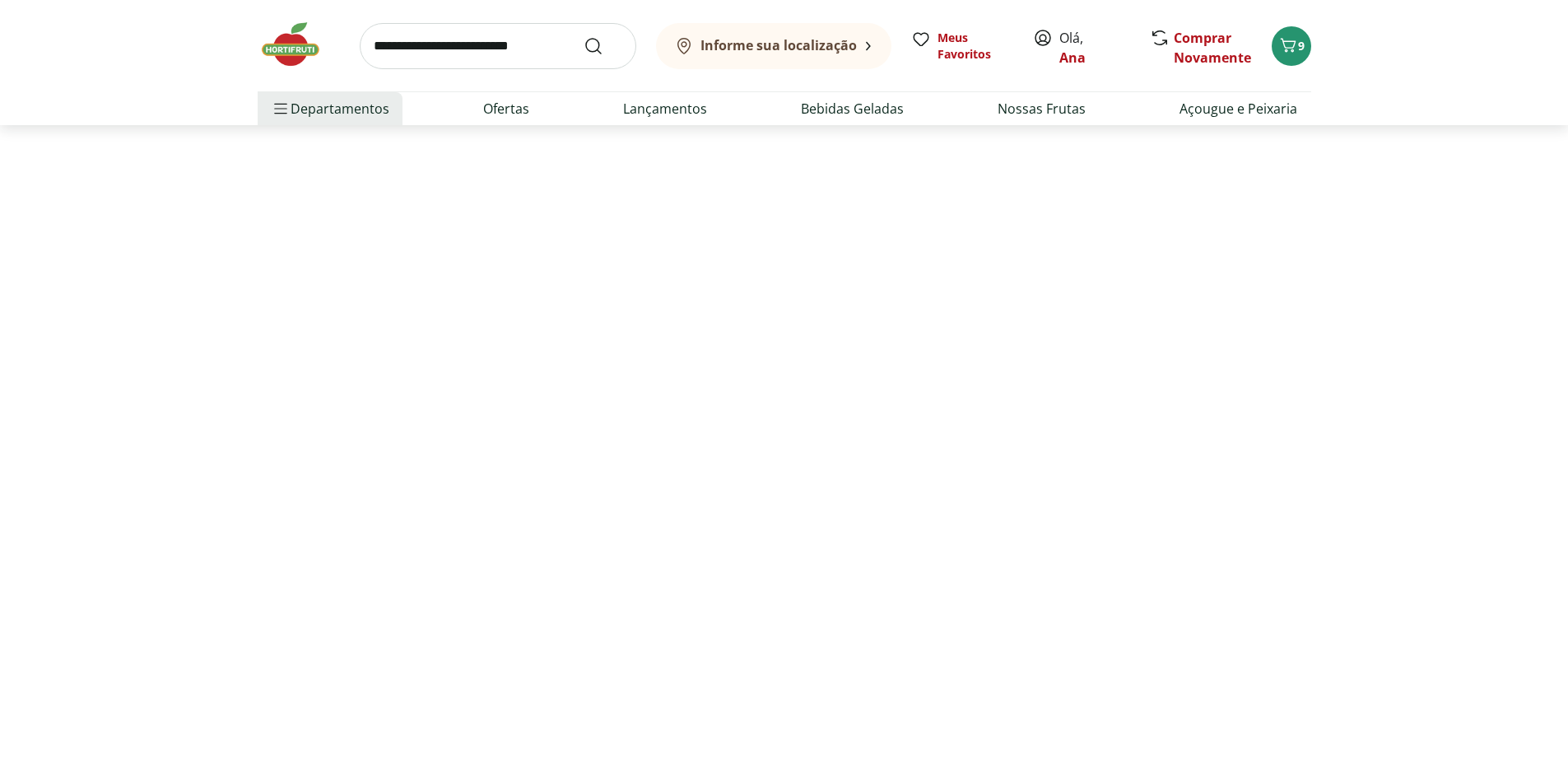 scroll, scrollTop: 0, scrollLeft: 0, axis: both 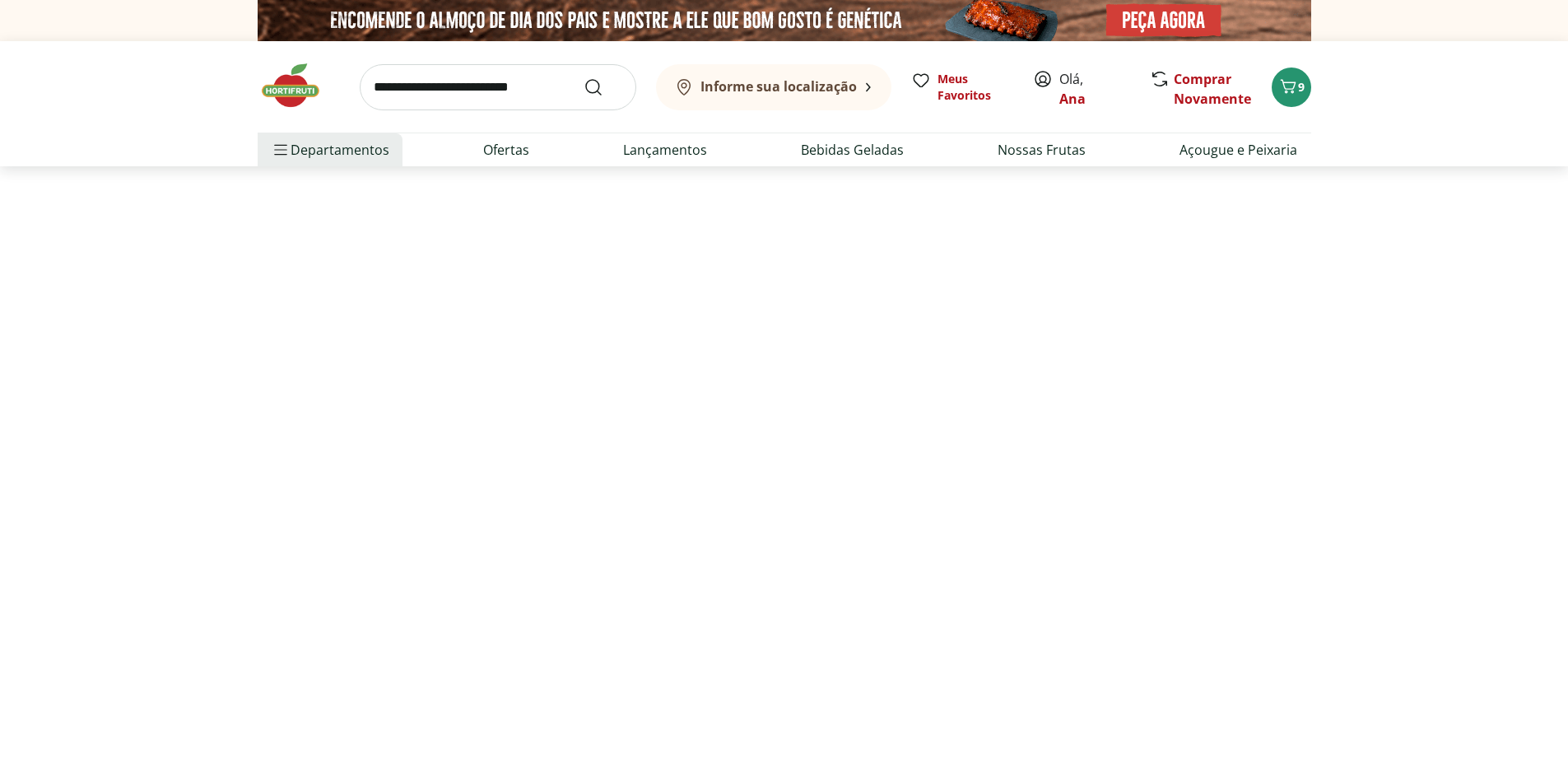 select on "**********" 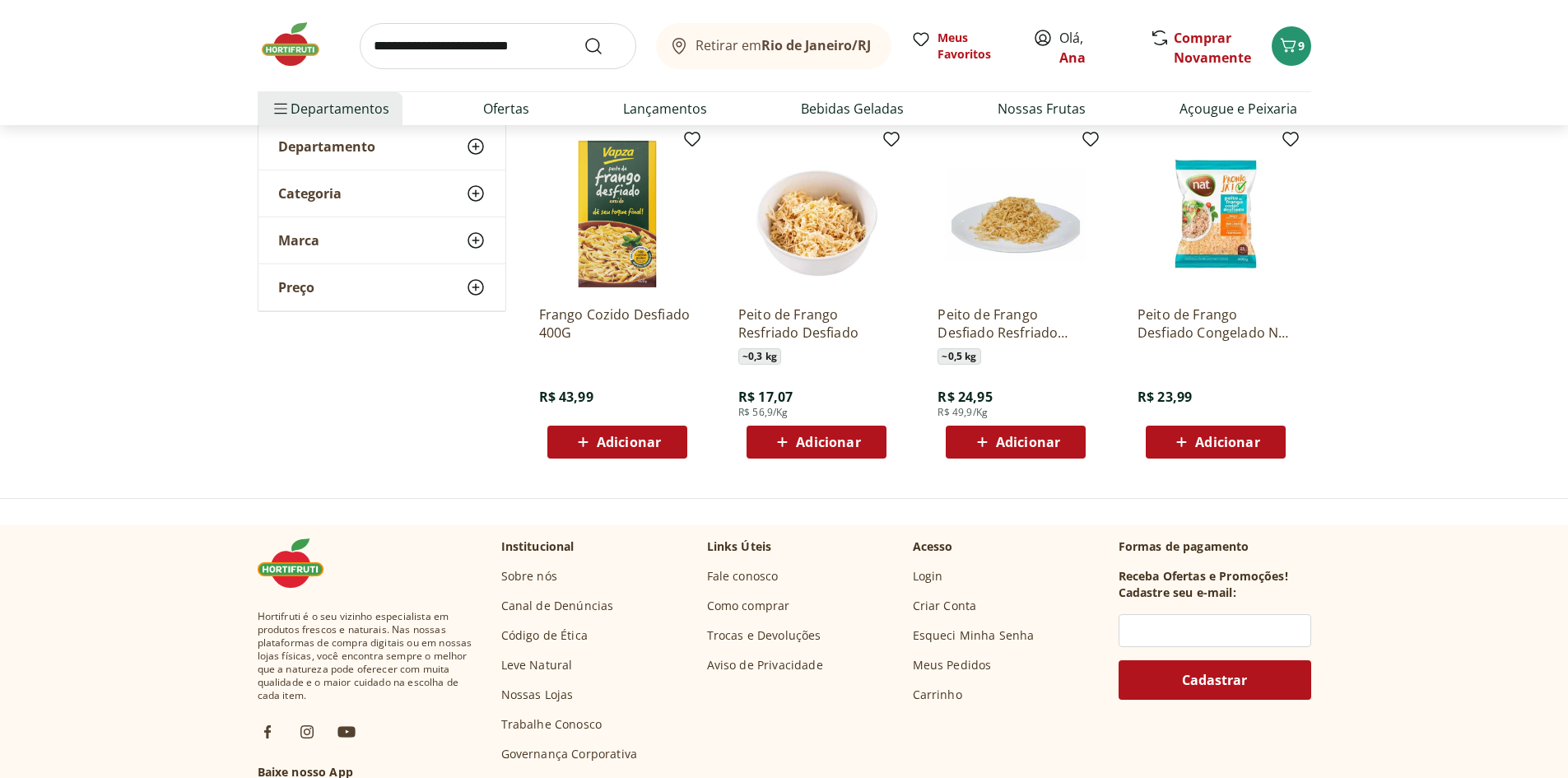 scroll, scrollTop: 247, scrollLeft: 0, axis: vertical 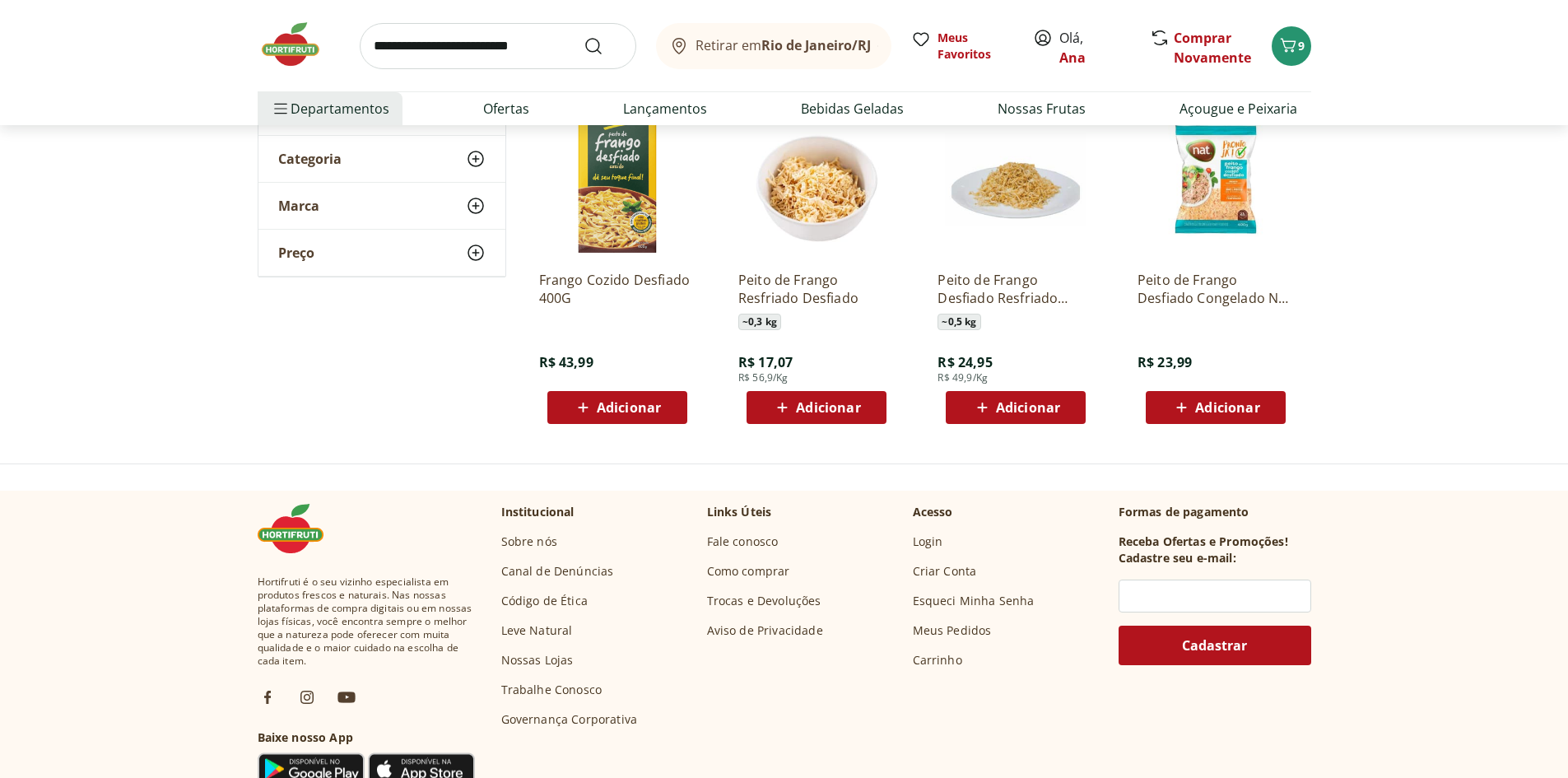 click on "Adicionar" at bounding box center (1227, 408) 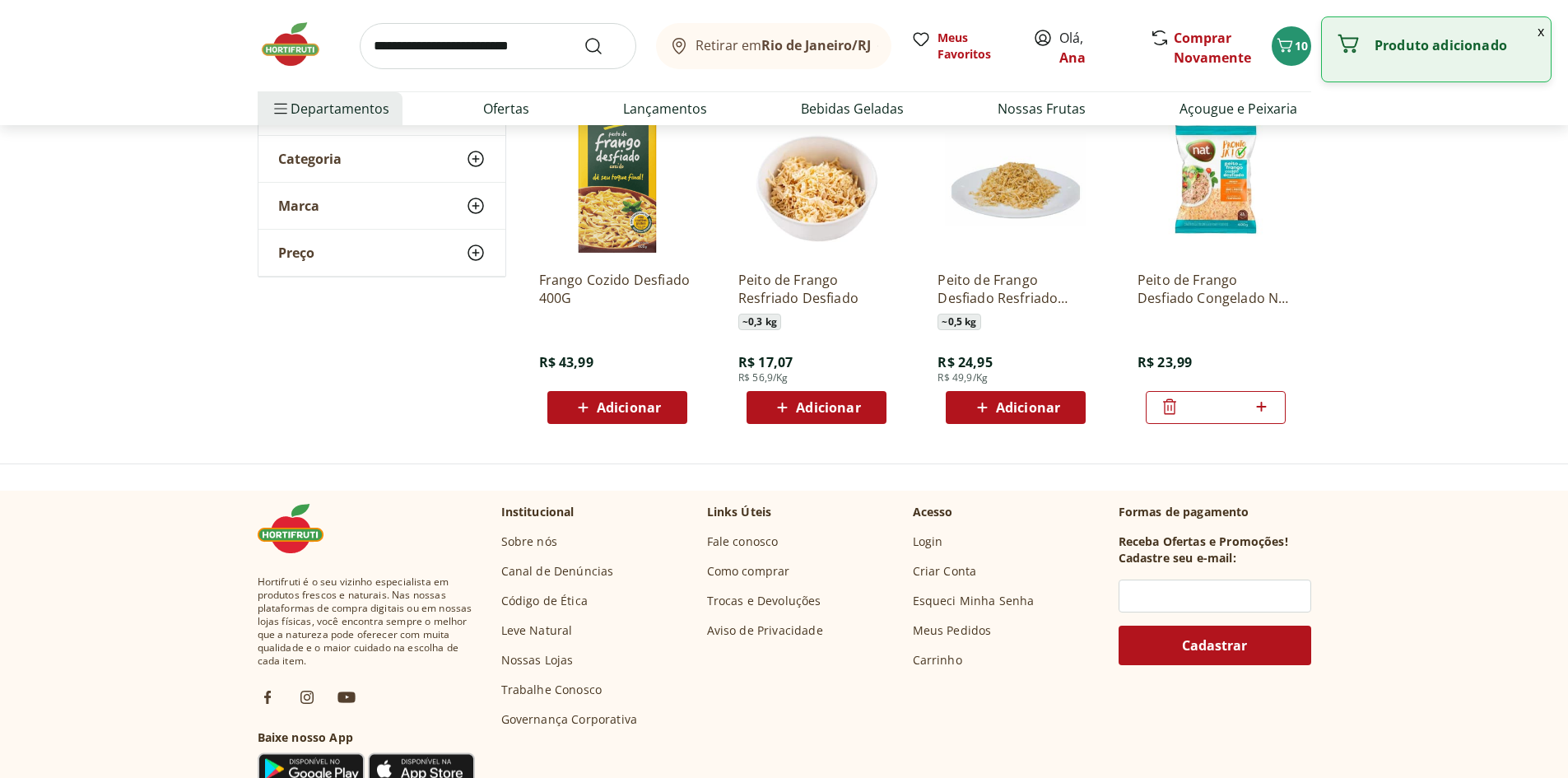 click 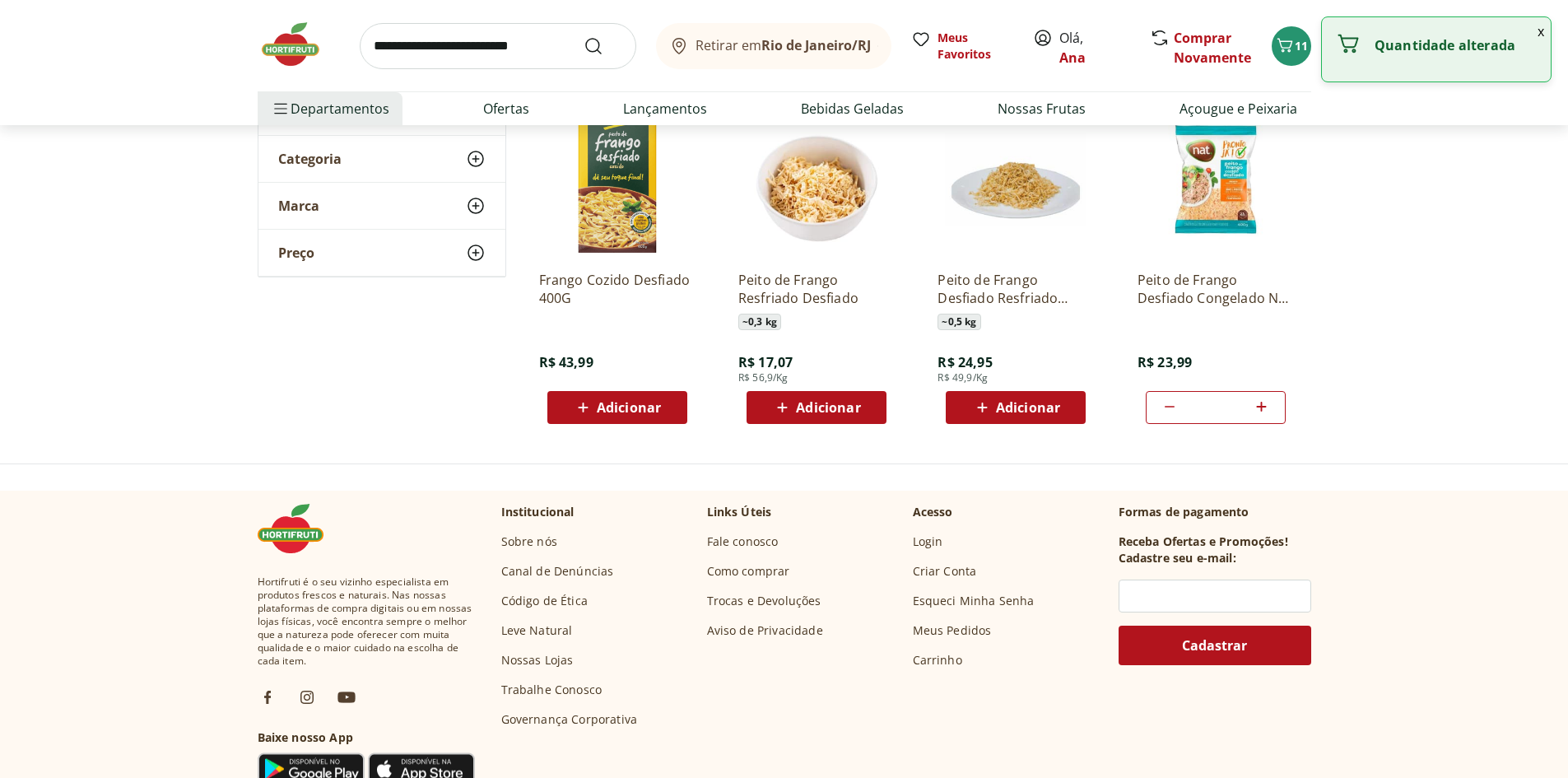 scroll, scrollTop: 0, scrollLeft: 0, axis: both 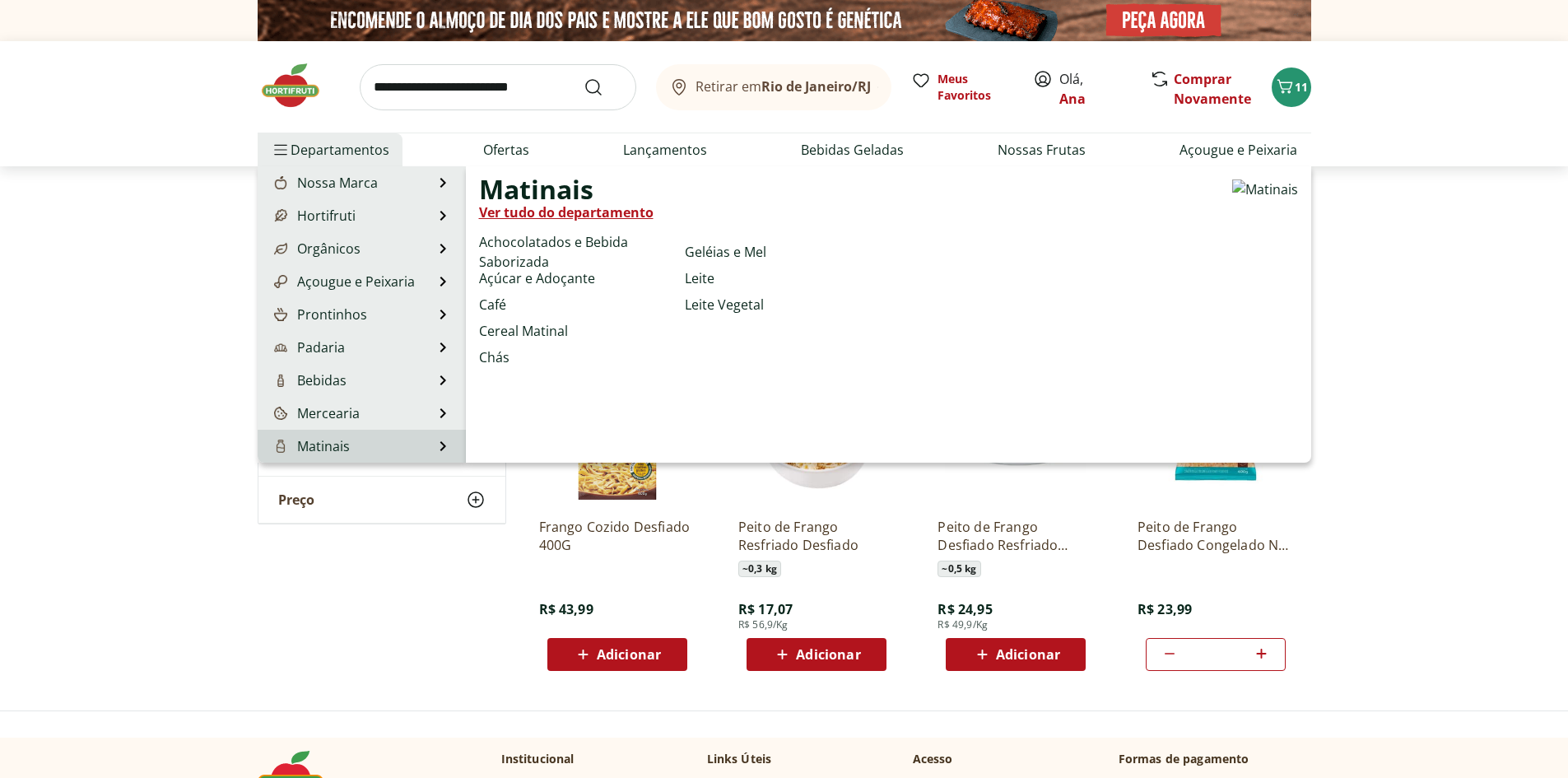 click on "Ver tudo do departamento" at bounding box center [566, 212] 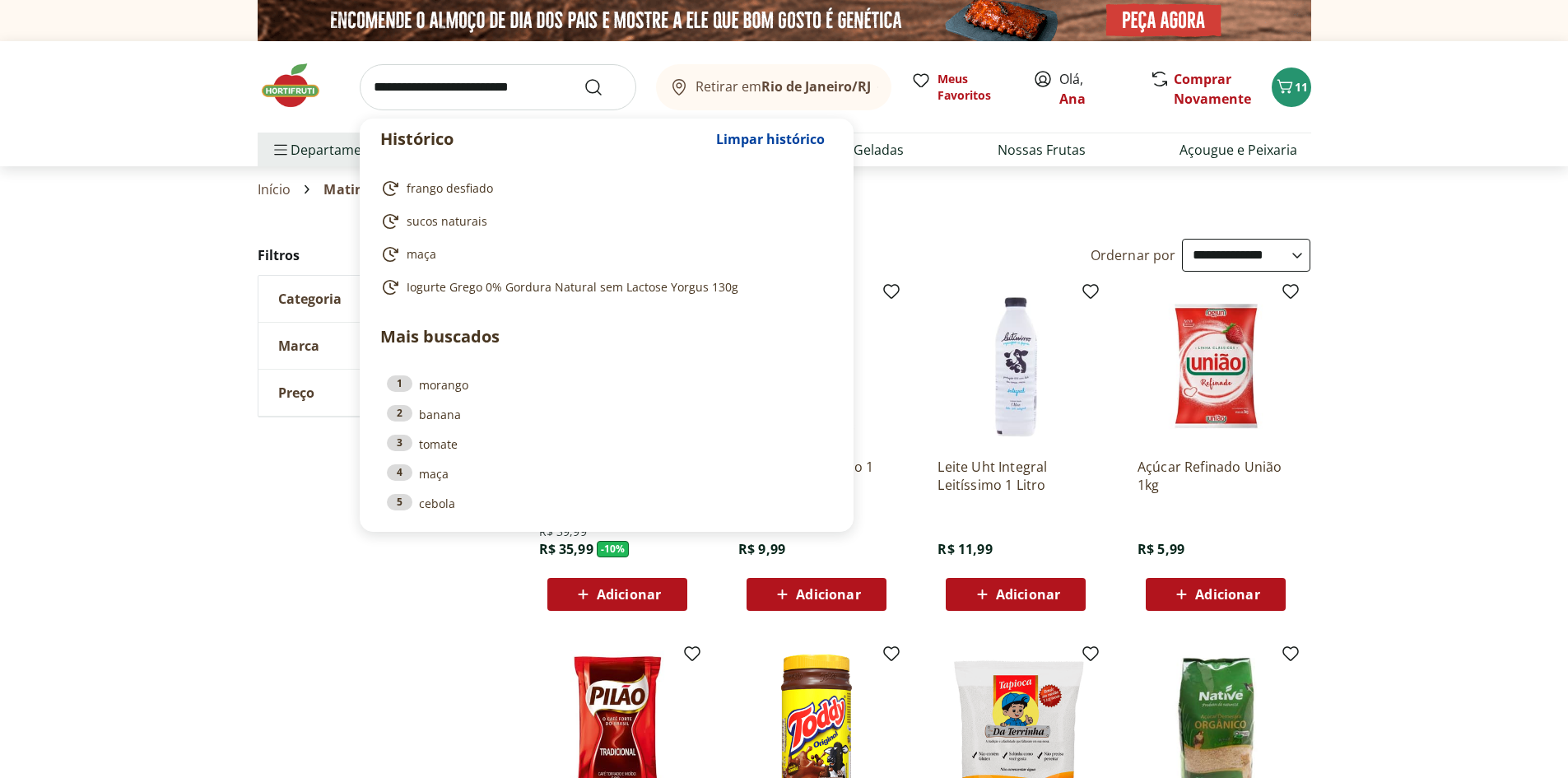 click at bounding box center [498, 87] 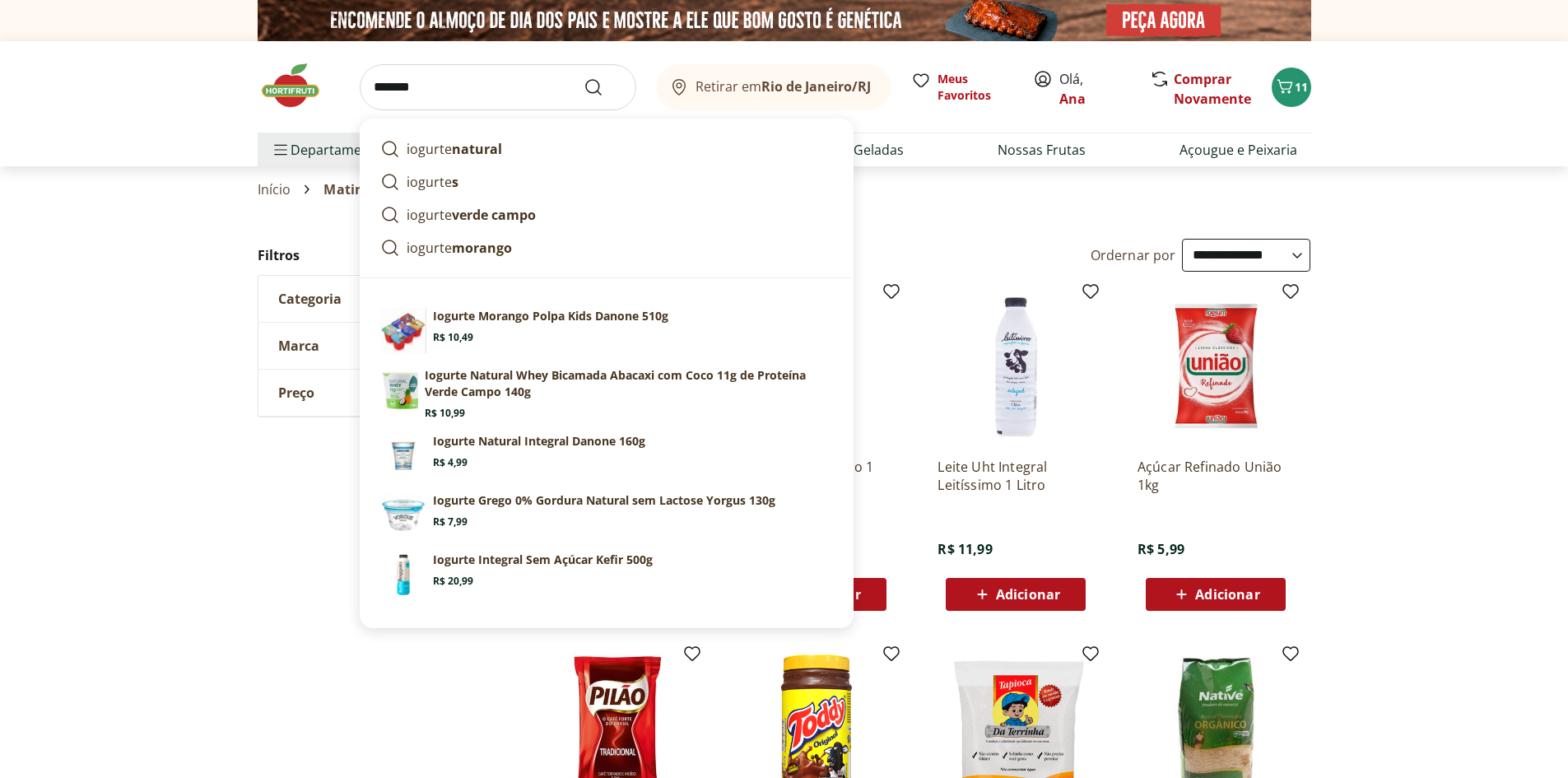 type on "*******" 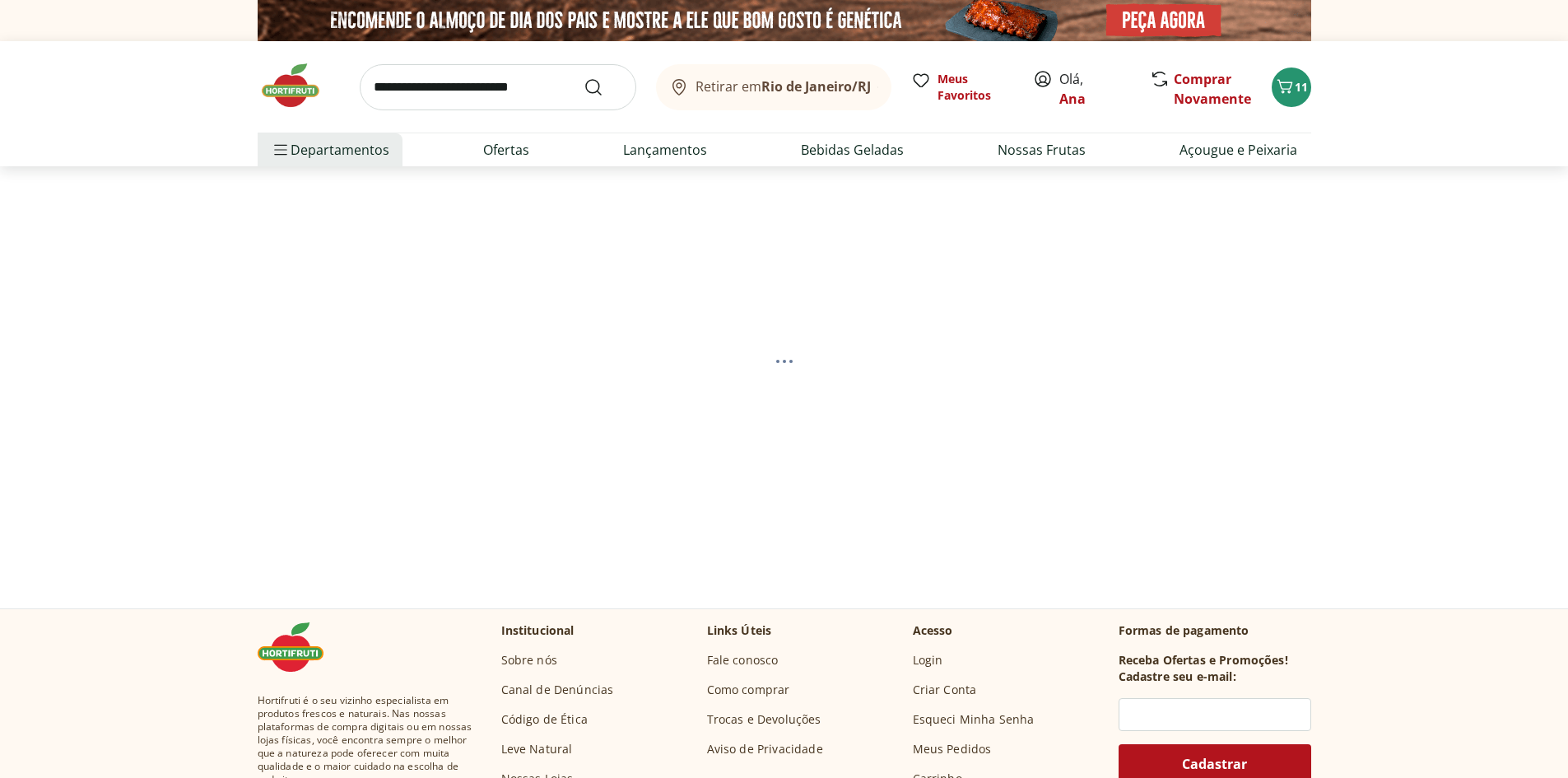 scroll, scrollTop: 0, scrollLeft: 0, axis: both 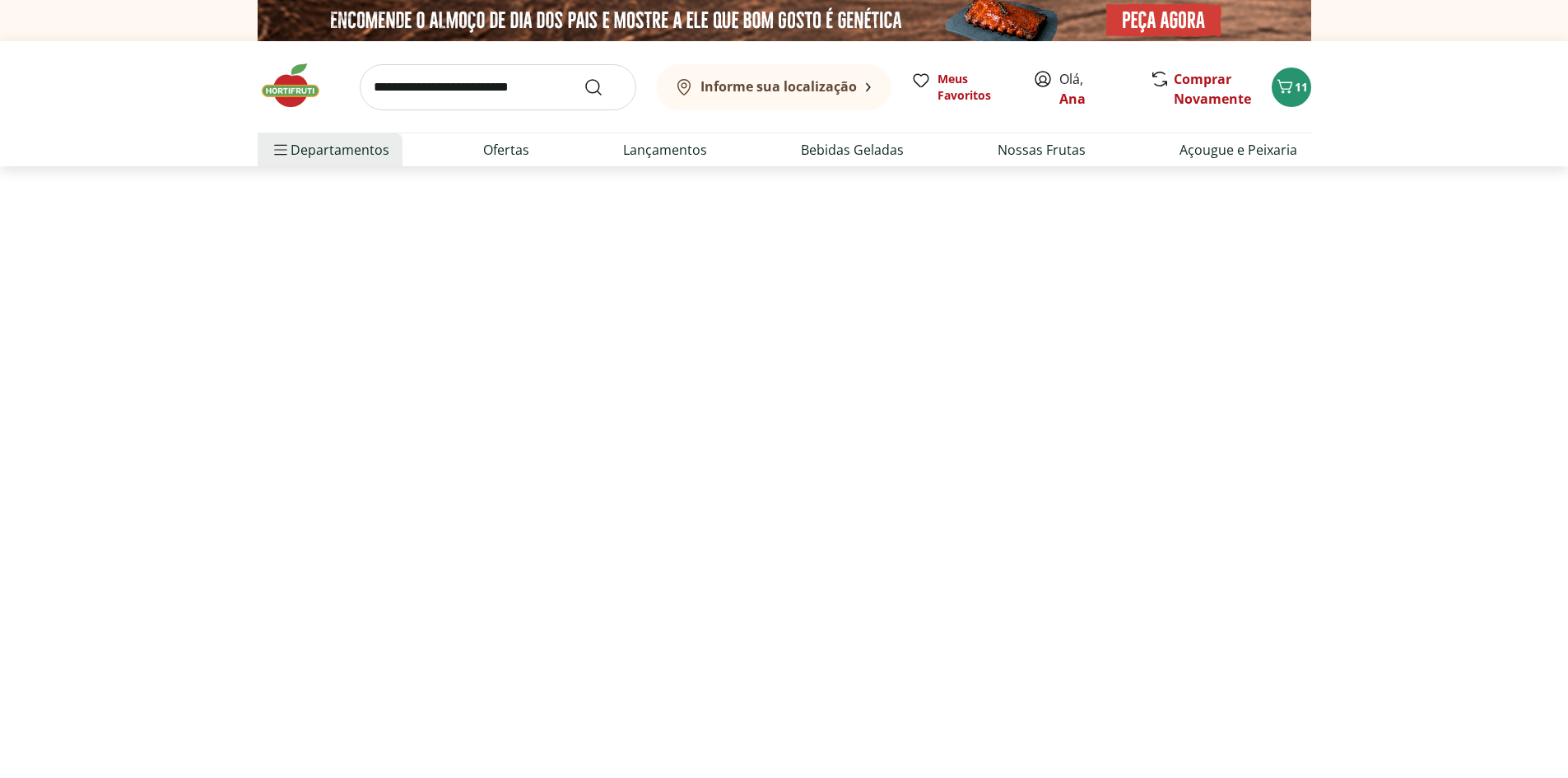 select on "**********" 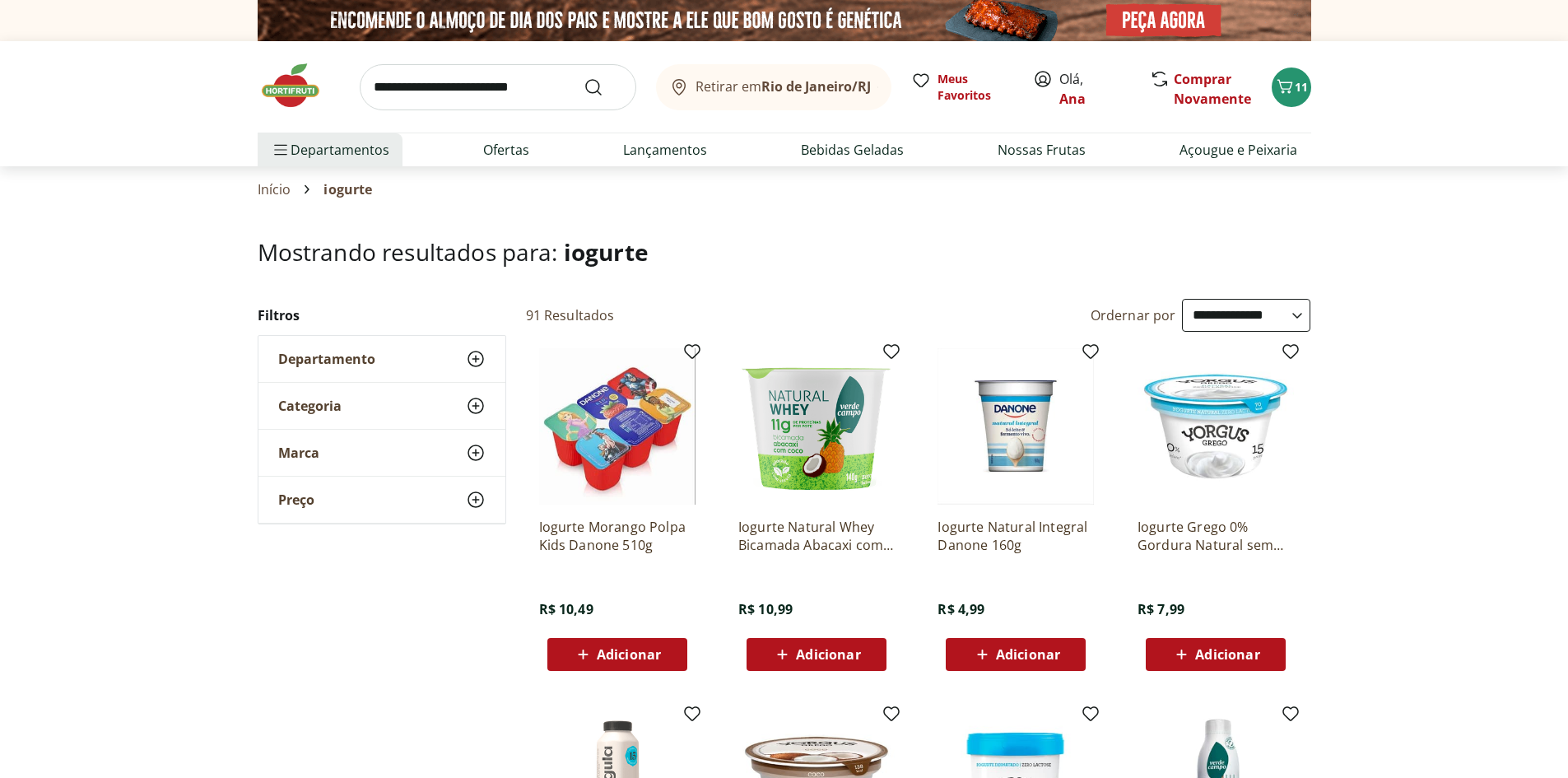 click on "Departamento" at bounding box center (327, 359) 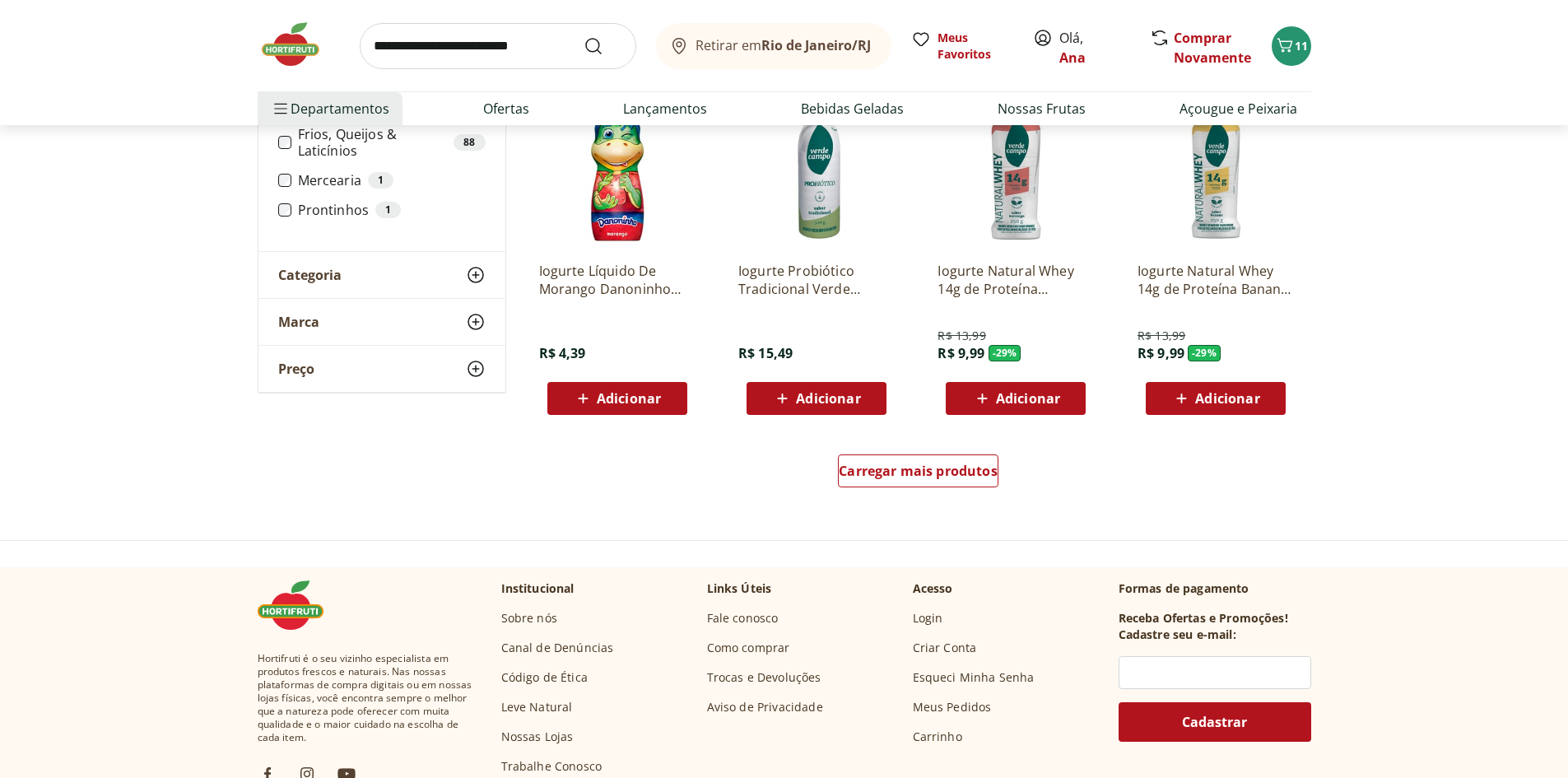 scroll, scrollTop: 988, scrollLeft: 0, axis: vertical 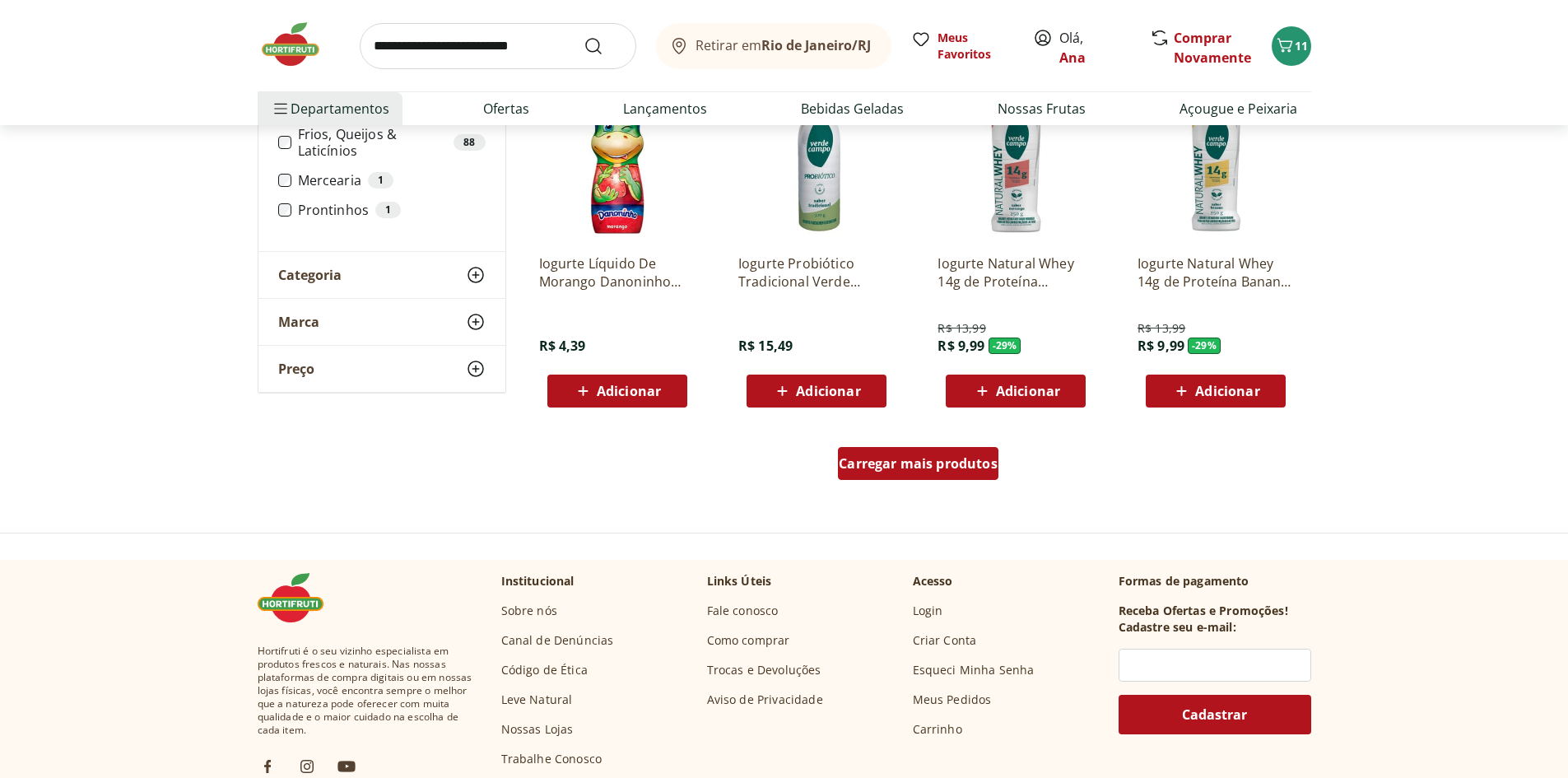 click on "Carregar mais produtos" at bounding box center [918, 464] 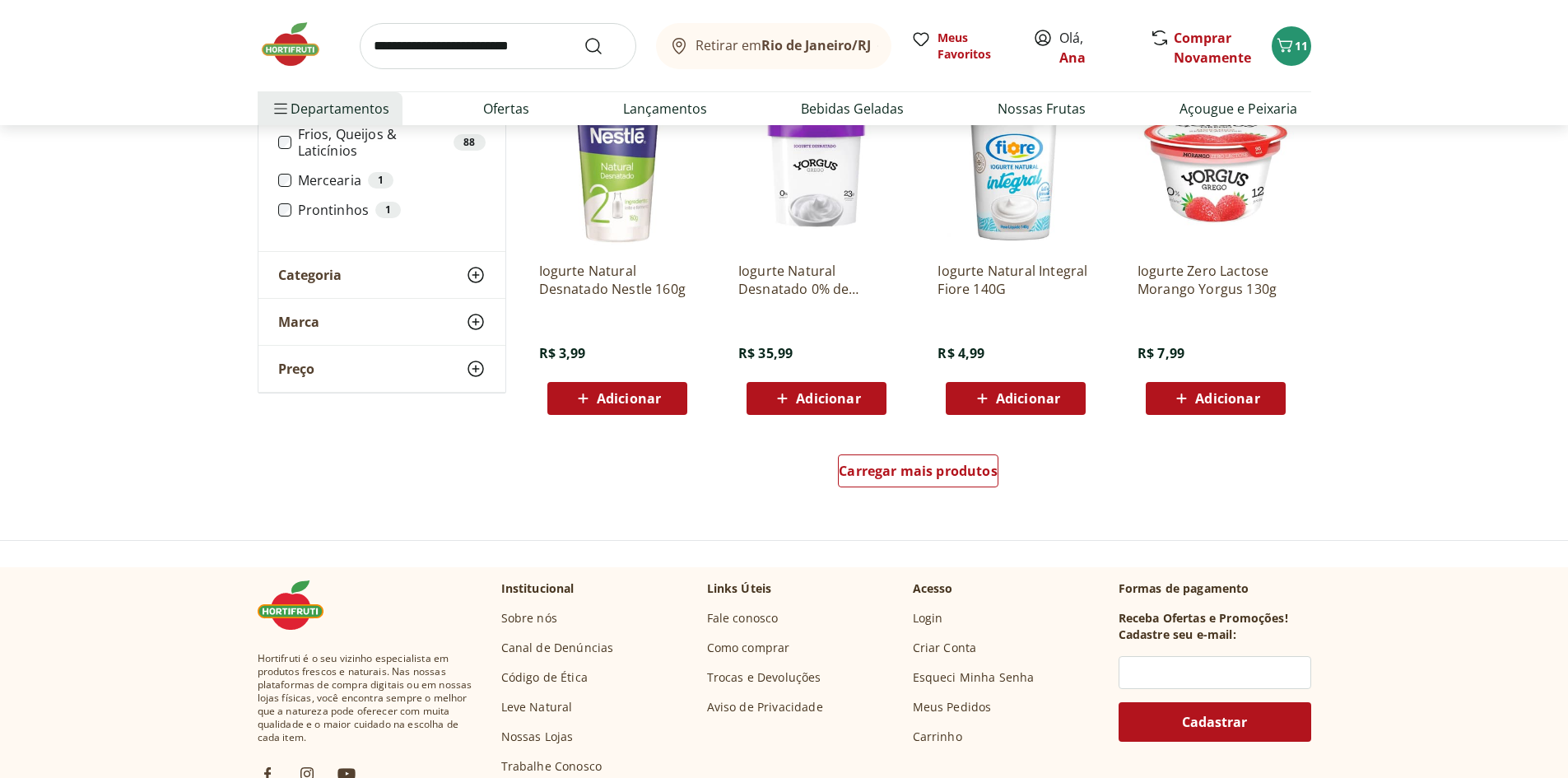 scroll, scrollTop: 2058, scrollLeft: 0, axis: vertical 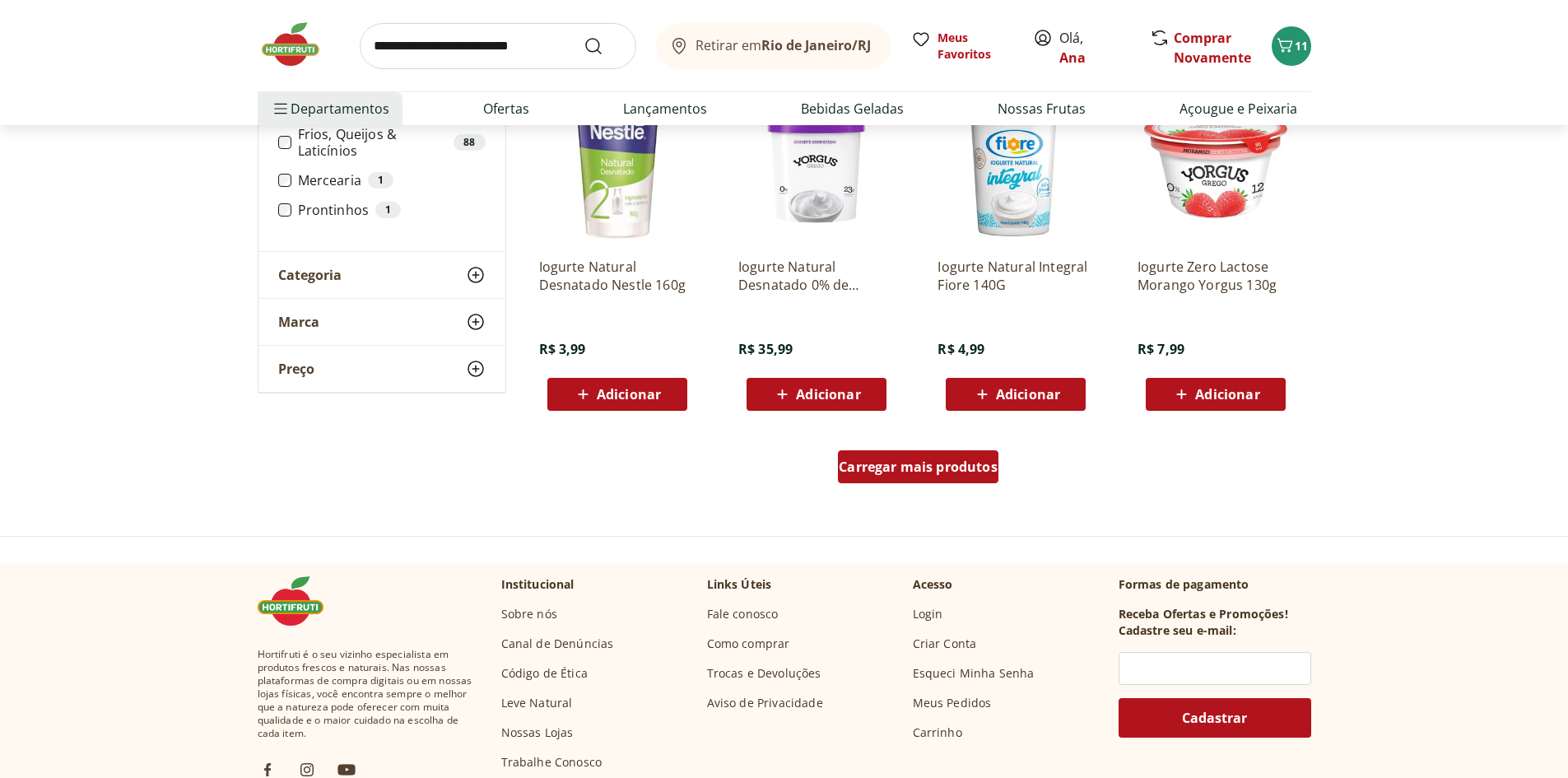 click on "Carregar mais produtos" at bounding box center [918, 467] 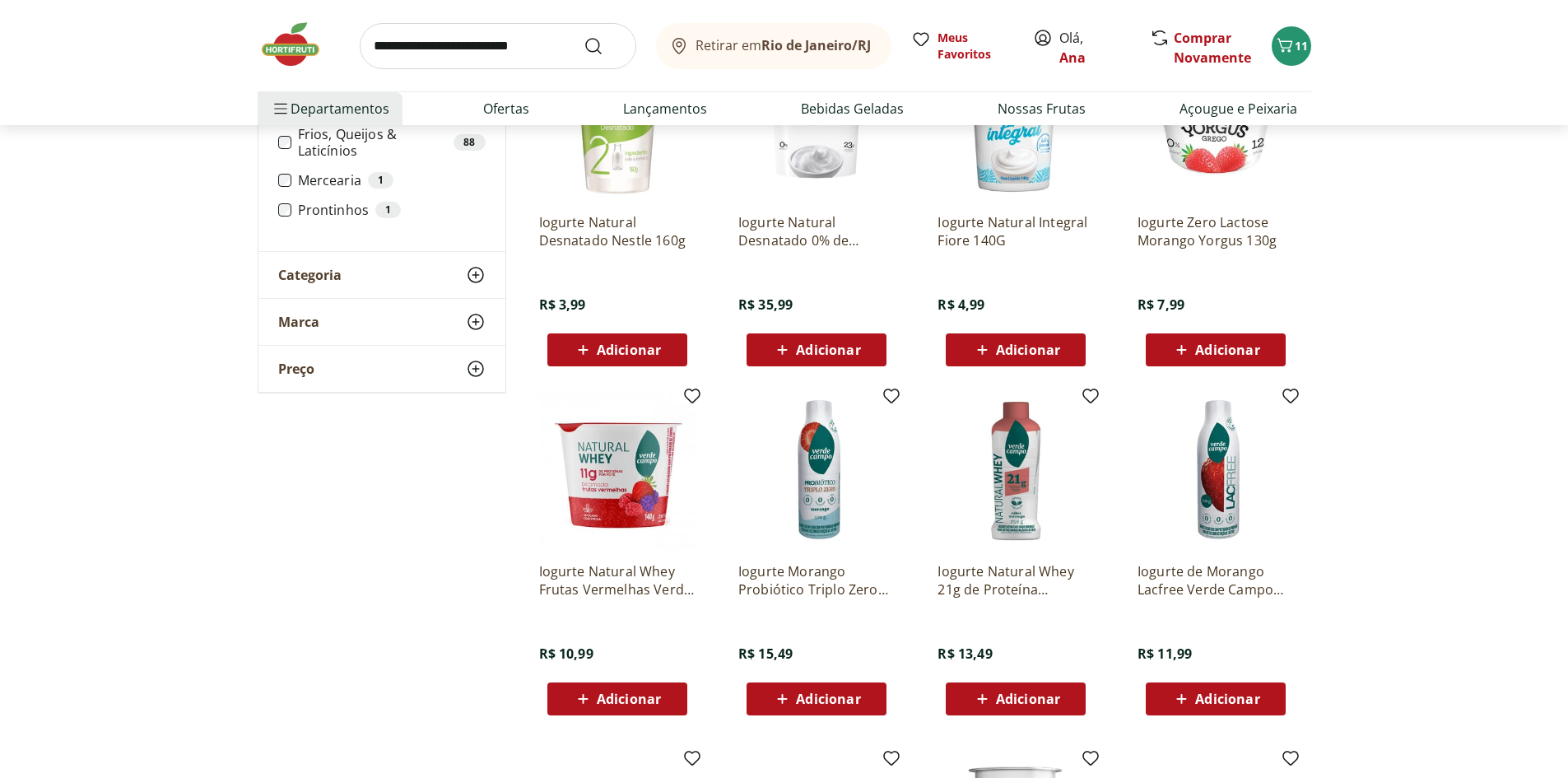scroll, scrollTop: 2141, scrollLeft: 0, axis: vertical 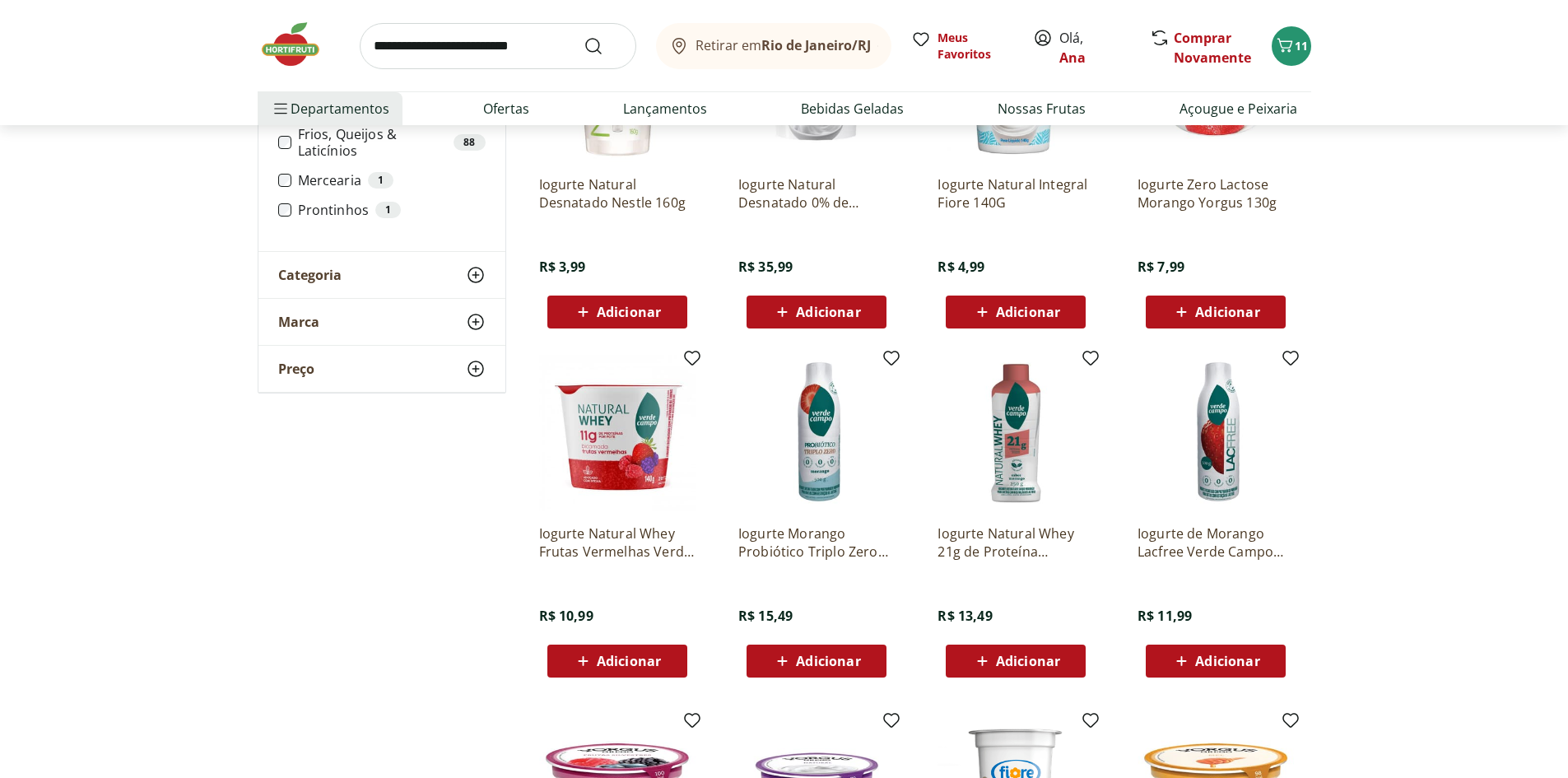 click on "Adicionar" at bounding box center [828, 661] 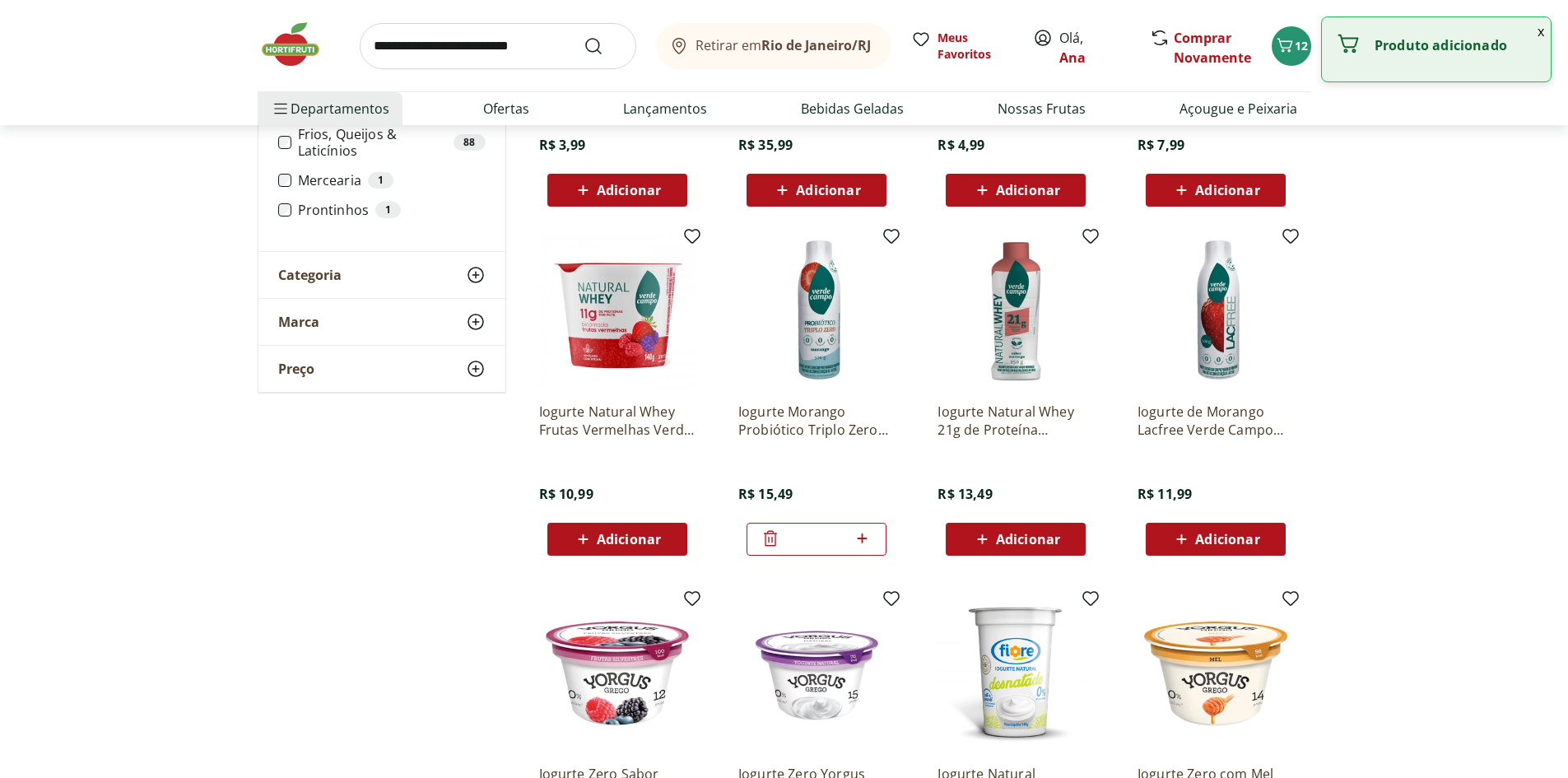 scroll, scrollTop: 2305, scrollLeft: 0, axis: vertical 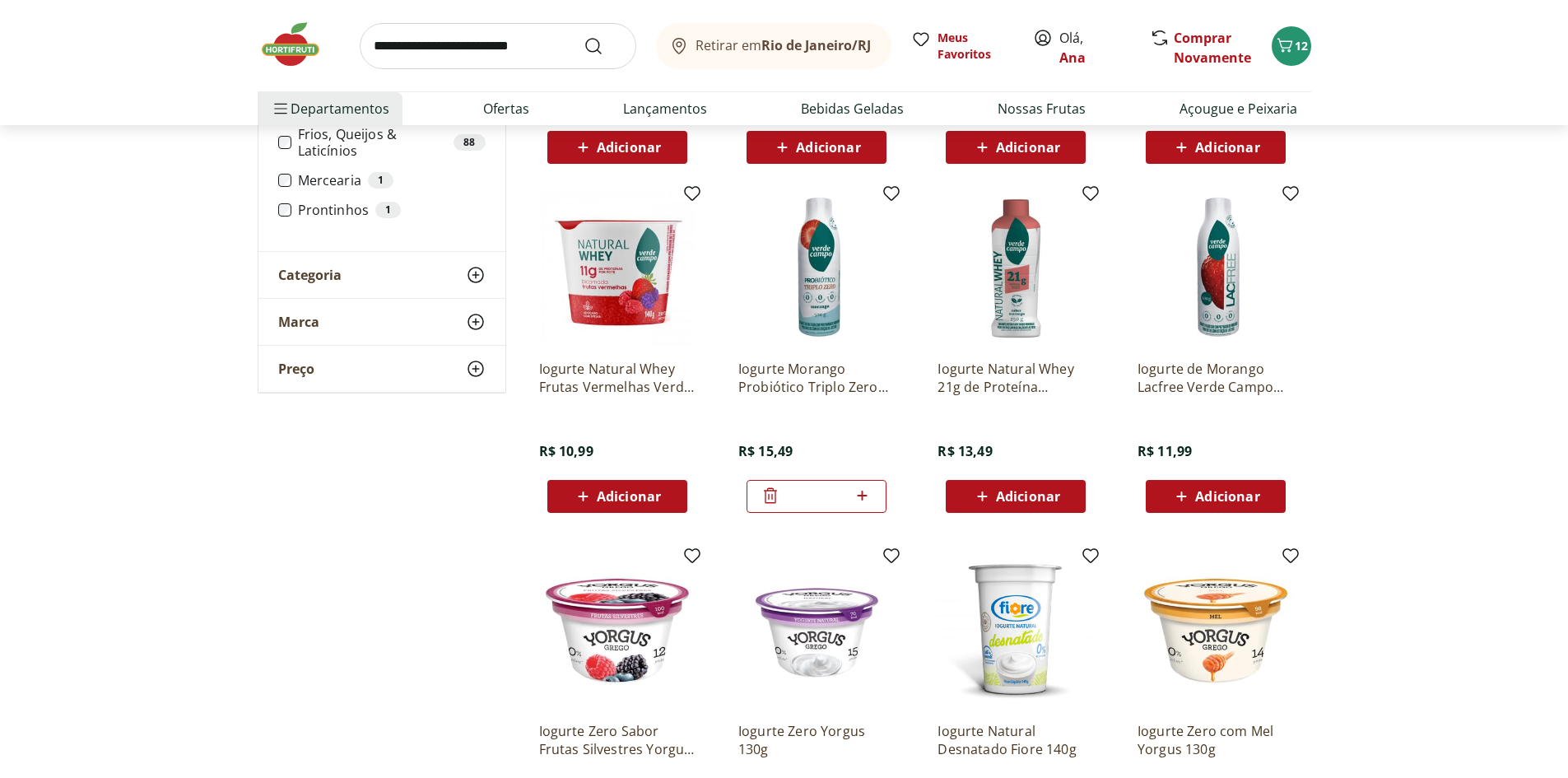 click 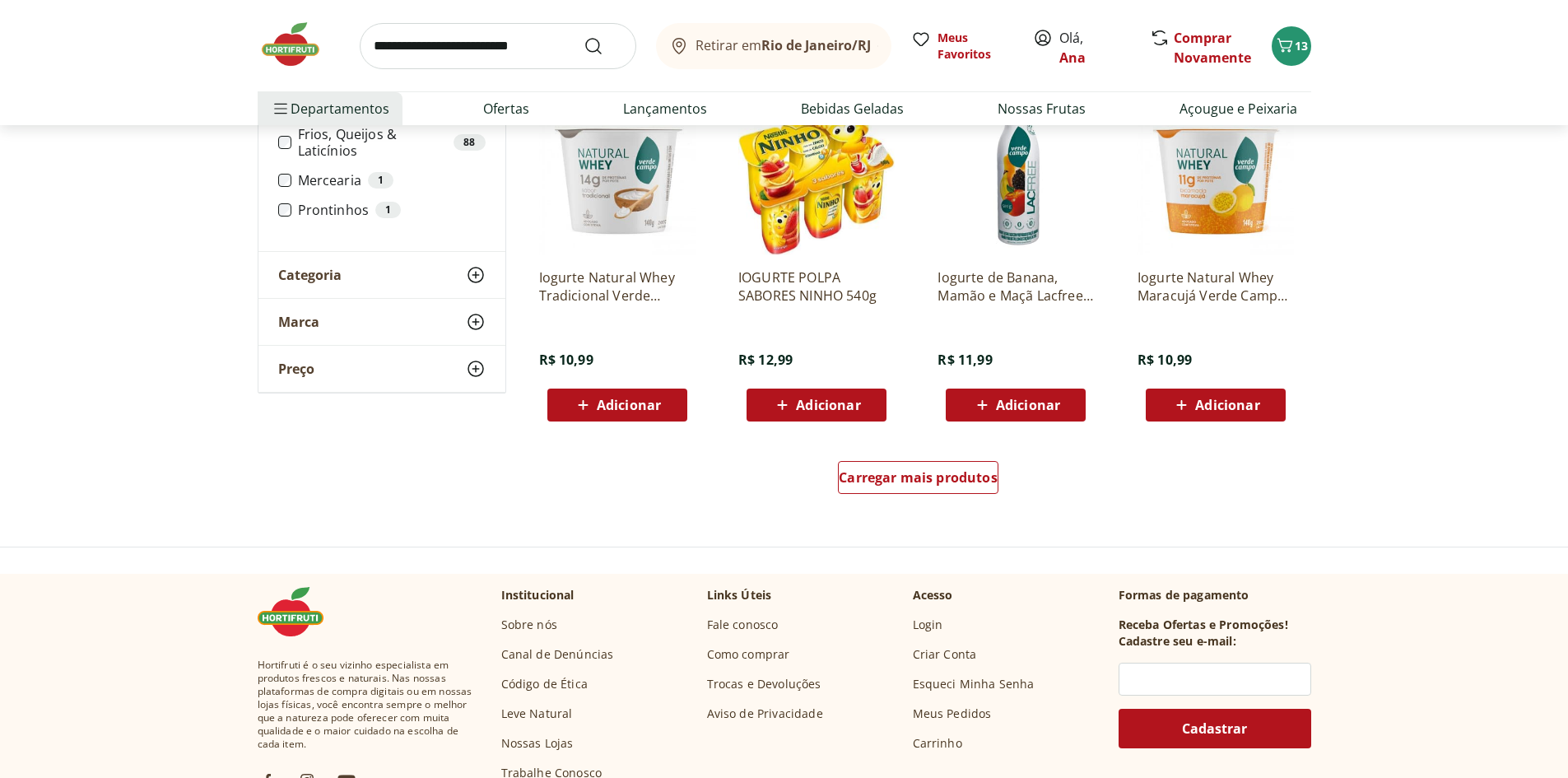 scroll, scrollTop: 3128, scrollLeft: 0, axis: vertical 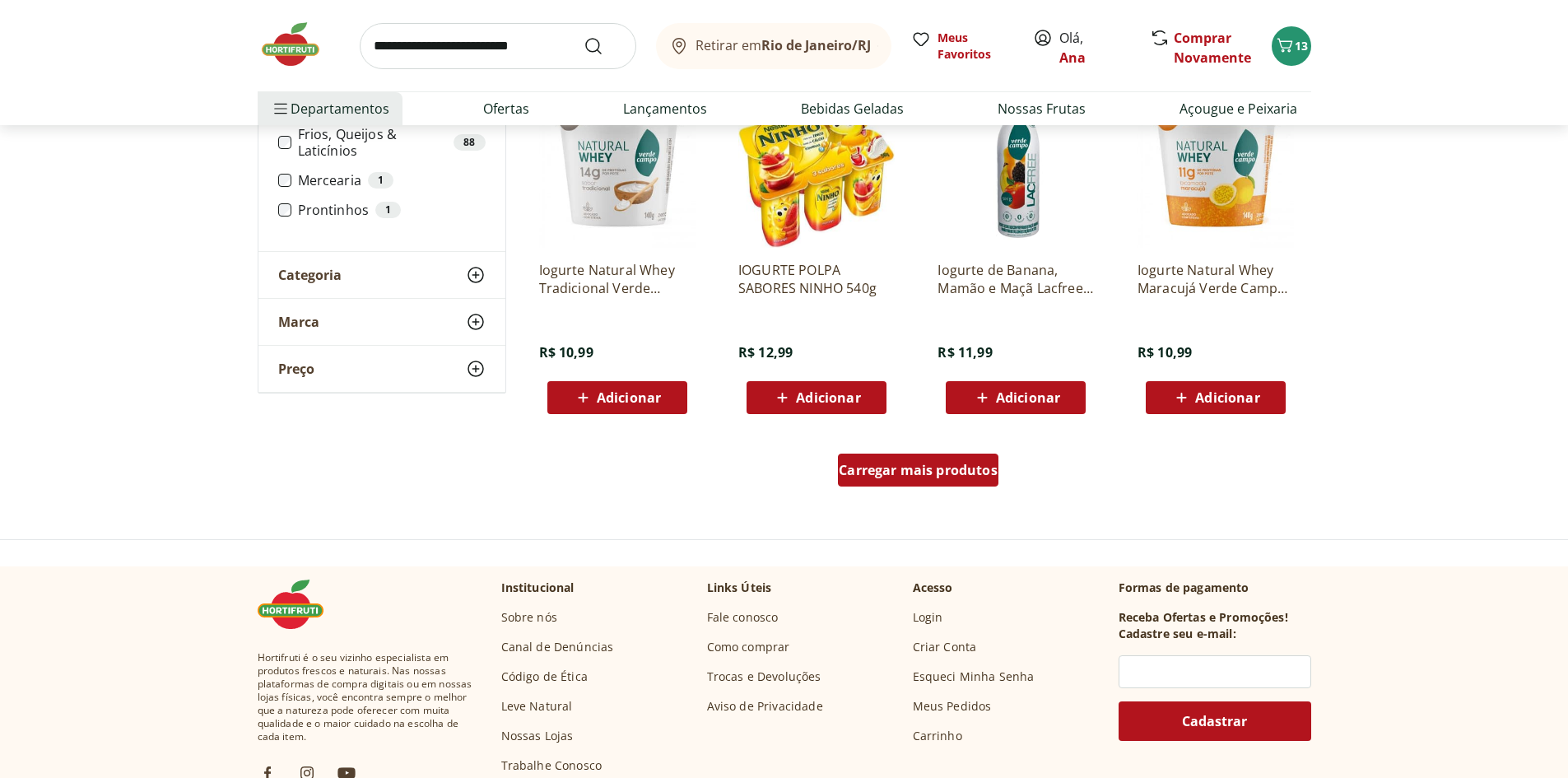 click on "Carregar mais produtos" at bounding box center (918, 470) 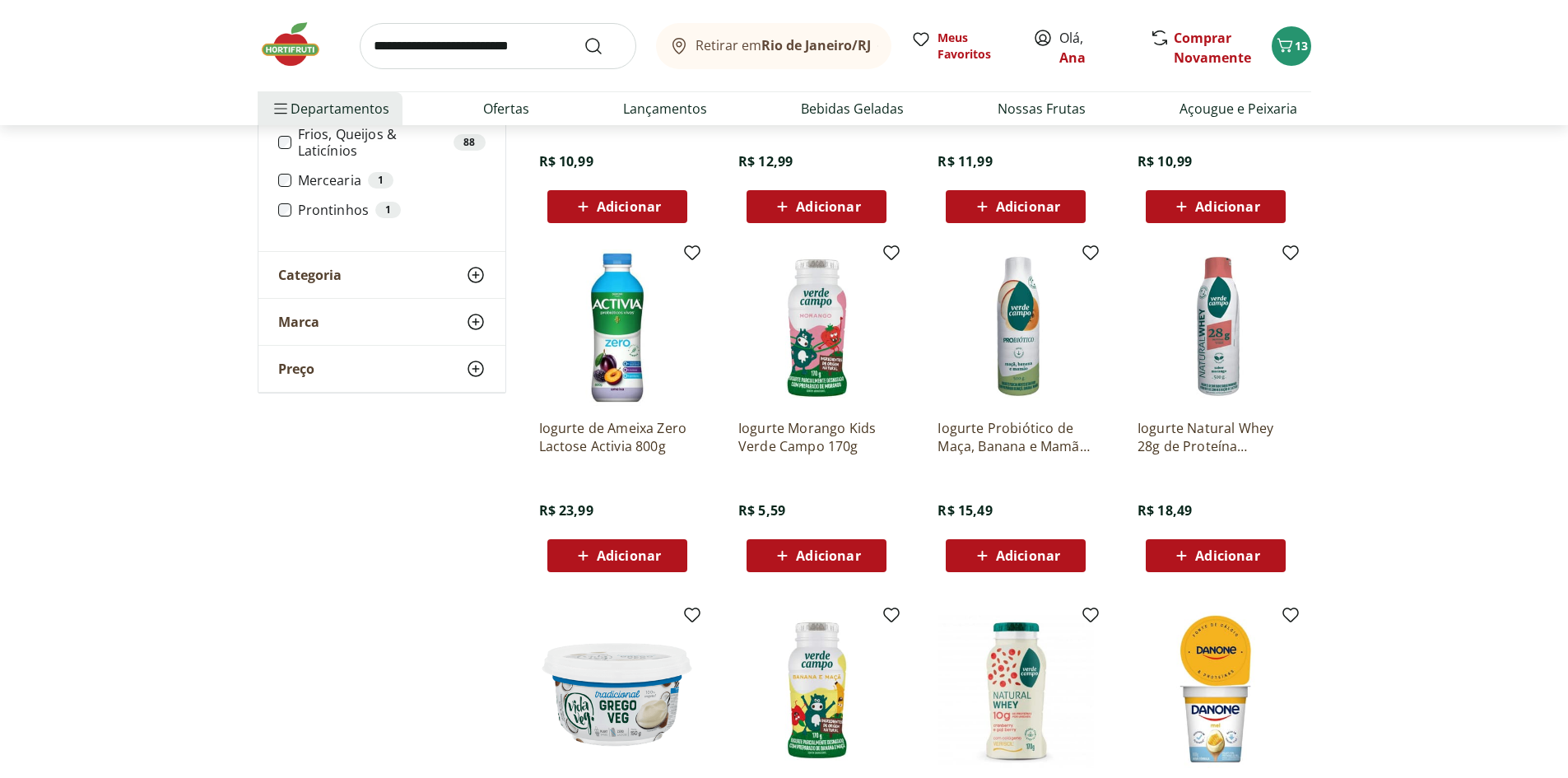 scroll, scrollTop: 3375, scrollLeft: 0, axis: vertical 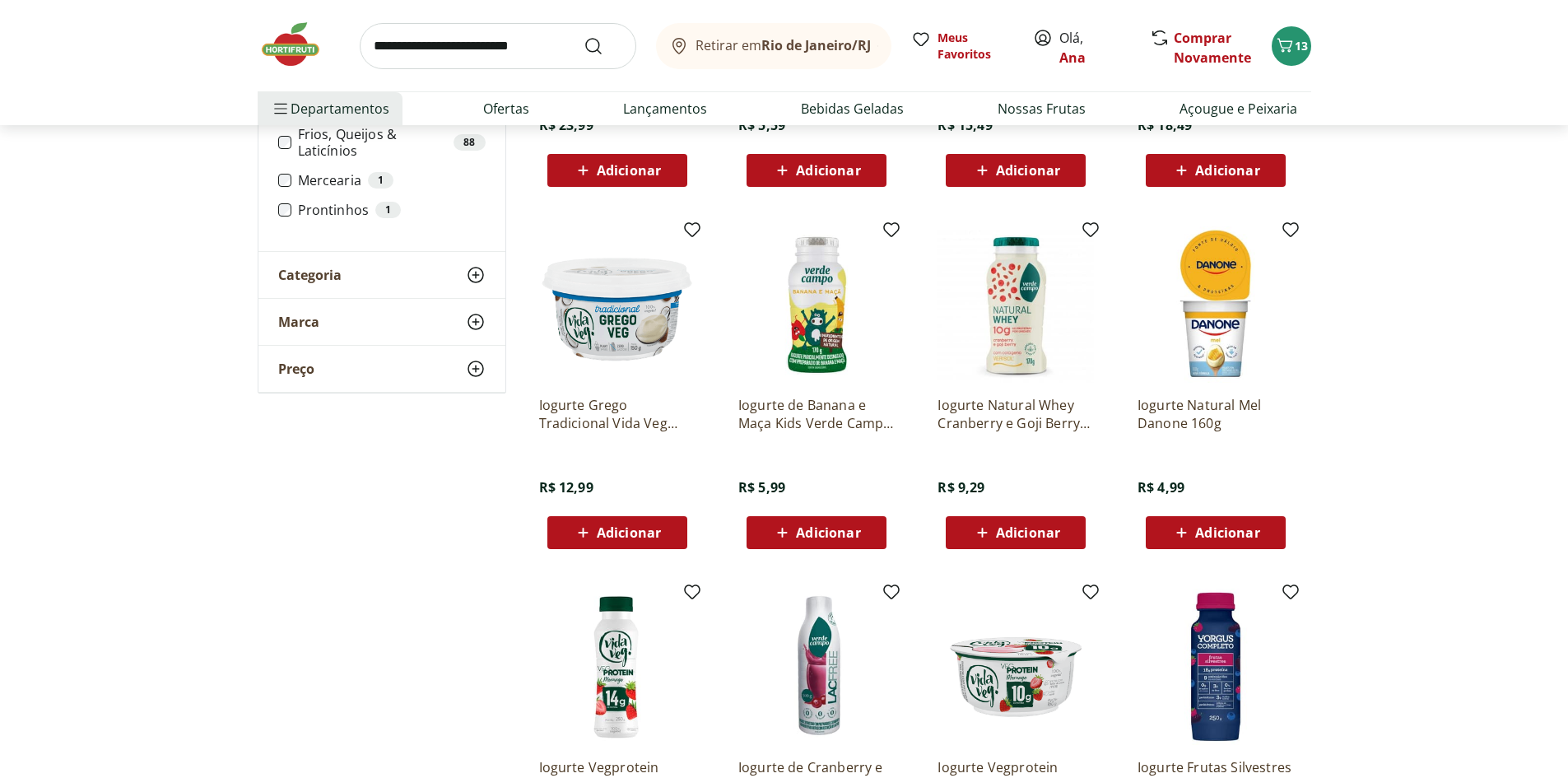 click on "Adicionar" at bounding box center (1016, 533) 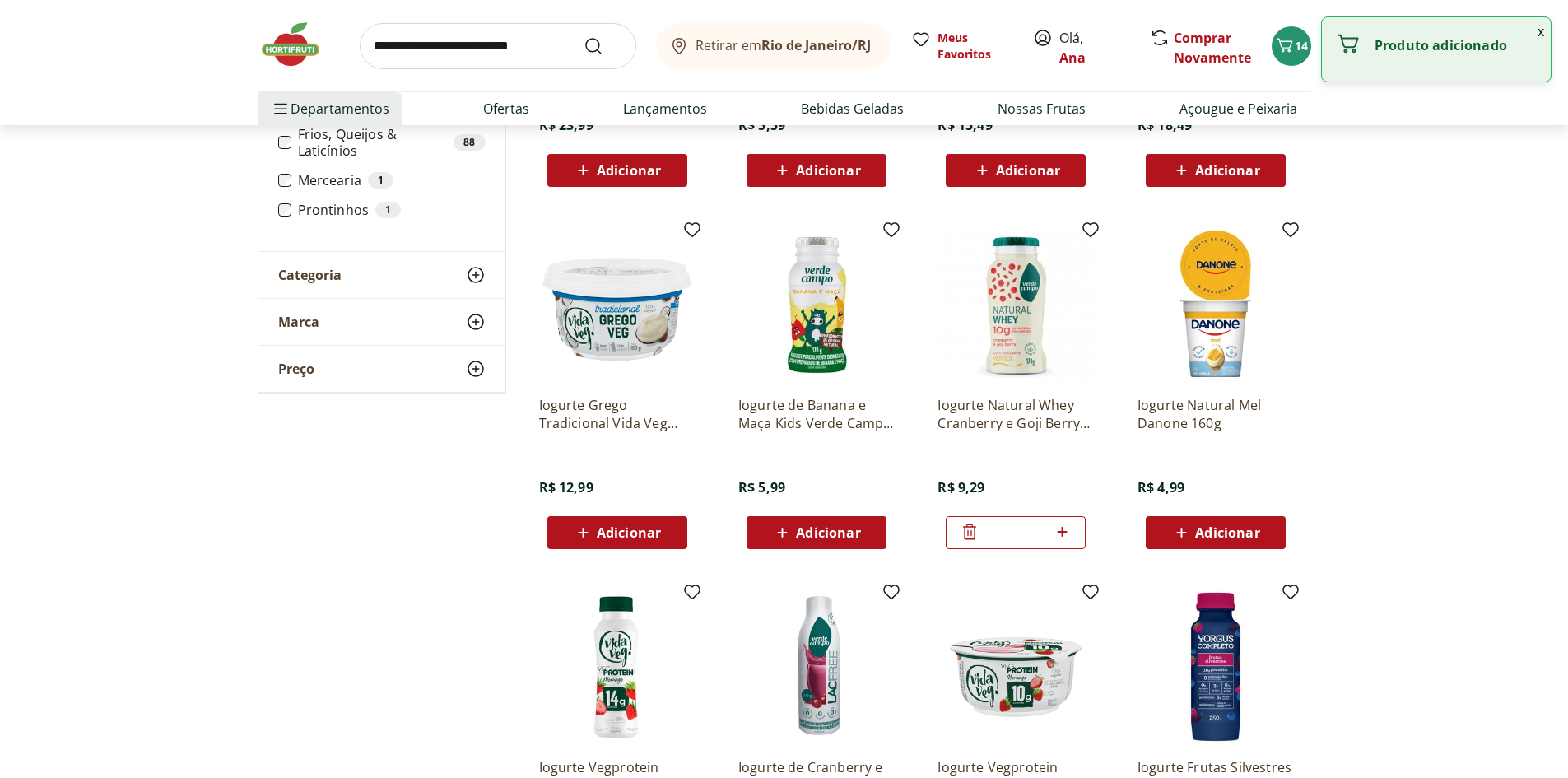 click 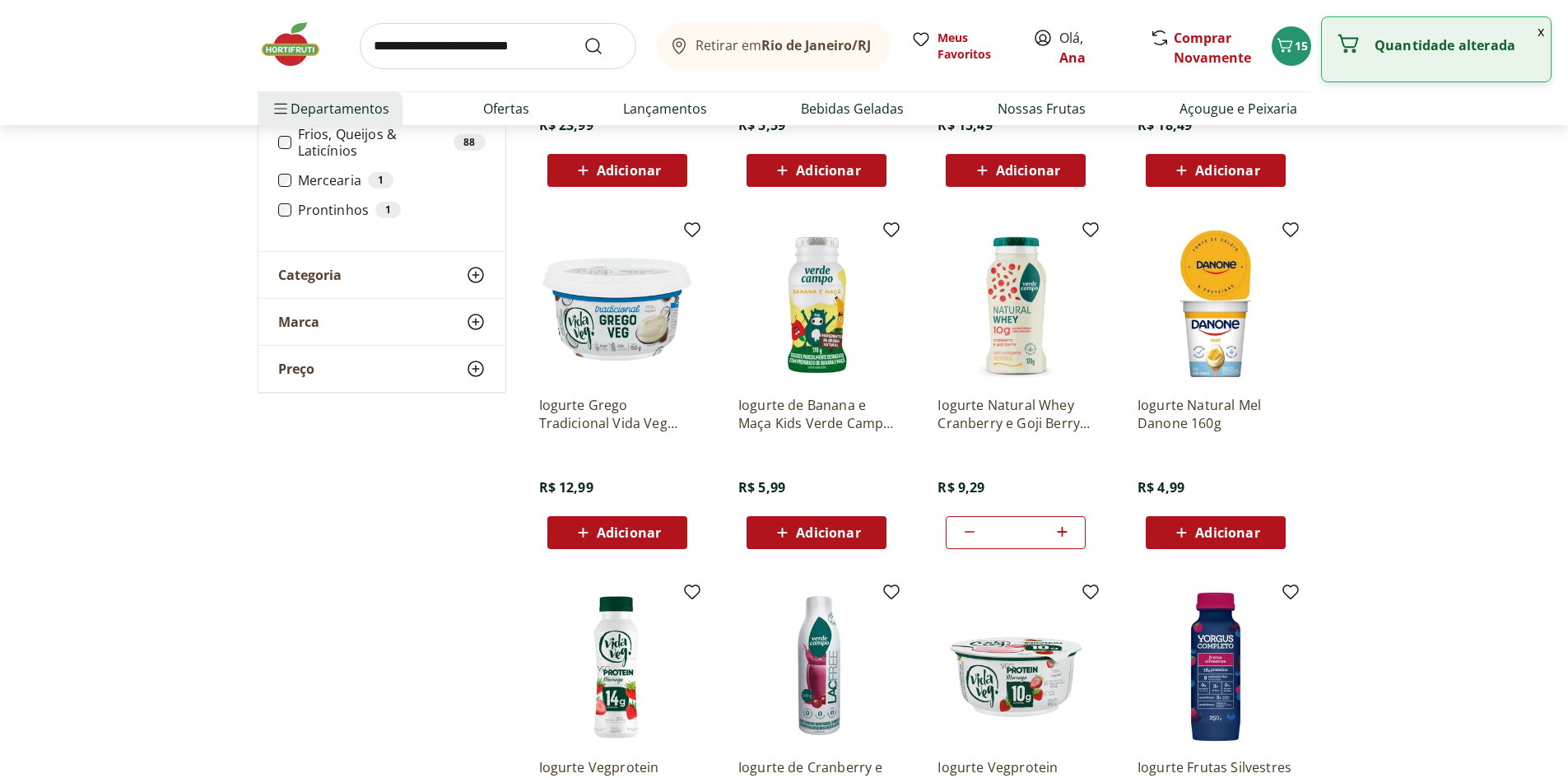click 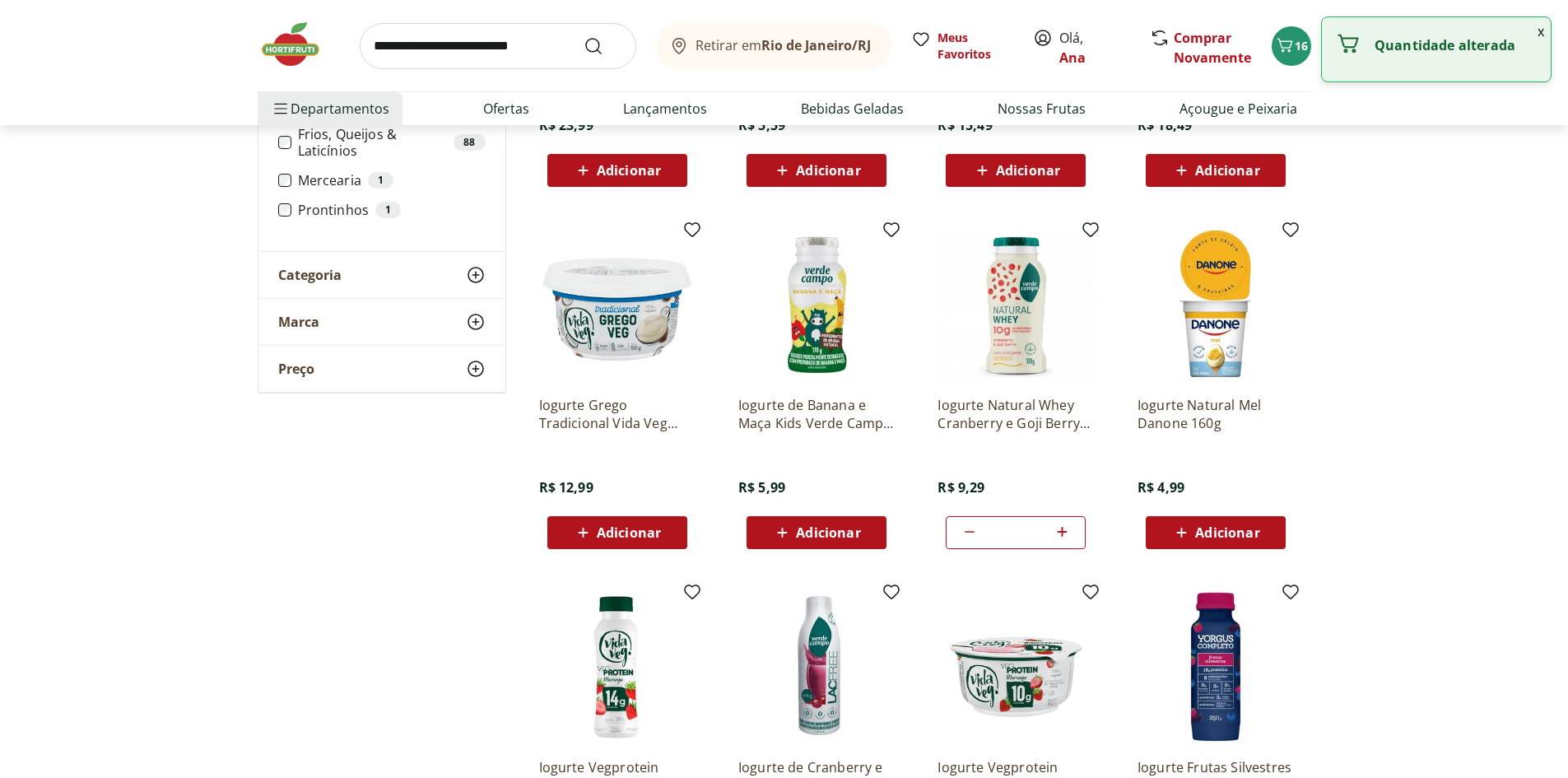 click 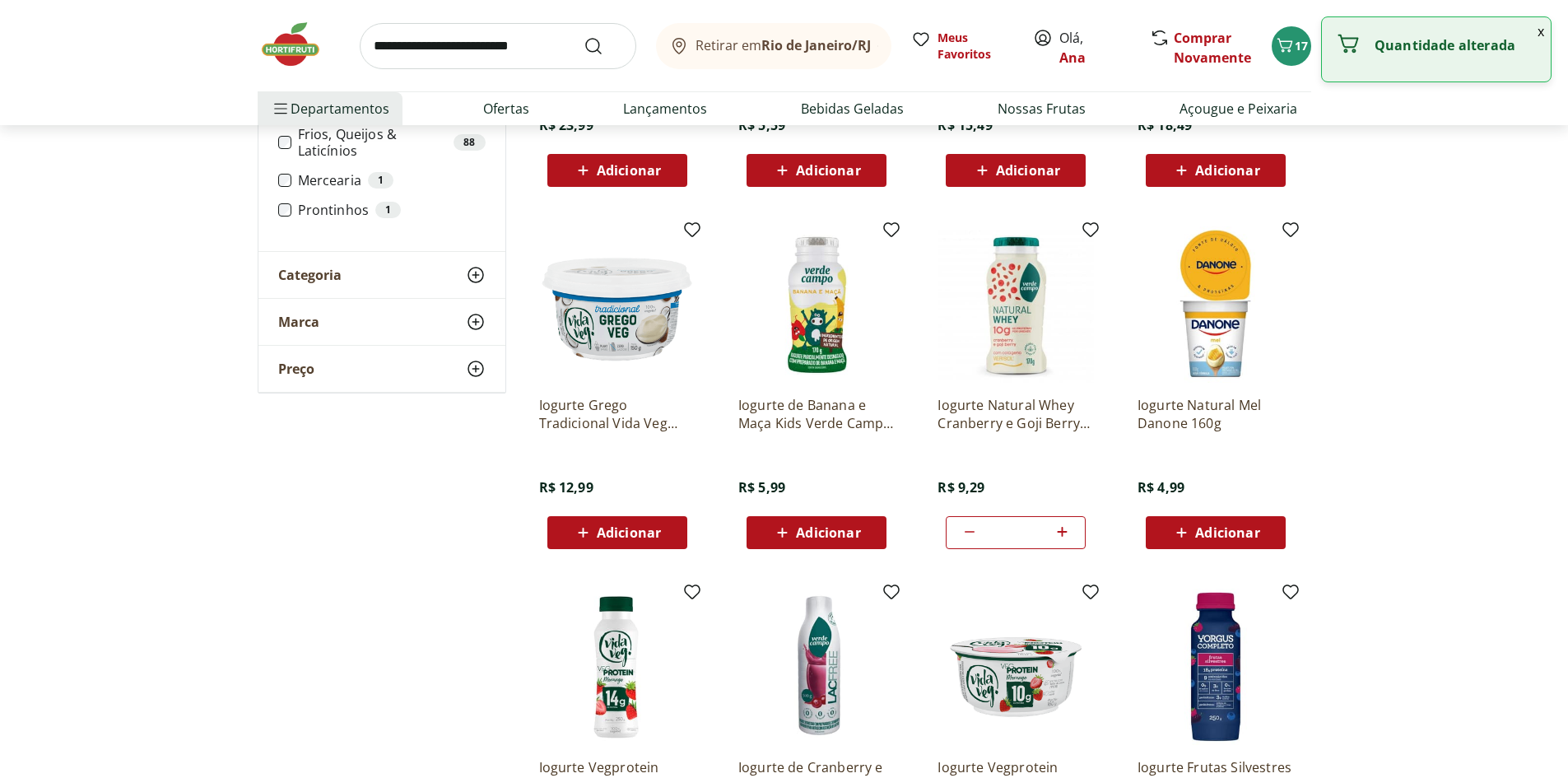 click 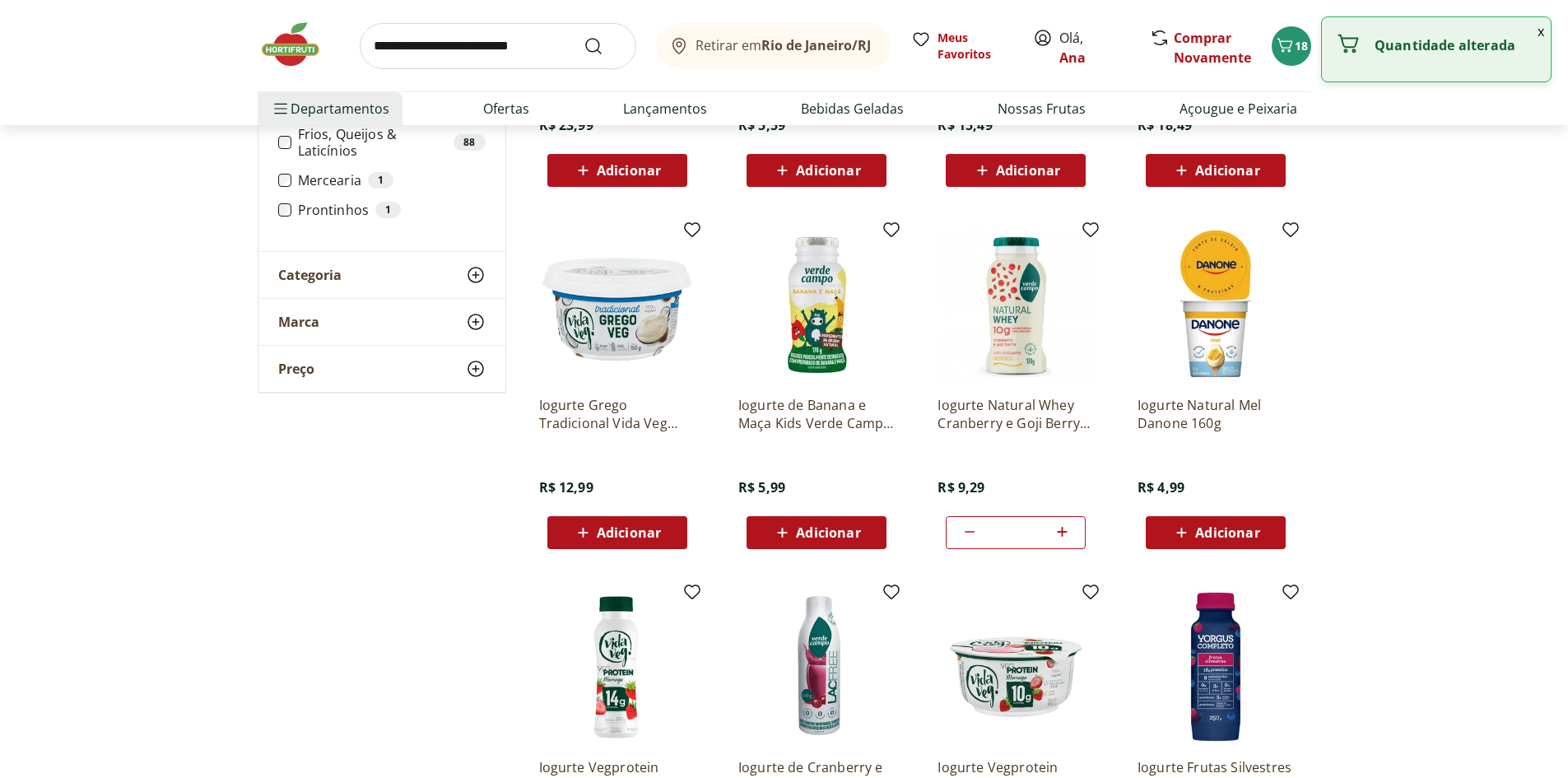 click 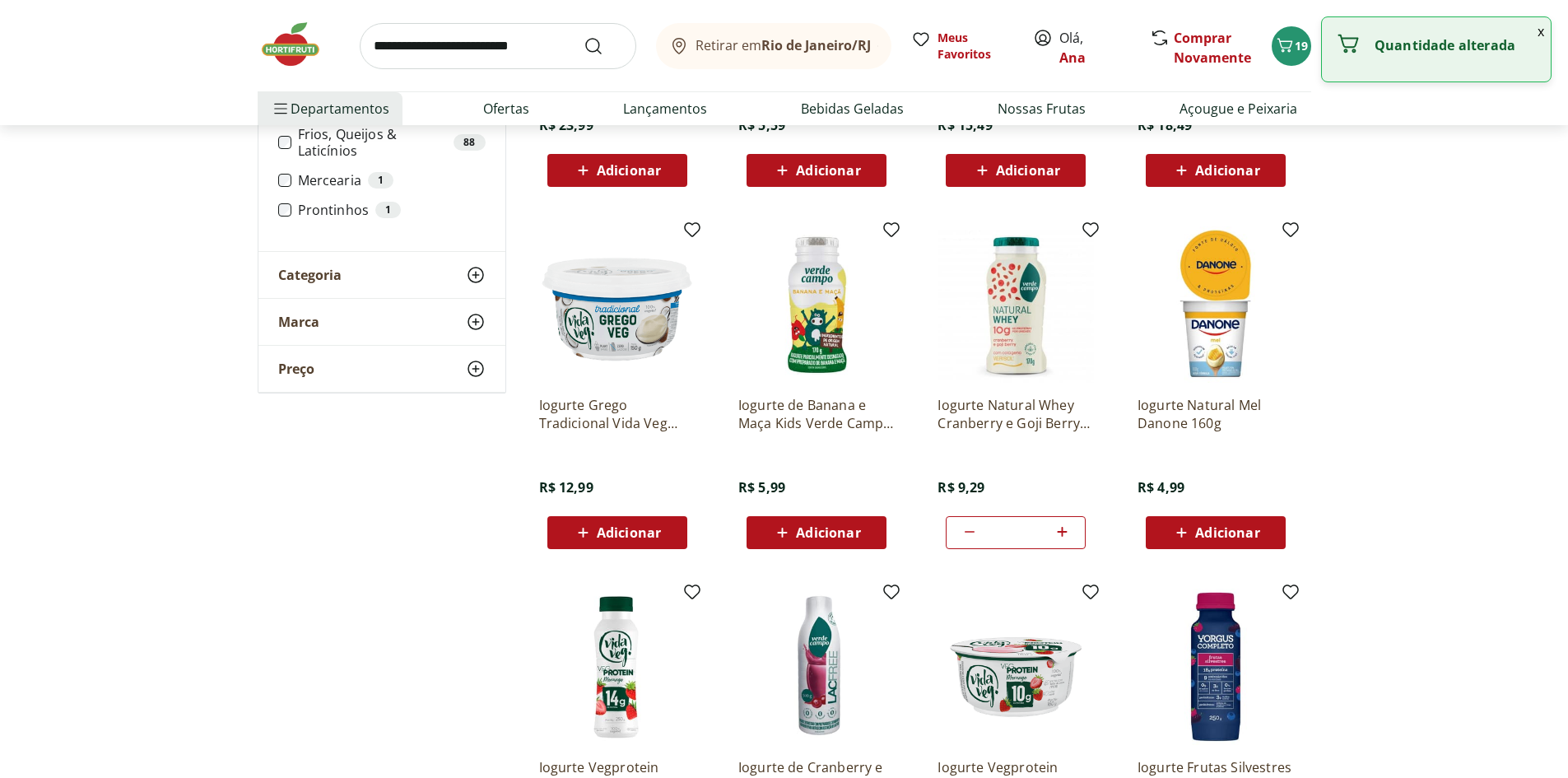 click 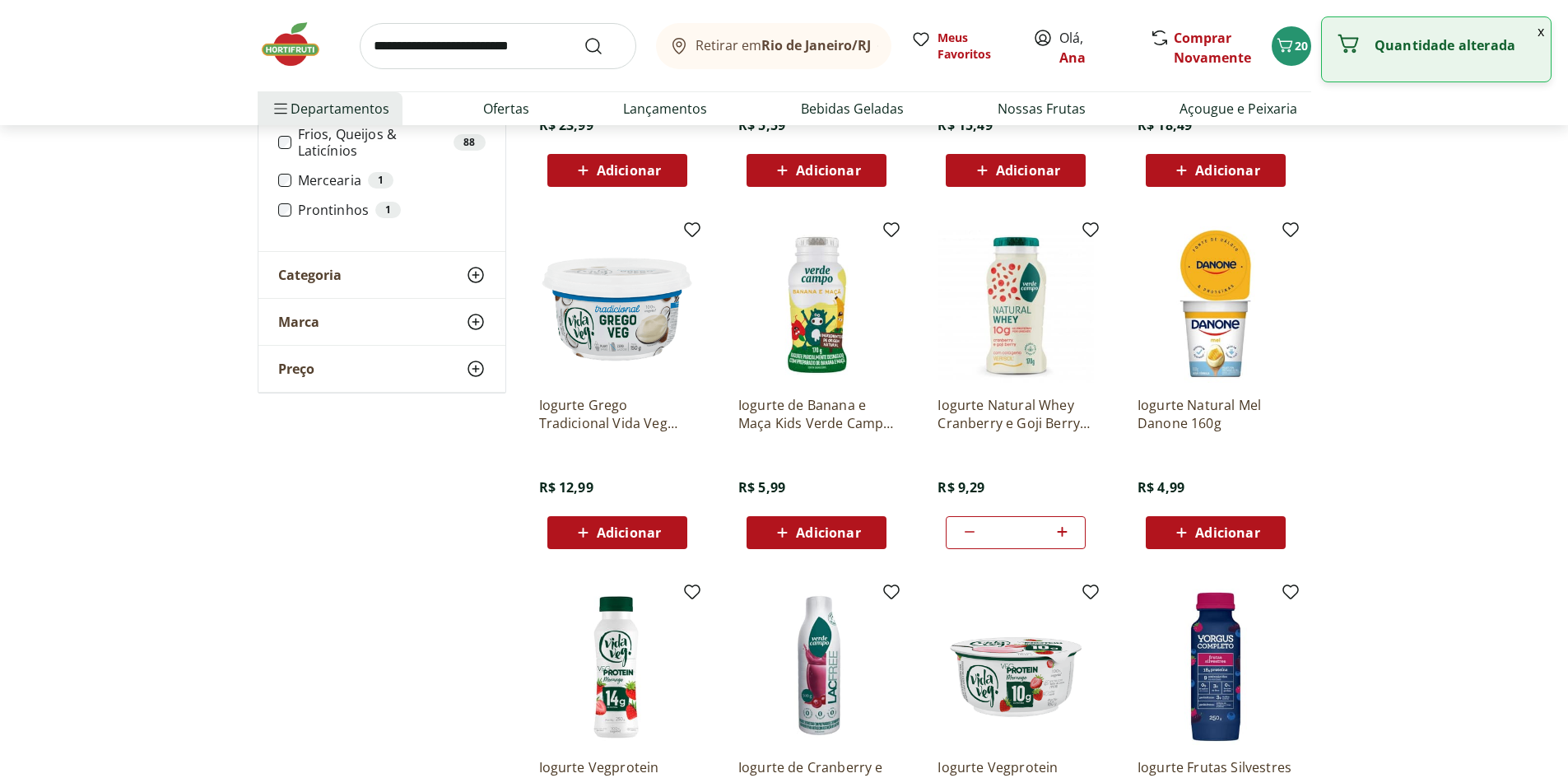 click 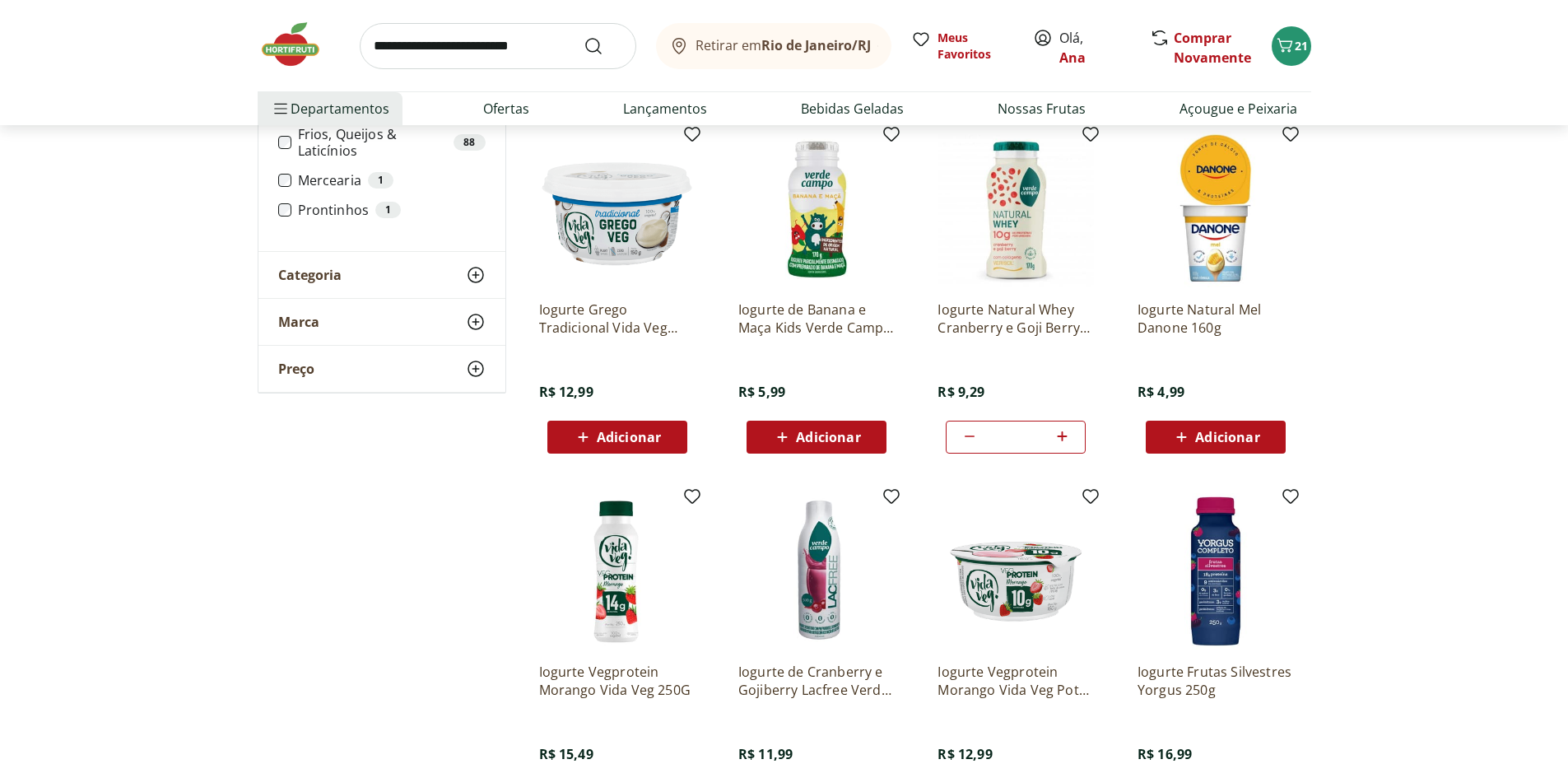 scroll, scrollTop: 4034, scrollLeft: 0, axis: vertical 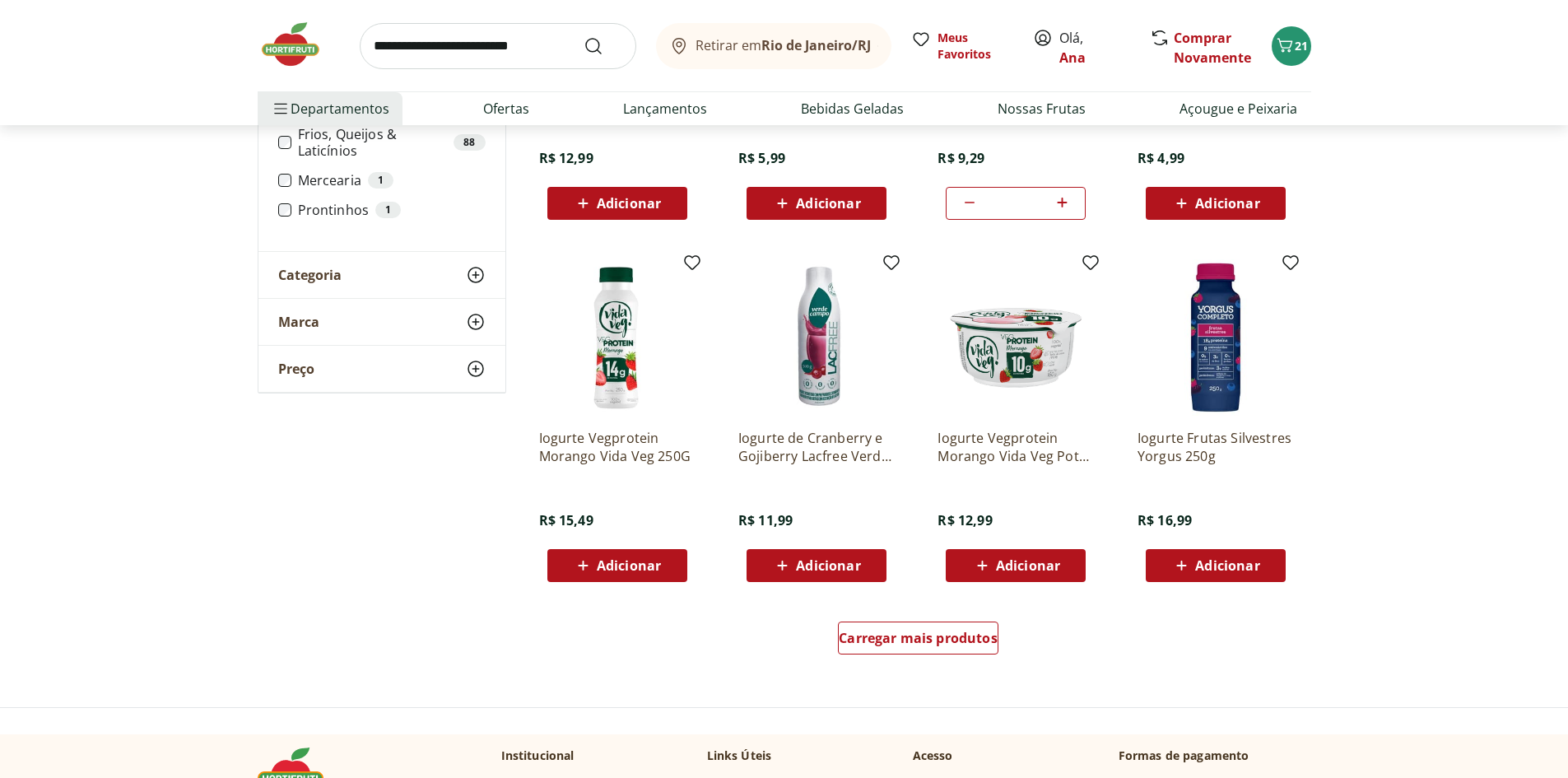 click on "Adicionar" at bounding box center (617, 566) 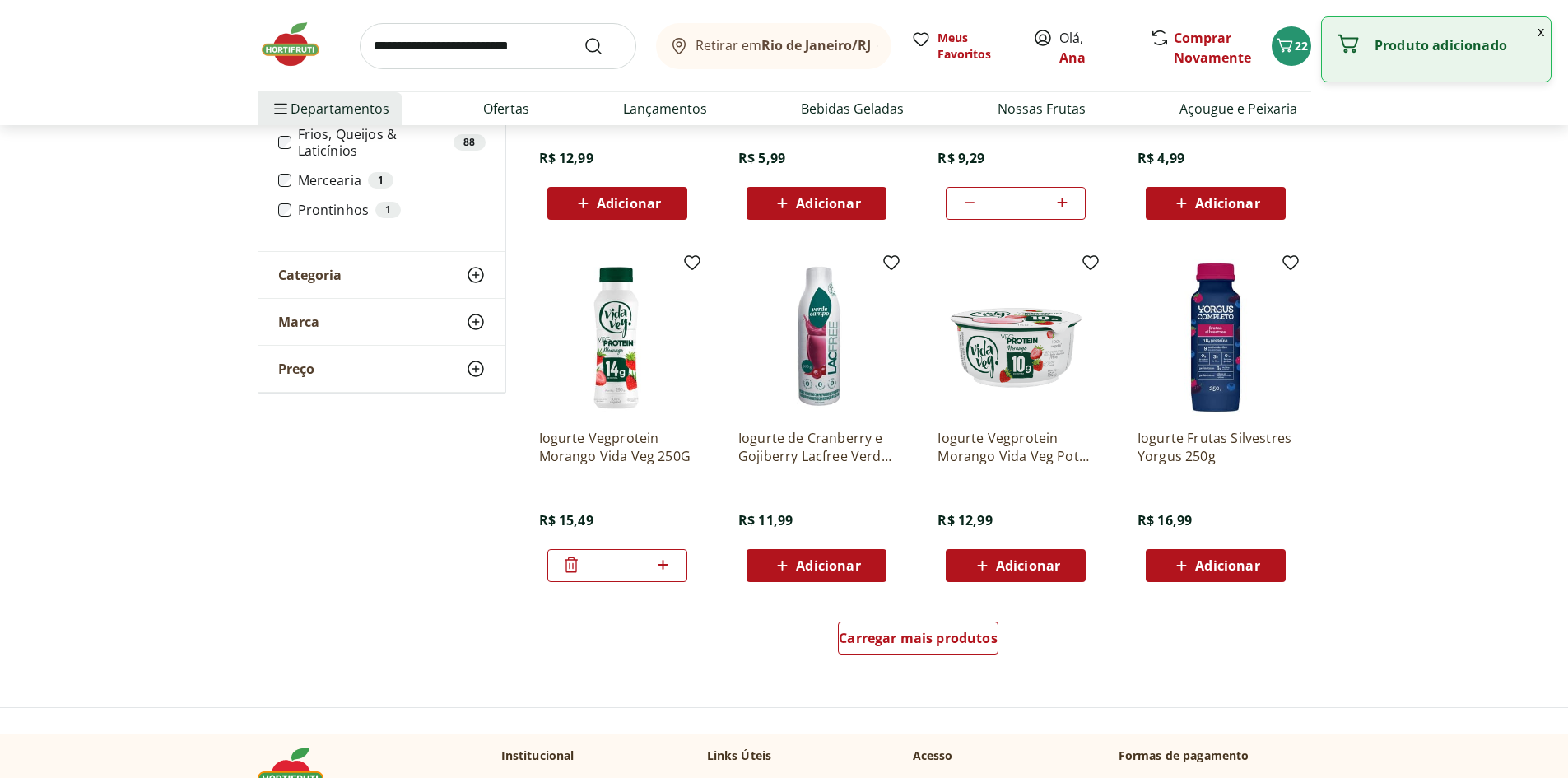 click 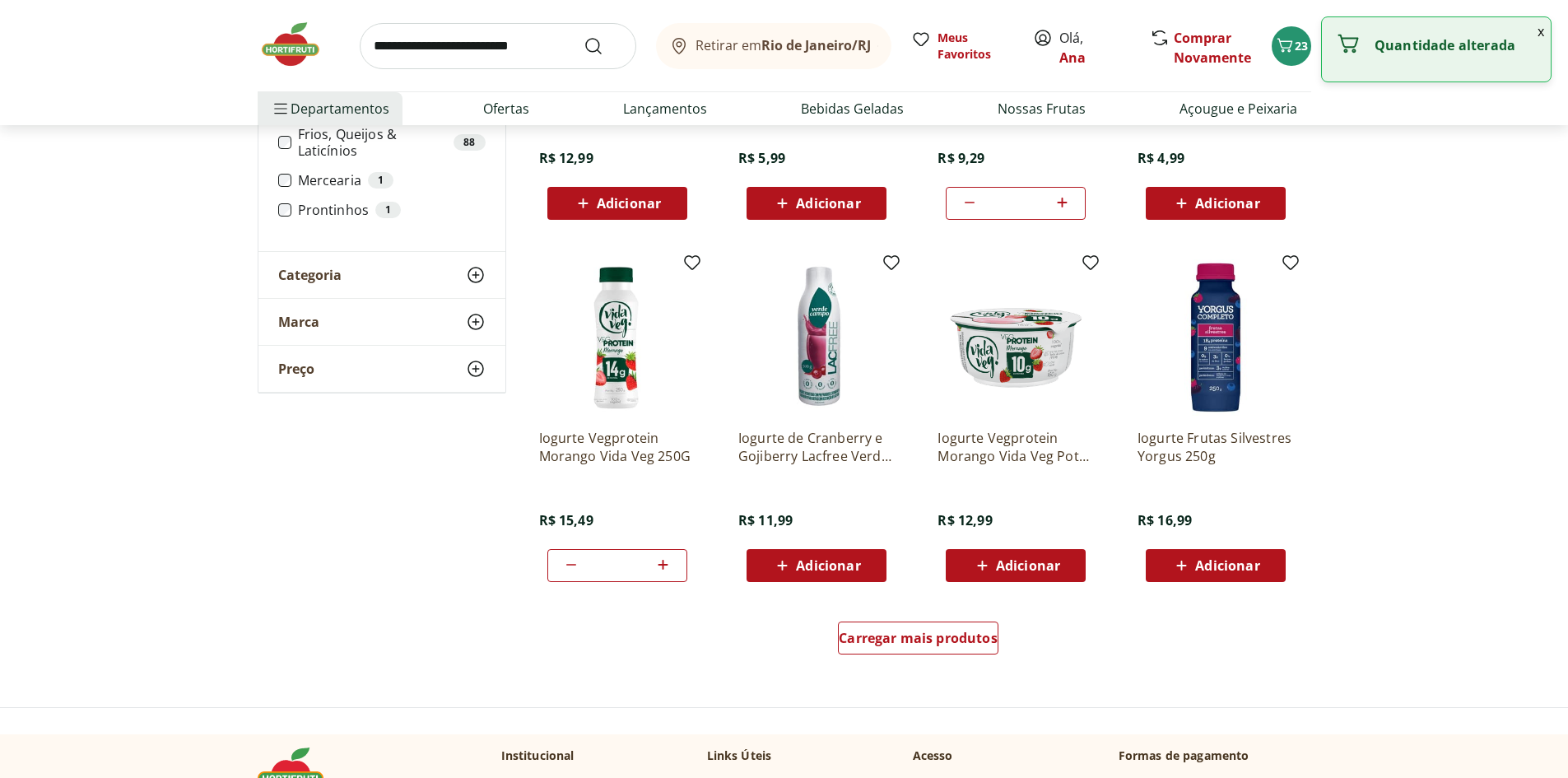 click 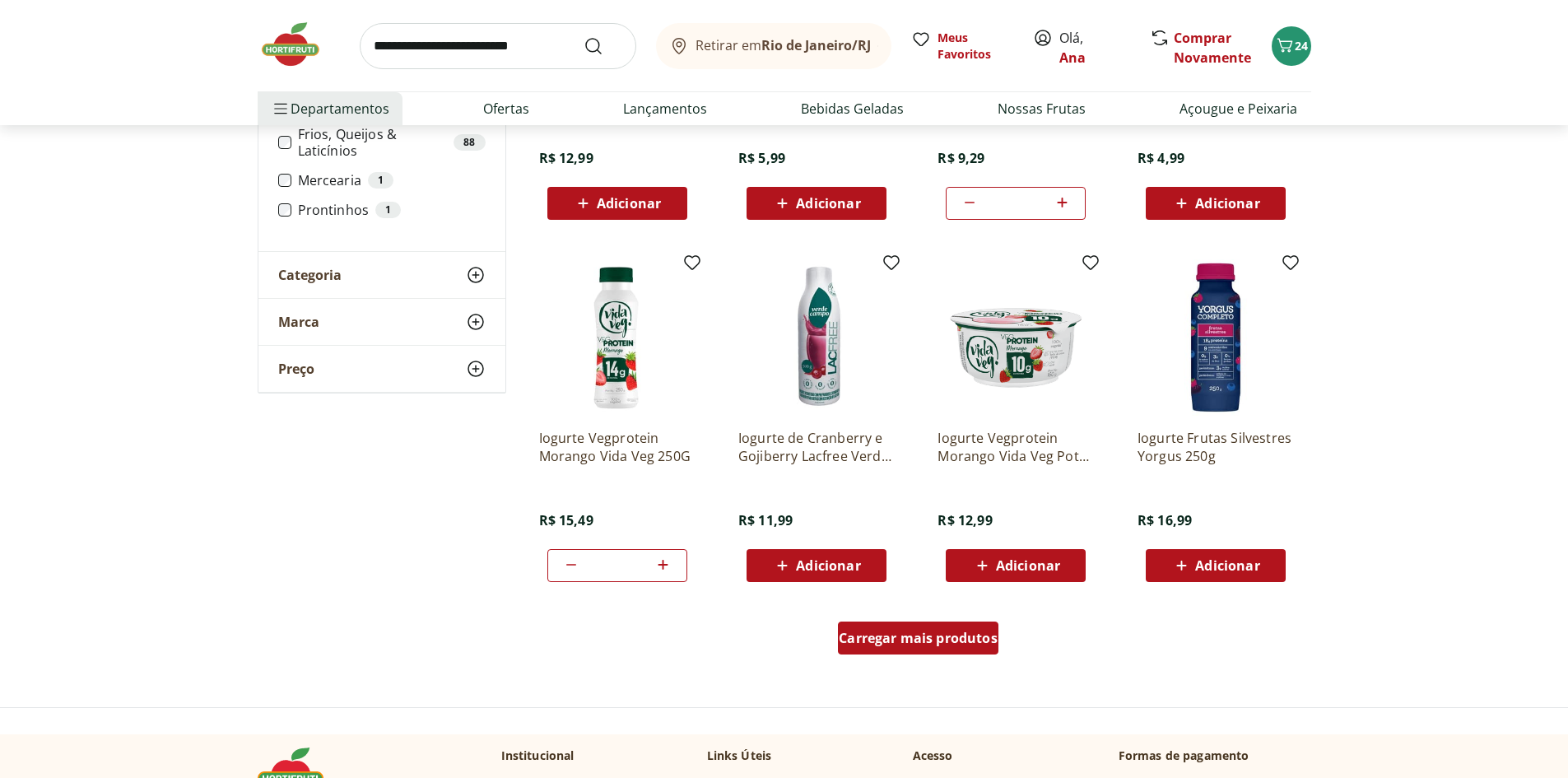 click on "Carregar mais produtos" at bounding box center (918, 638) 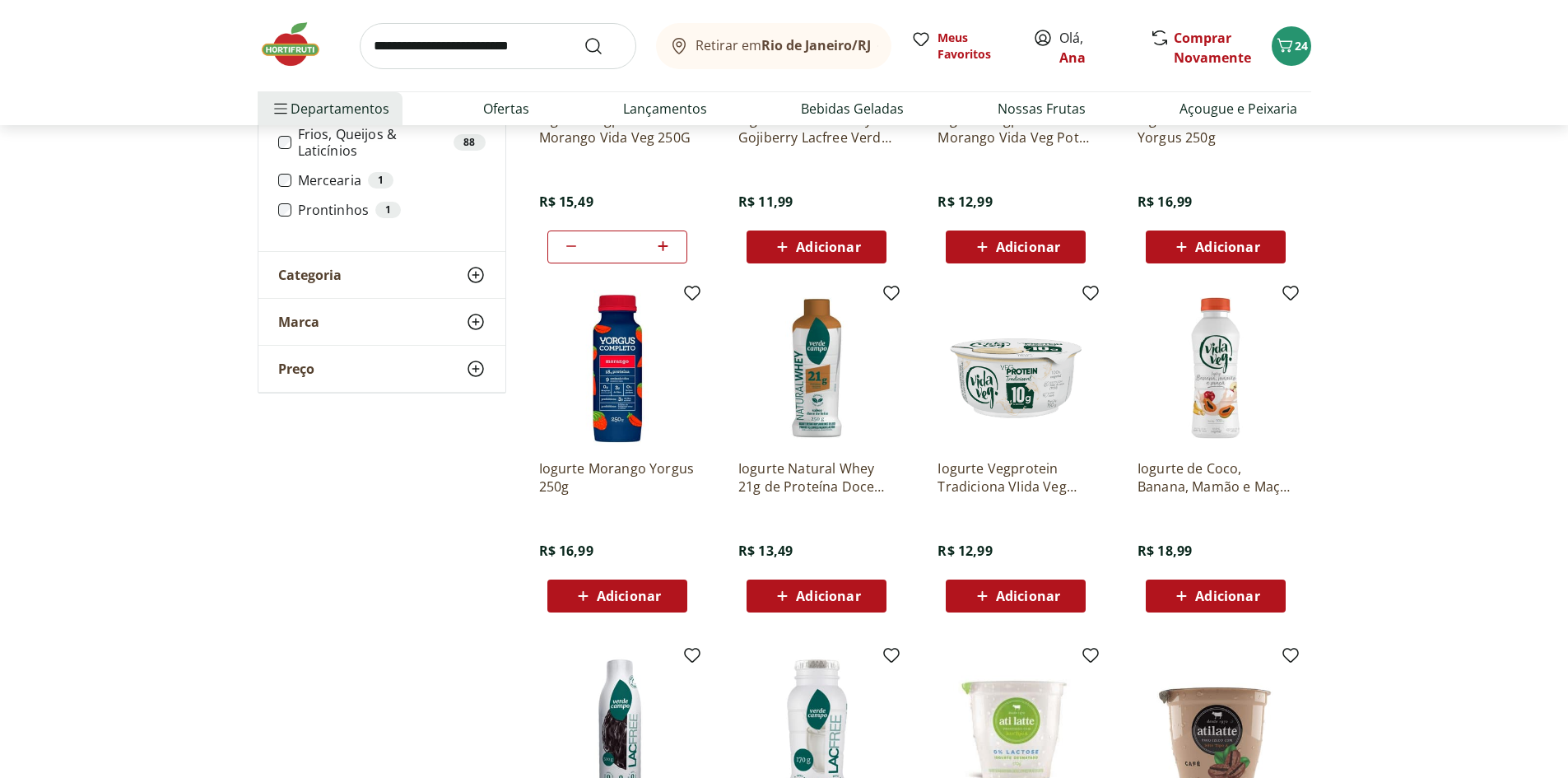 scroll, scrollTop: 4363, scrollLeft: 0, axis: vertical 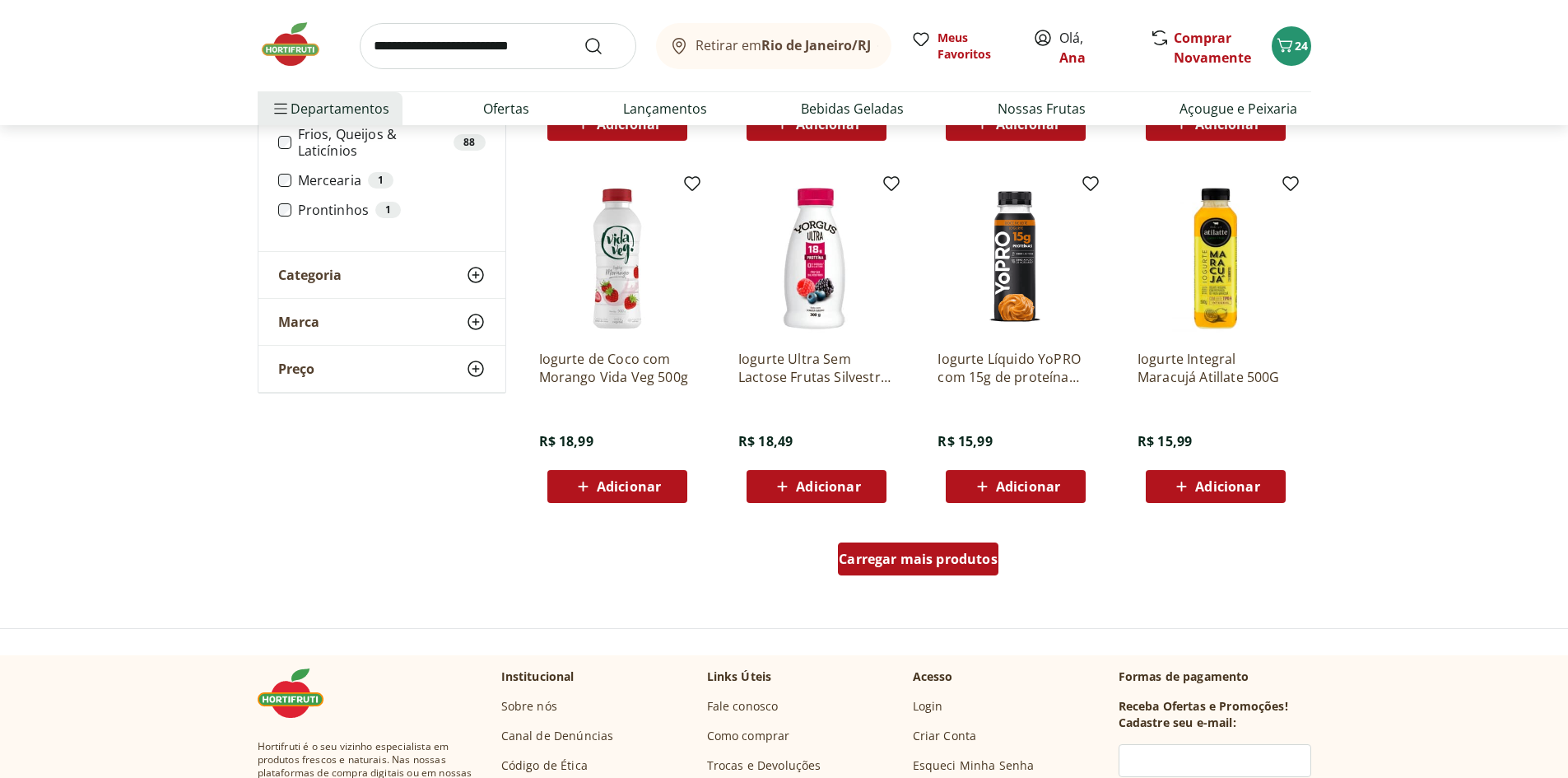 click on "Carregar mais produtos" at bounding box center (918, 559) 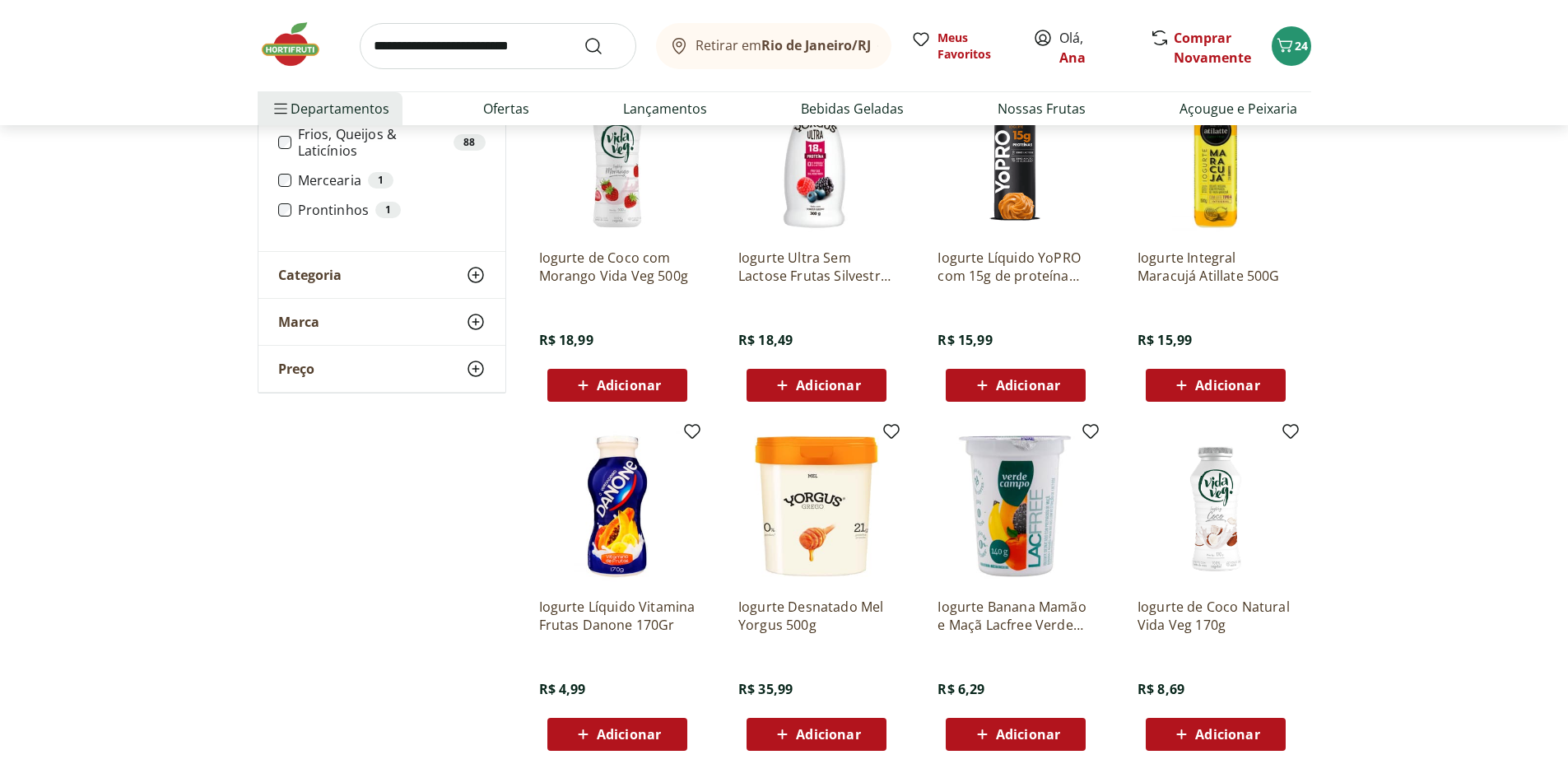 scroll, scrollTop: 5434, scrollLeft: 0, axis: vertical 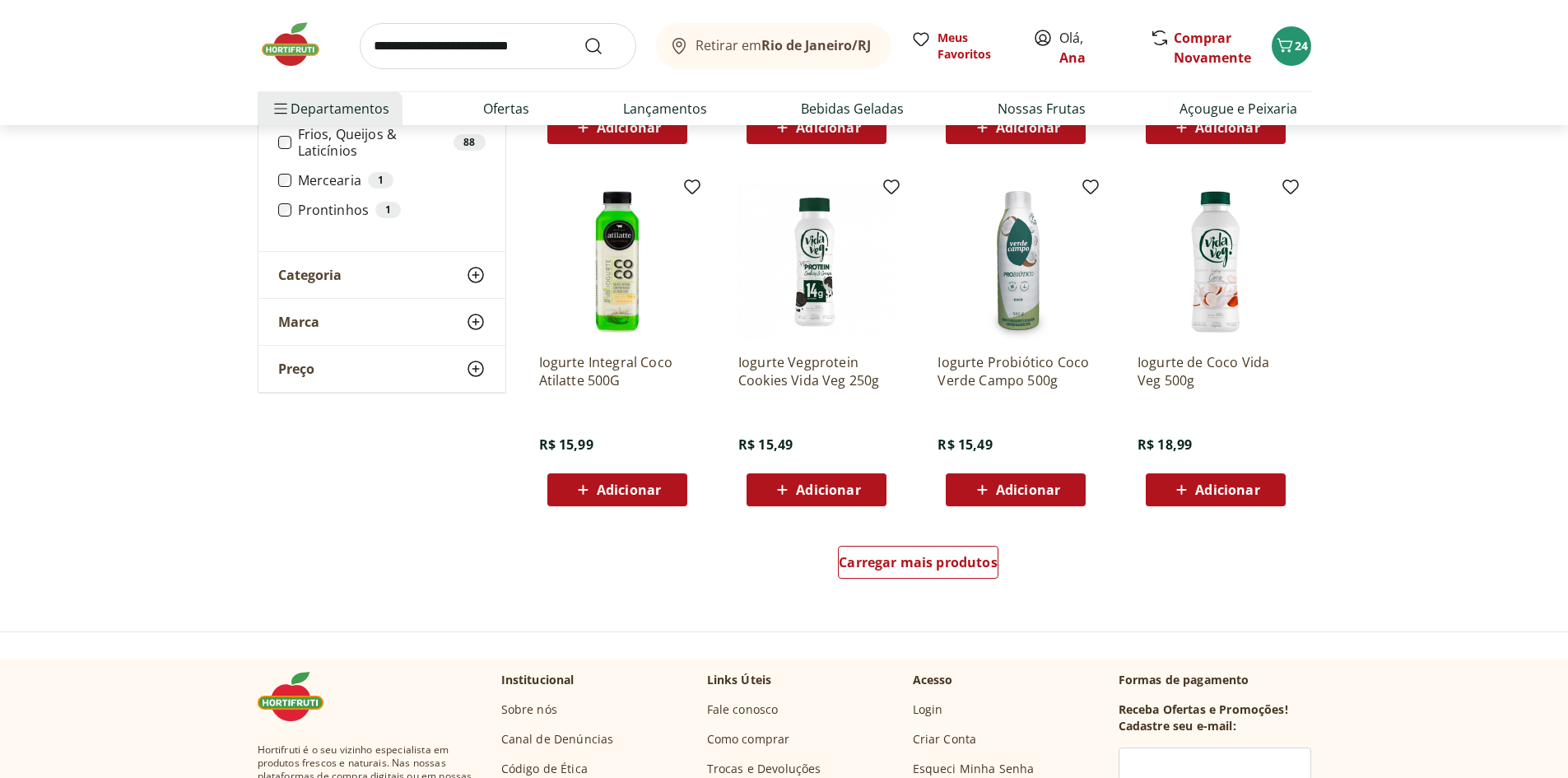 click on "Adicionar" at bounding box center [1016, 490] 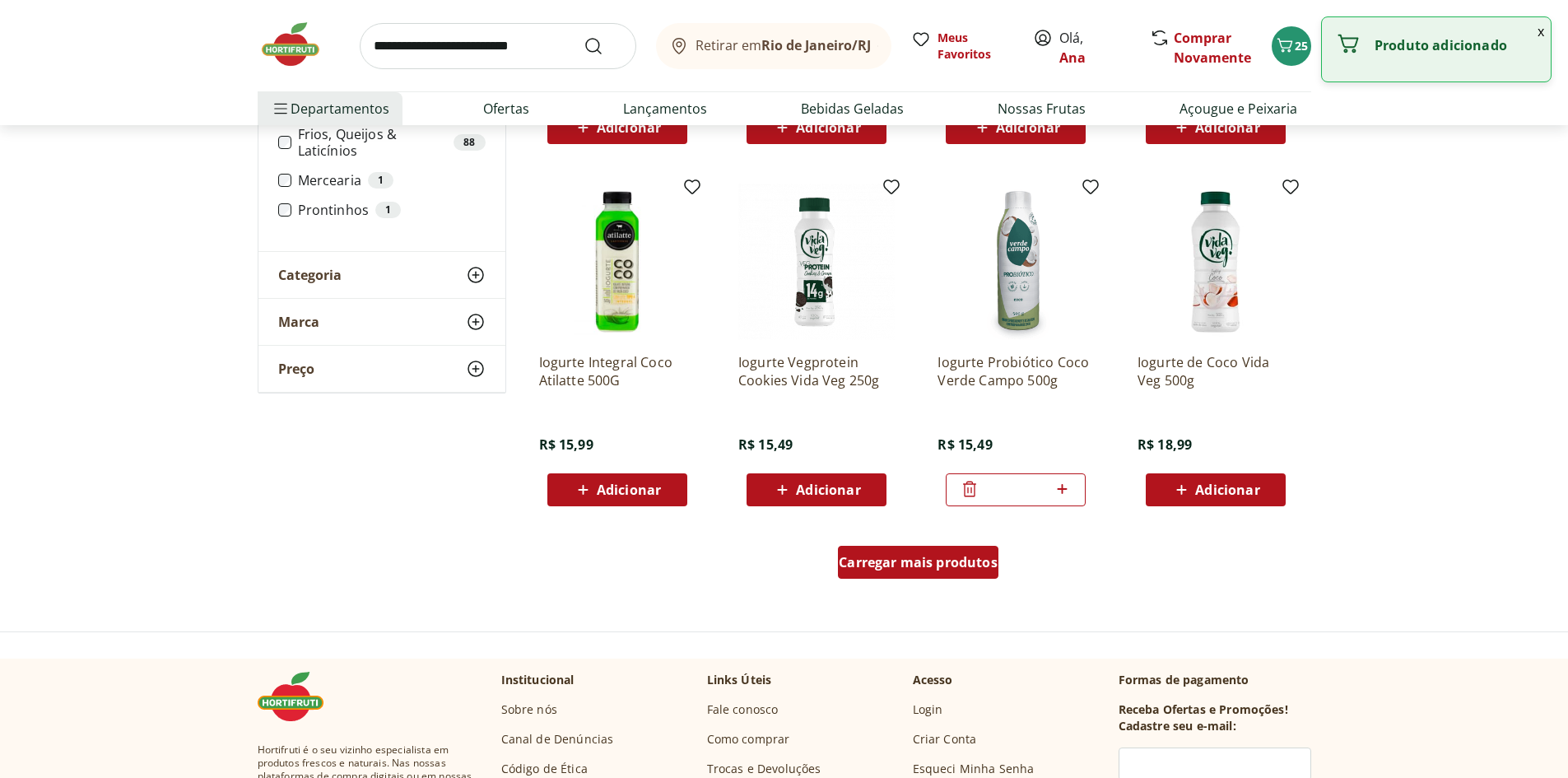 click on "Carregar mais produtos" at bounding box center (918, 562) 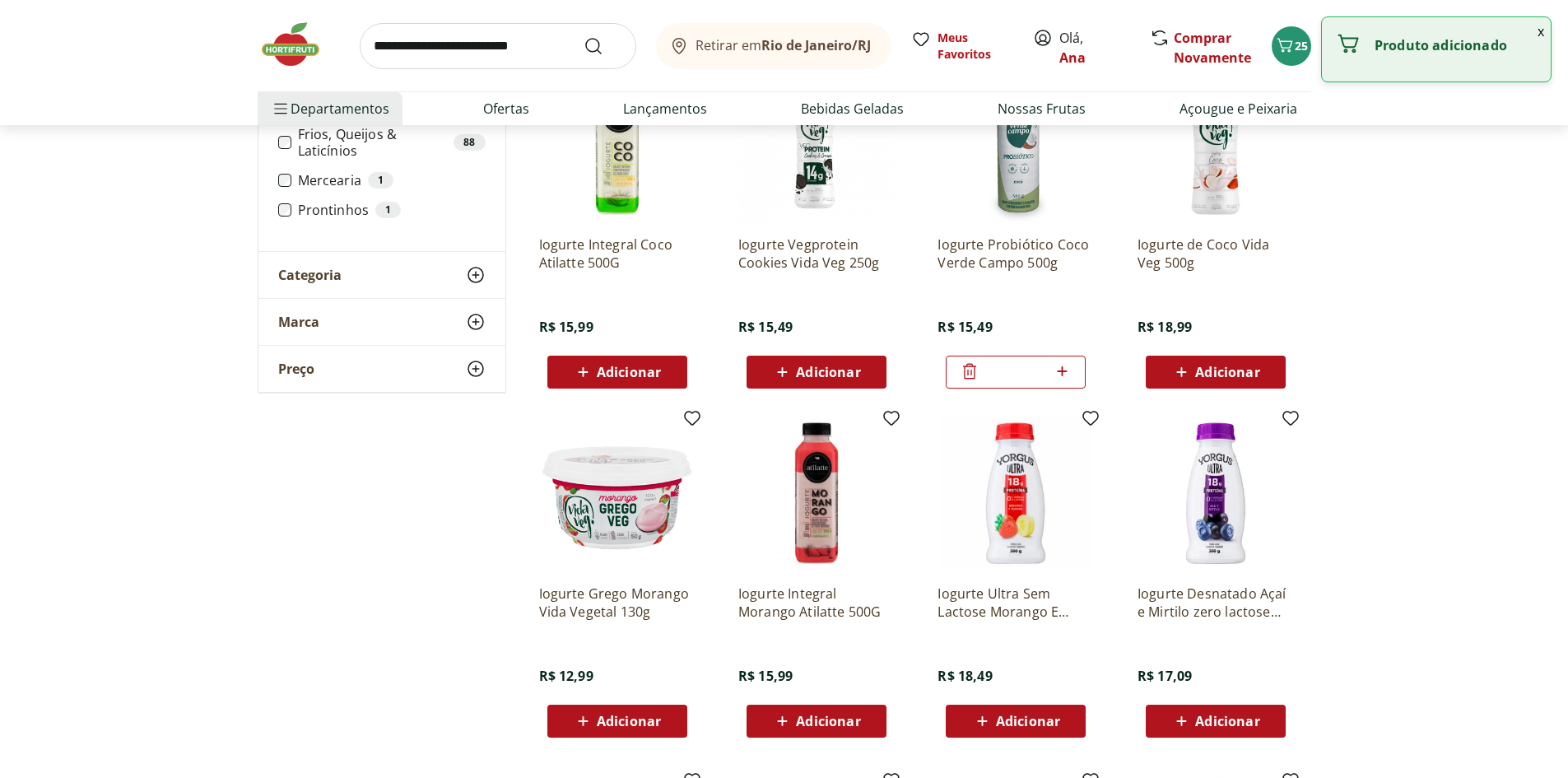 scroll, scrollTop: 6504, scrollLeft: 0, axis: vertical 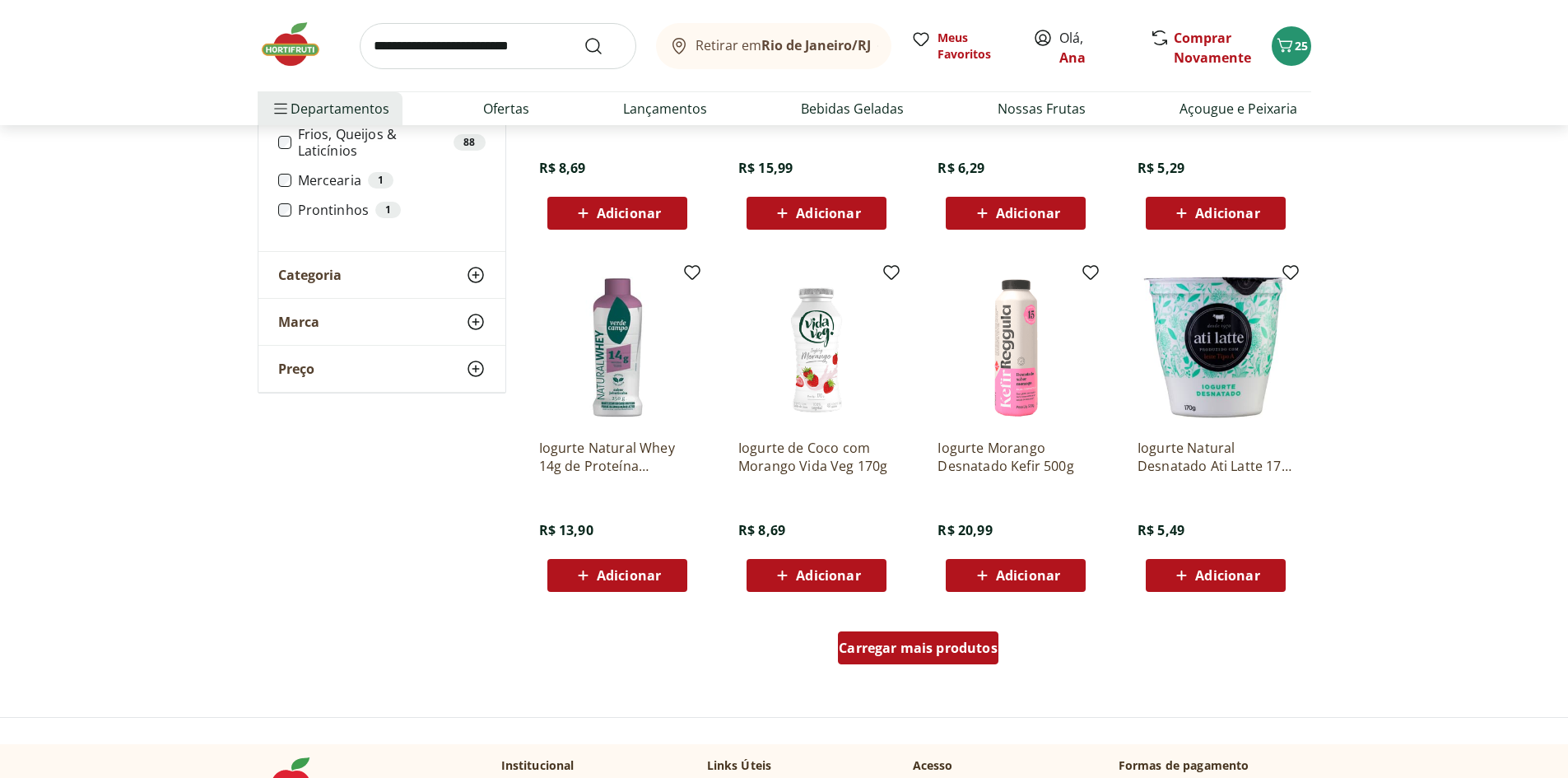 click on "Carregar mais produtos" at bounding box center (918, 648) 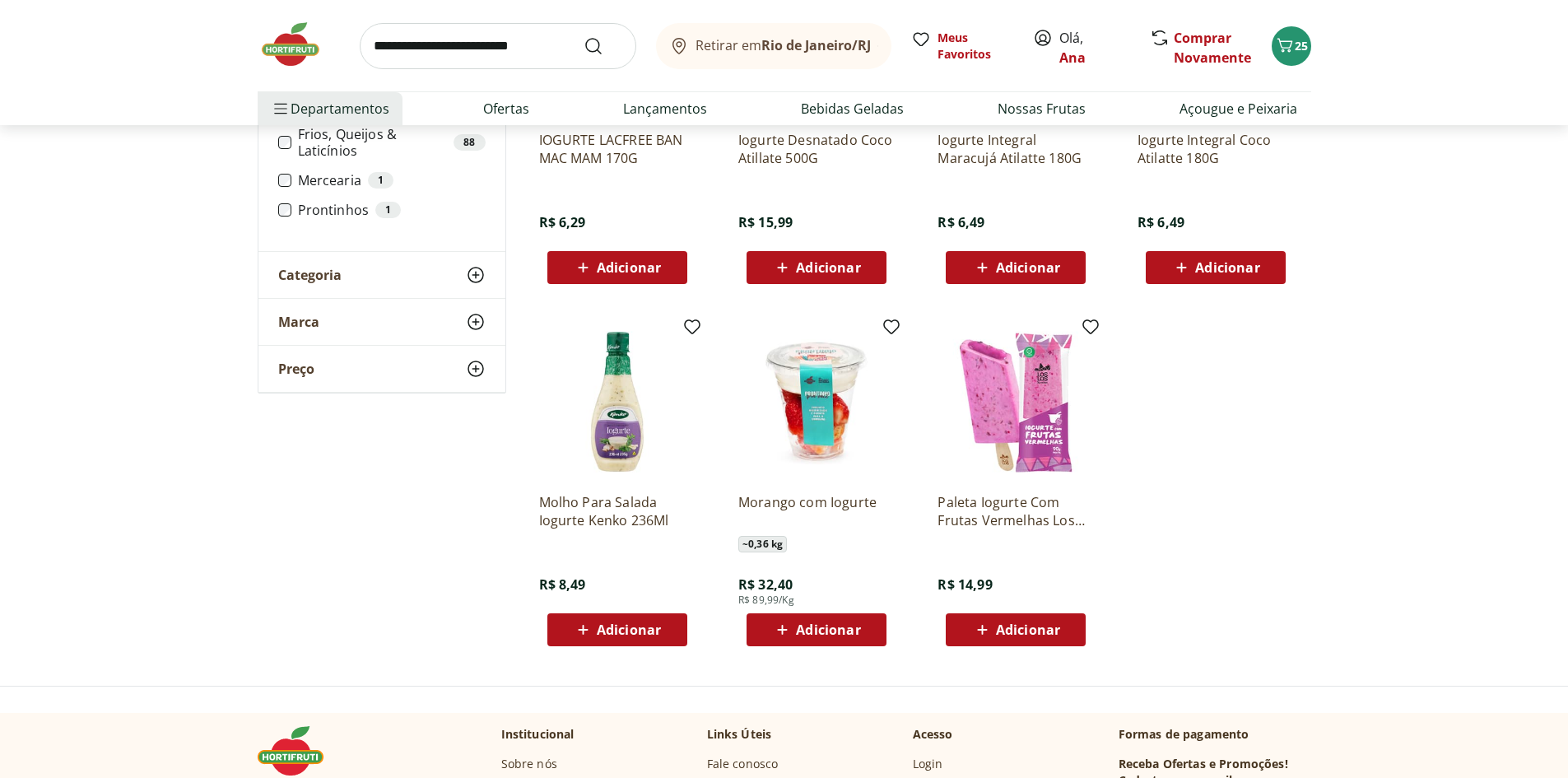 scroll, scrollTop: 7903, scrollLeft: 0, axis: vertical 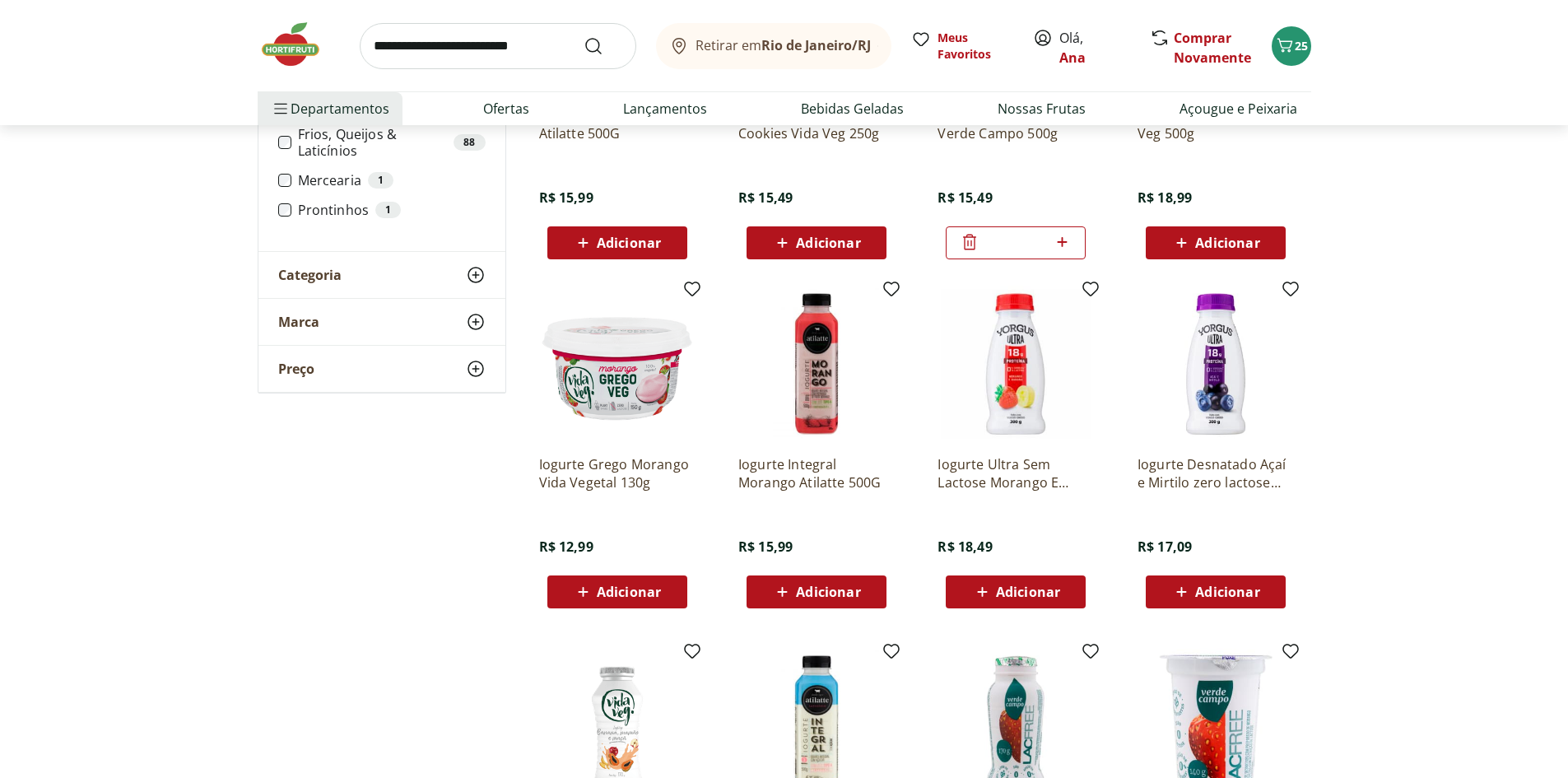 click on "Adicionar" at bounding box center [1028, 592] 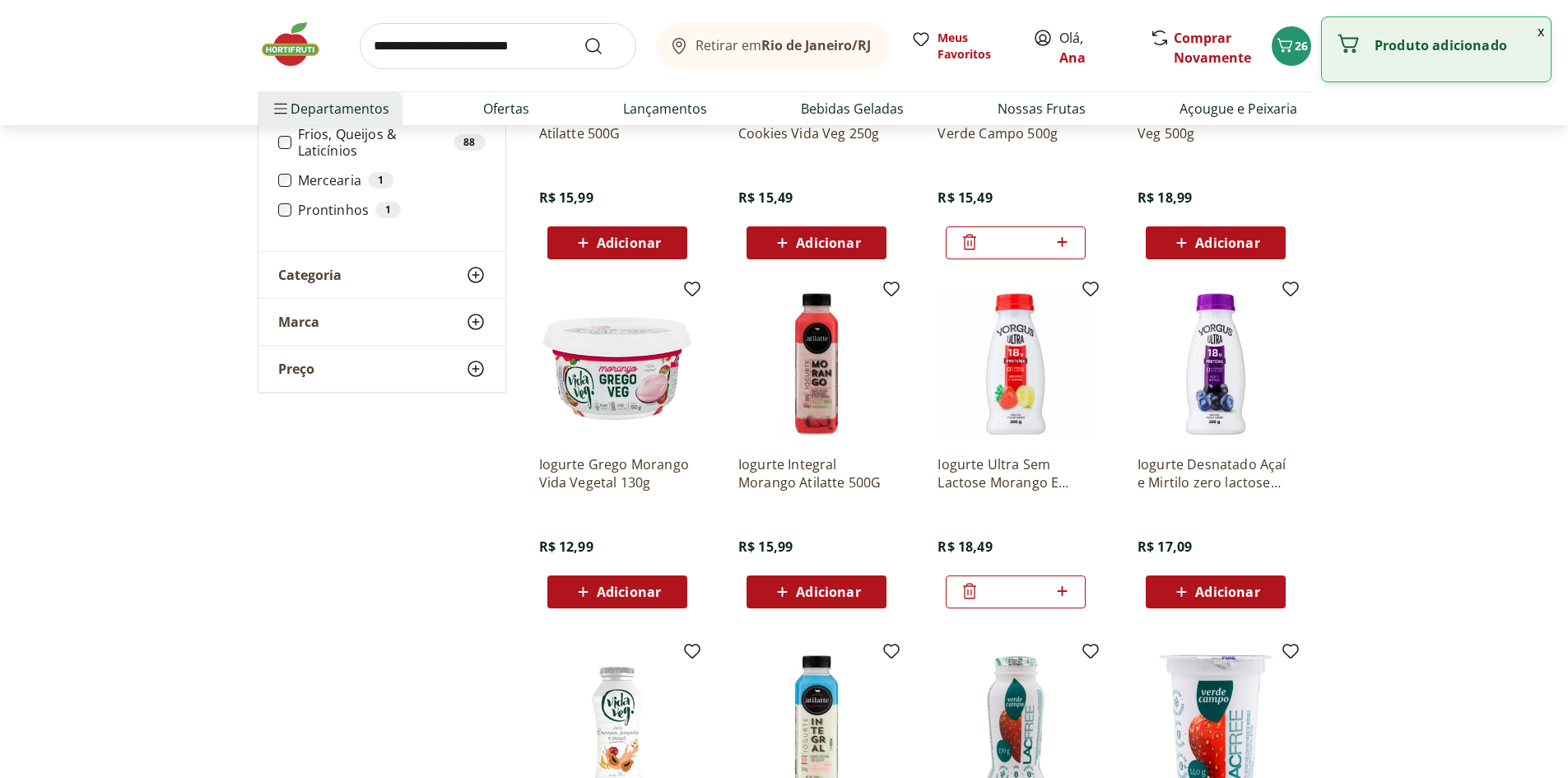 click 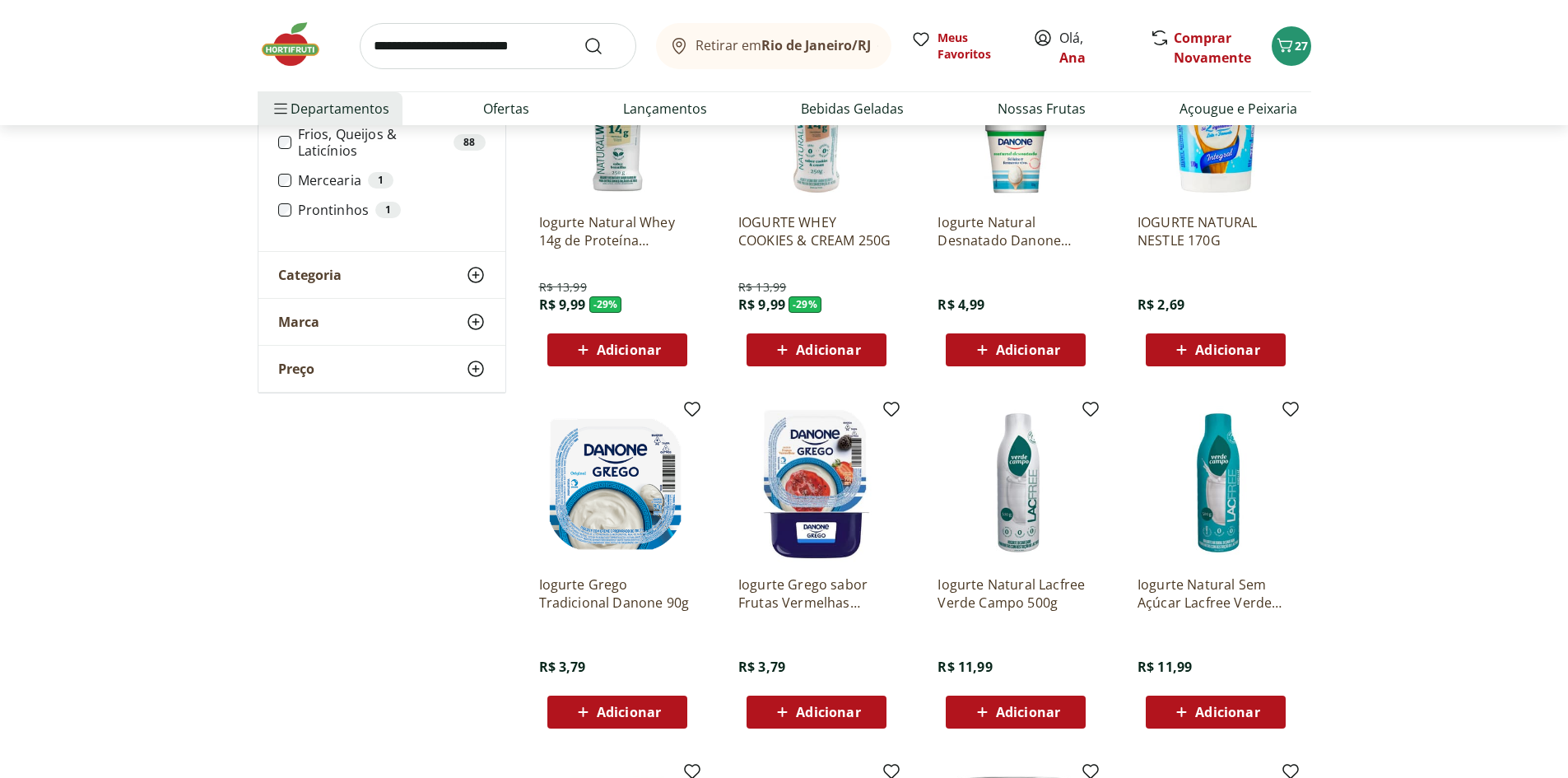 scroll, scrollTop: 1070, scrollLeft: 0, axis: vertical 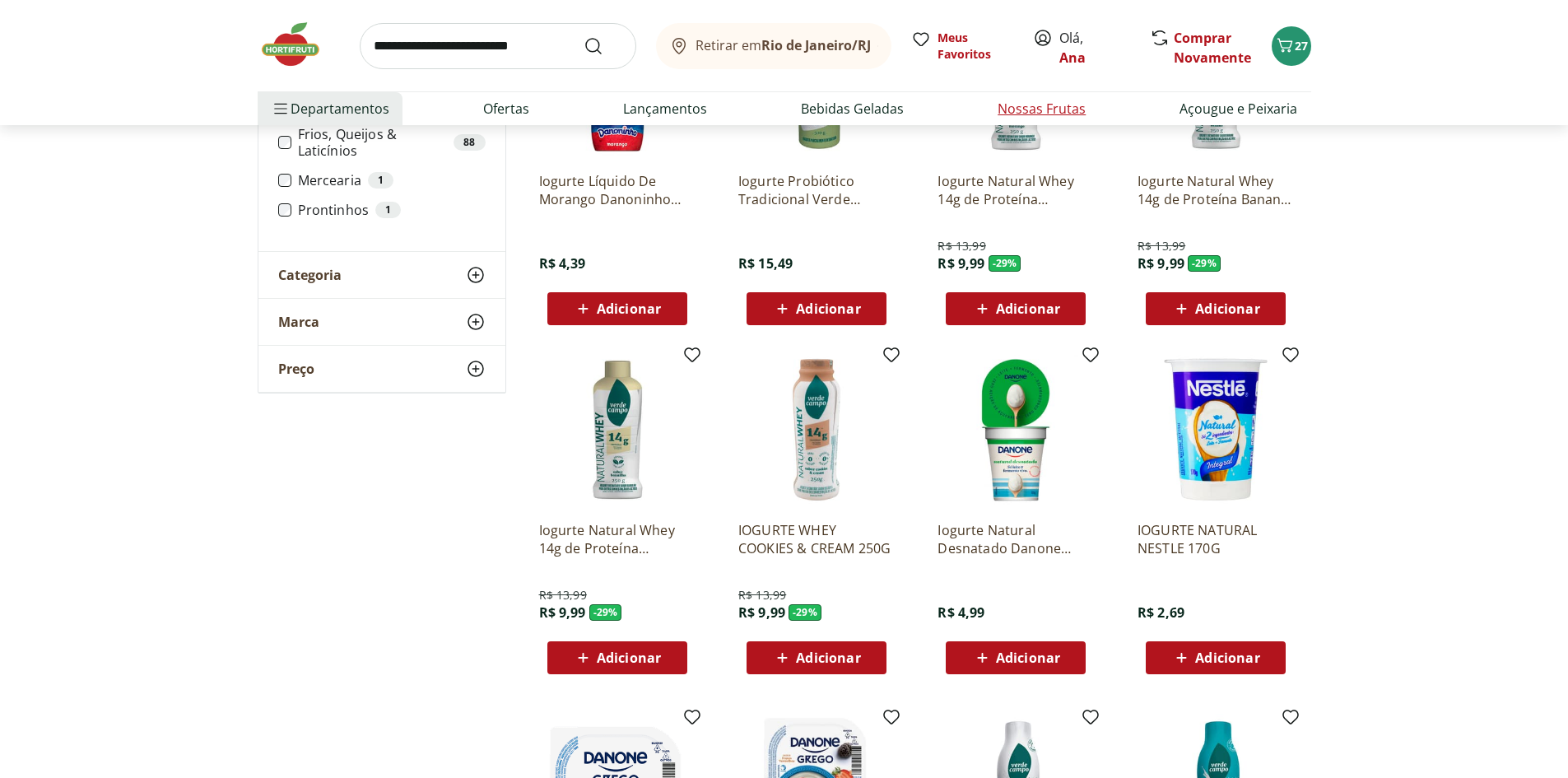 click on "Nossas Frutas" at bounding box center [1041, 109] 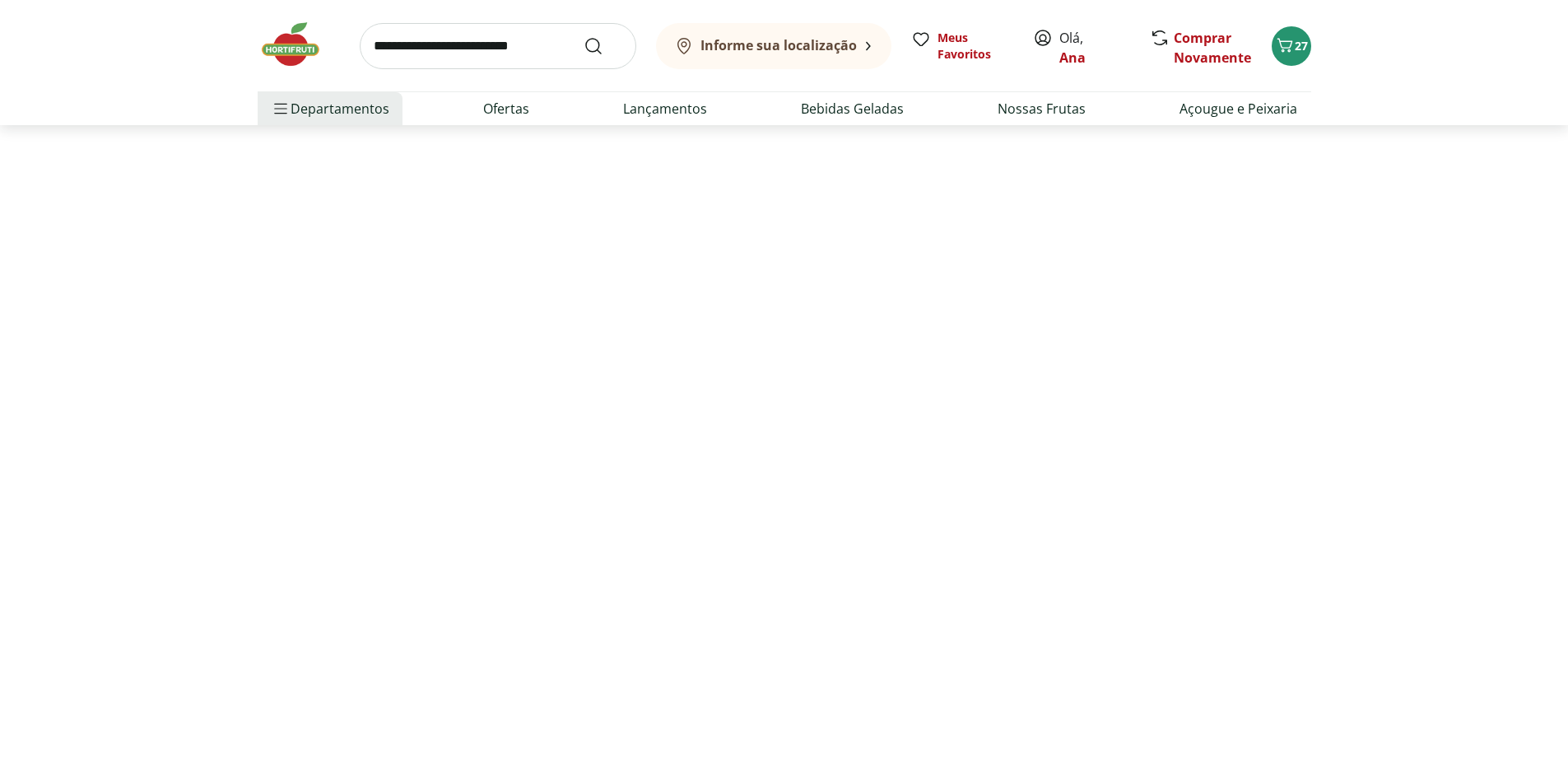 scroll, scrollTop: 0, scrollLeft: 0, axis: both 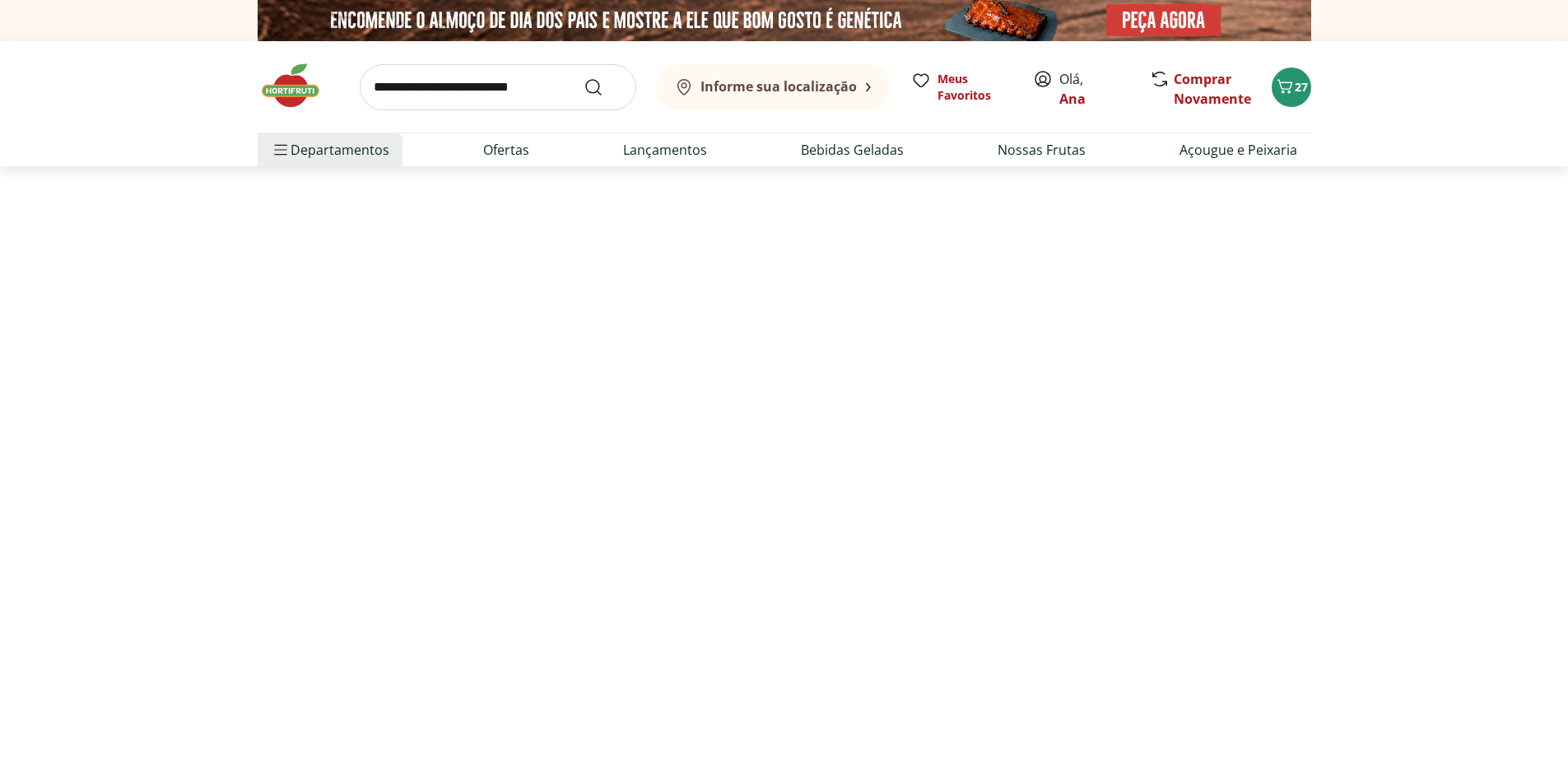 select on "**********" 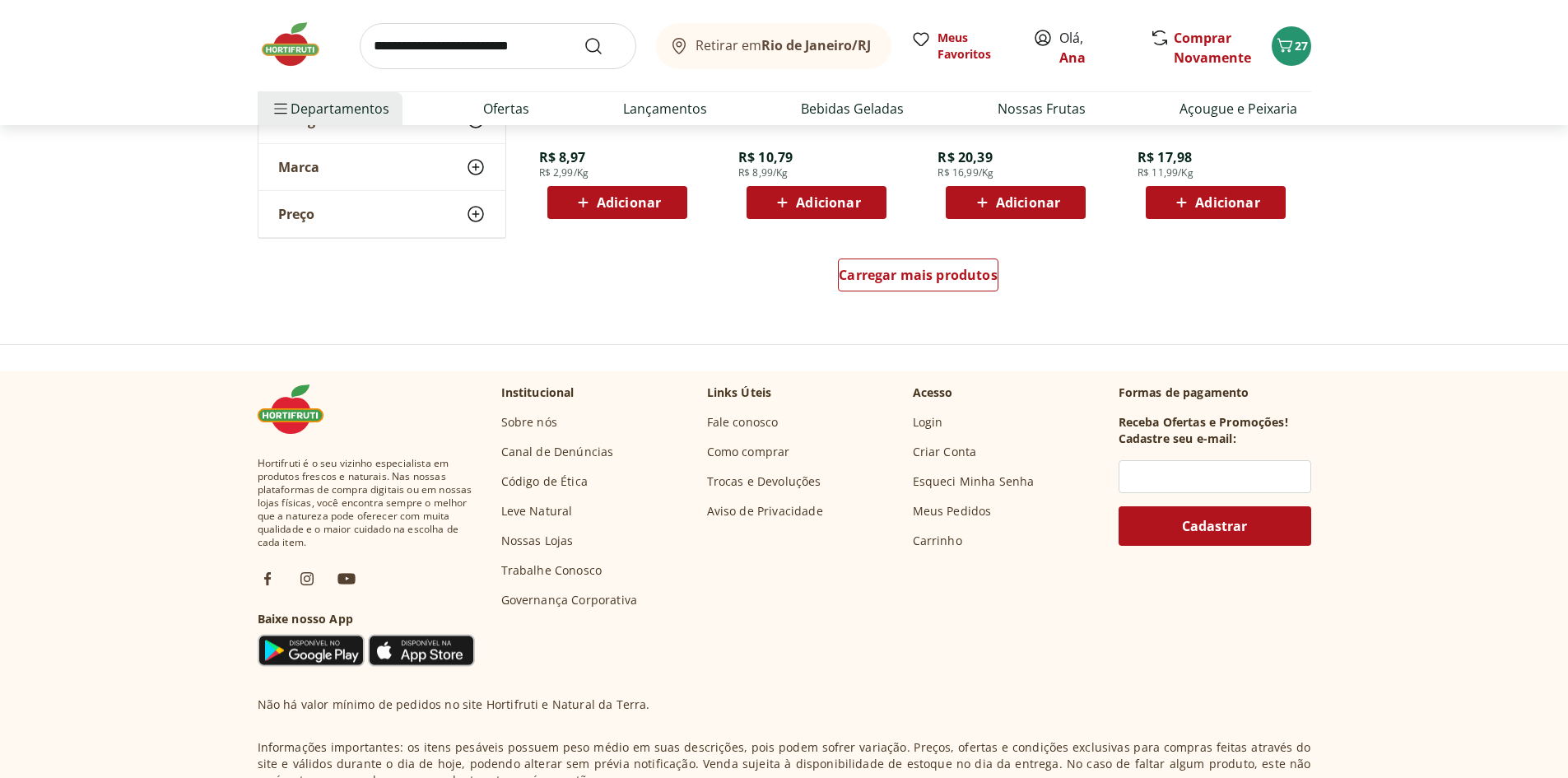 scroll, scrollTop: 1153, scrollLeft: 0, axis: vertical 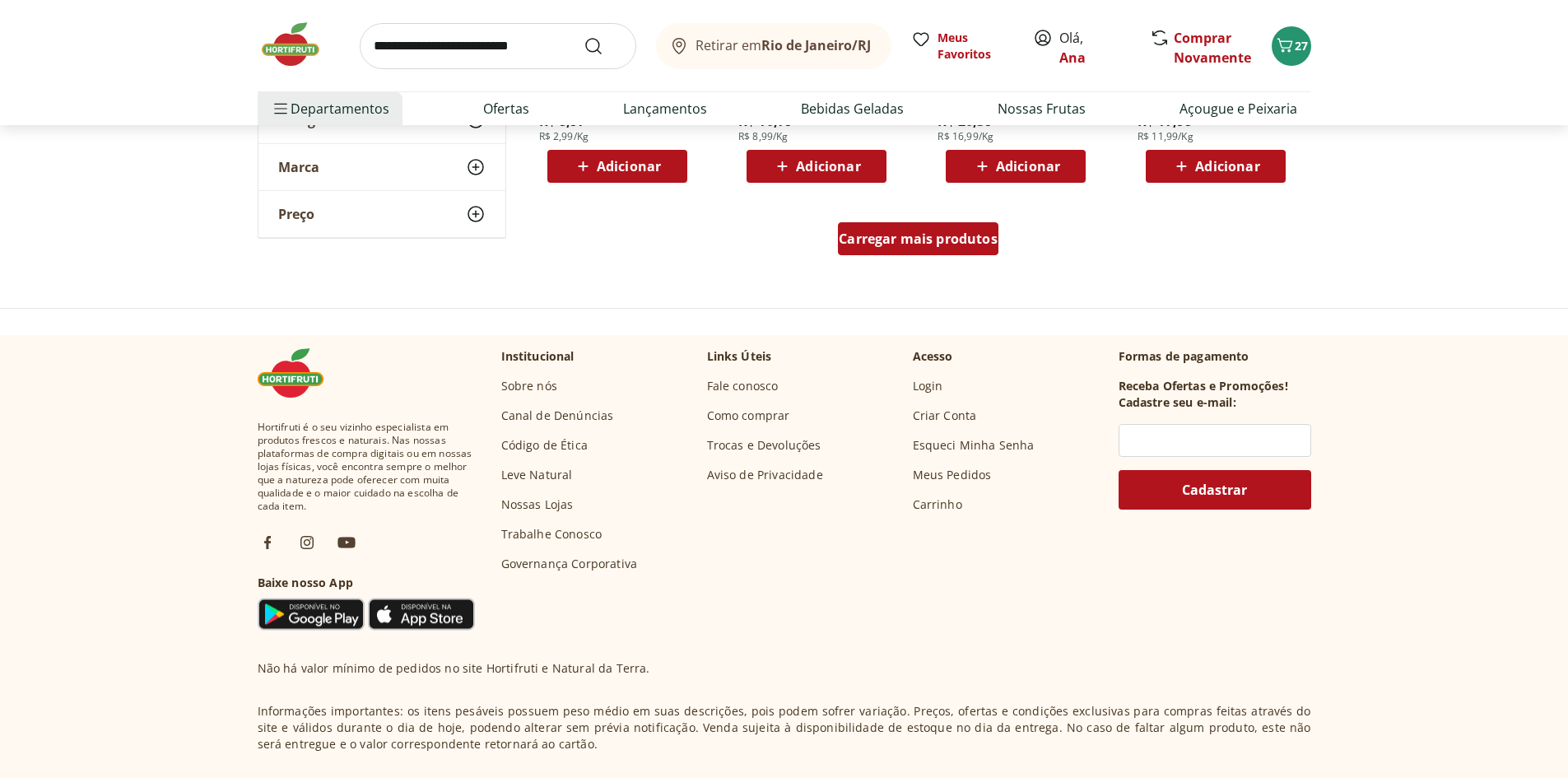 click on "Carregar mais produtos" at bounding box center (918, 239) 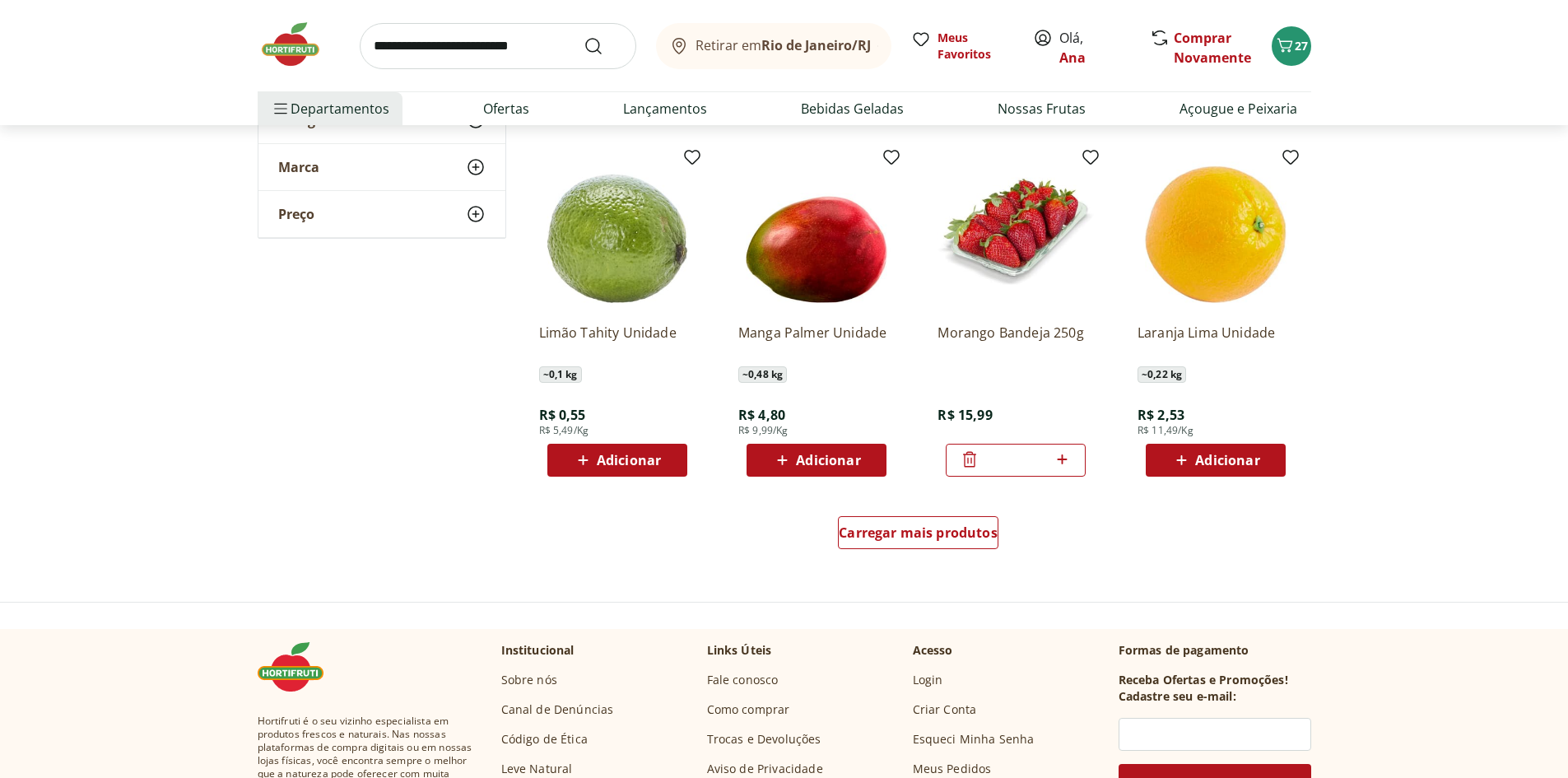 scroll, scrollTop: 2058, scrollLeft: 0, axis: vertical 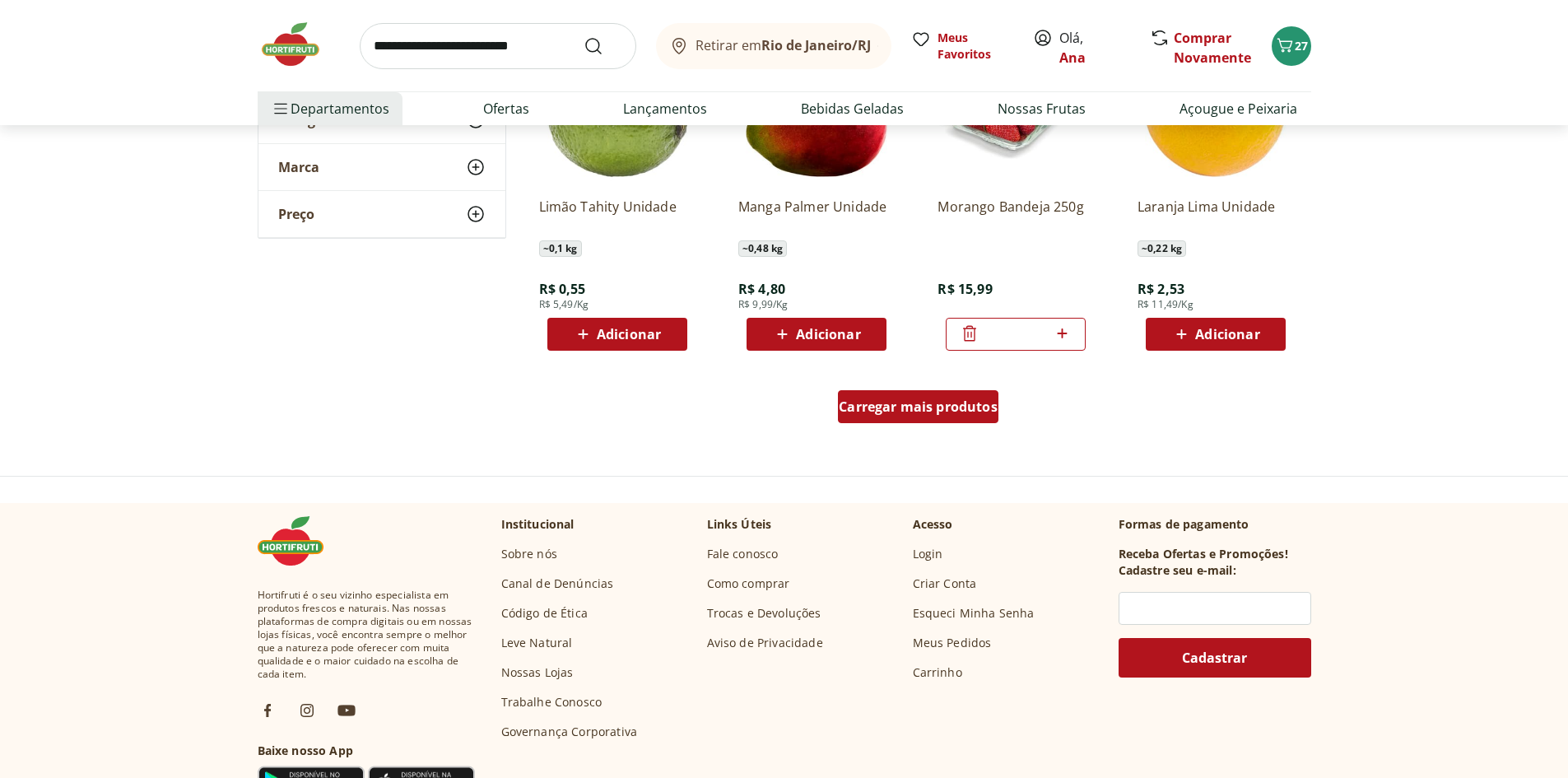 click on "Carregar mais produtos" at bounding box center (918, 407) 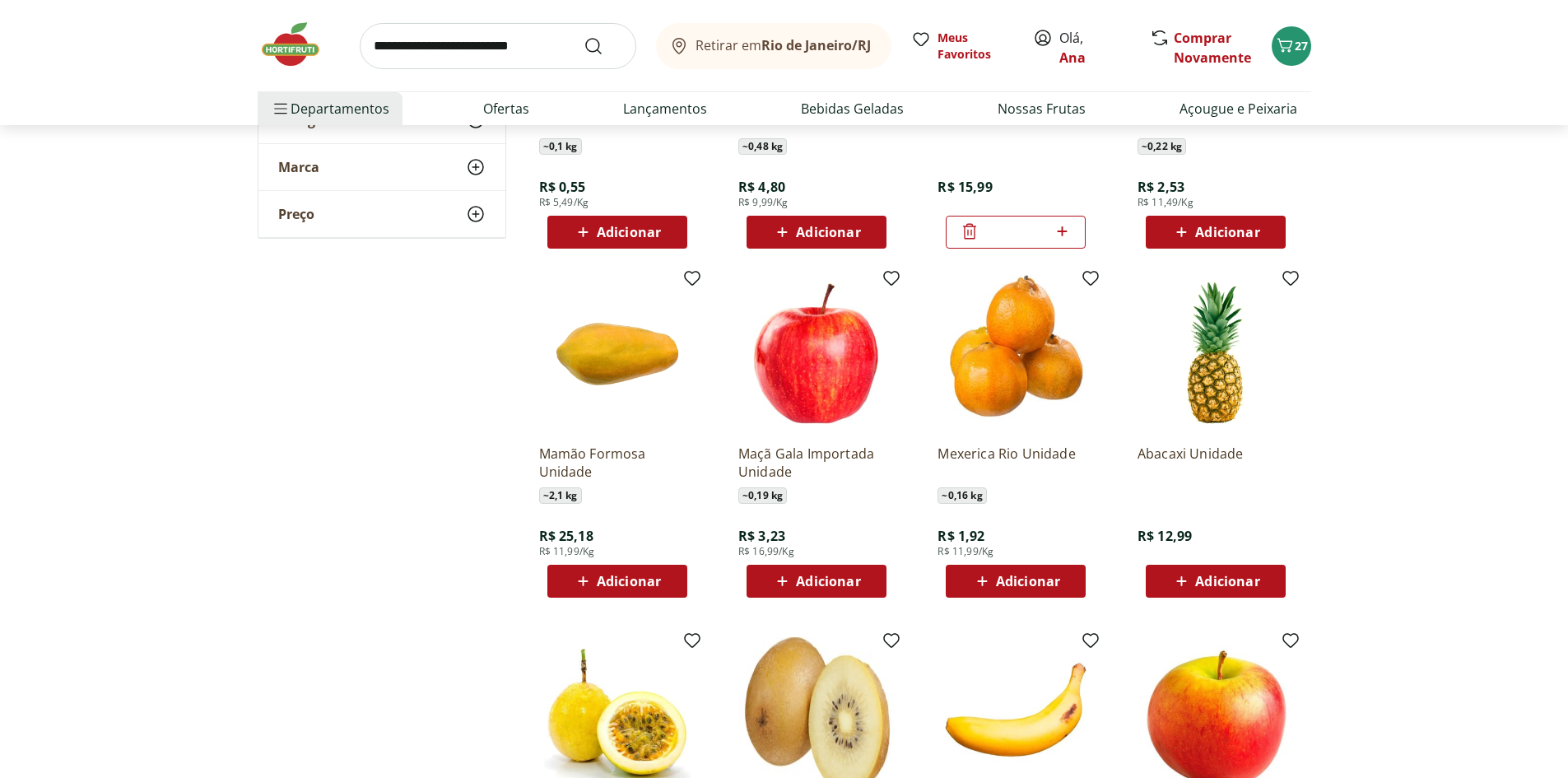 scroll, scrollTop: 2388, scrollLeft: 0, axis: vertical 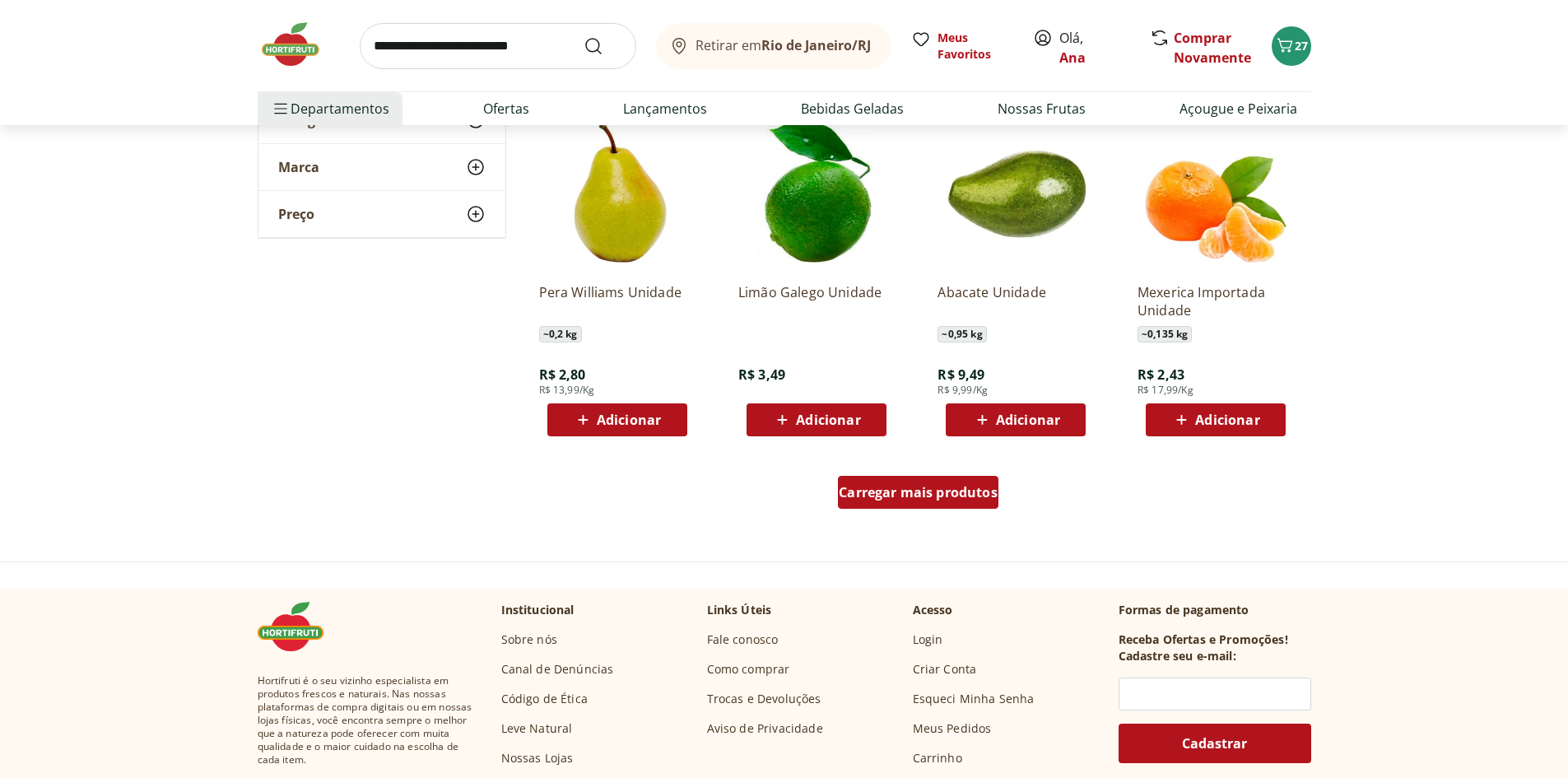 click on "Carregar mais produtos" at bounding box center (918, 492) 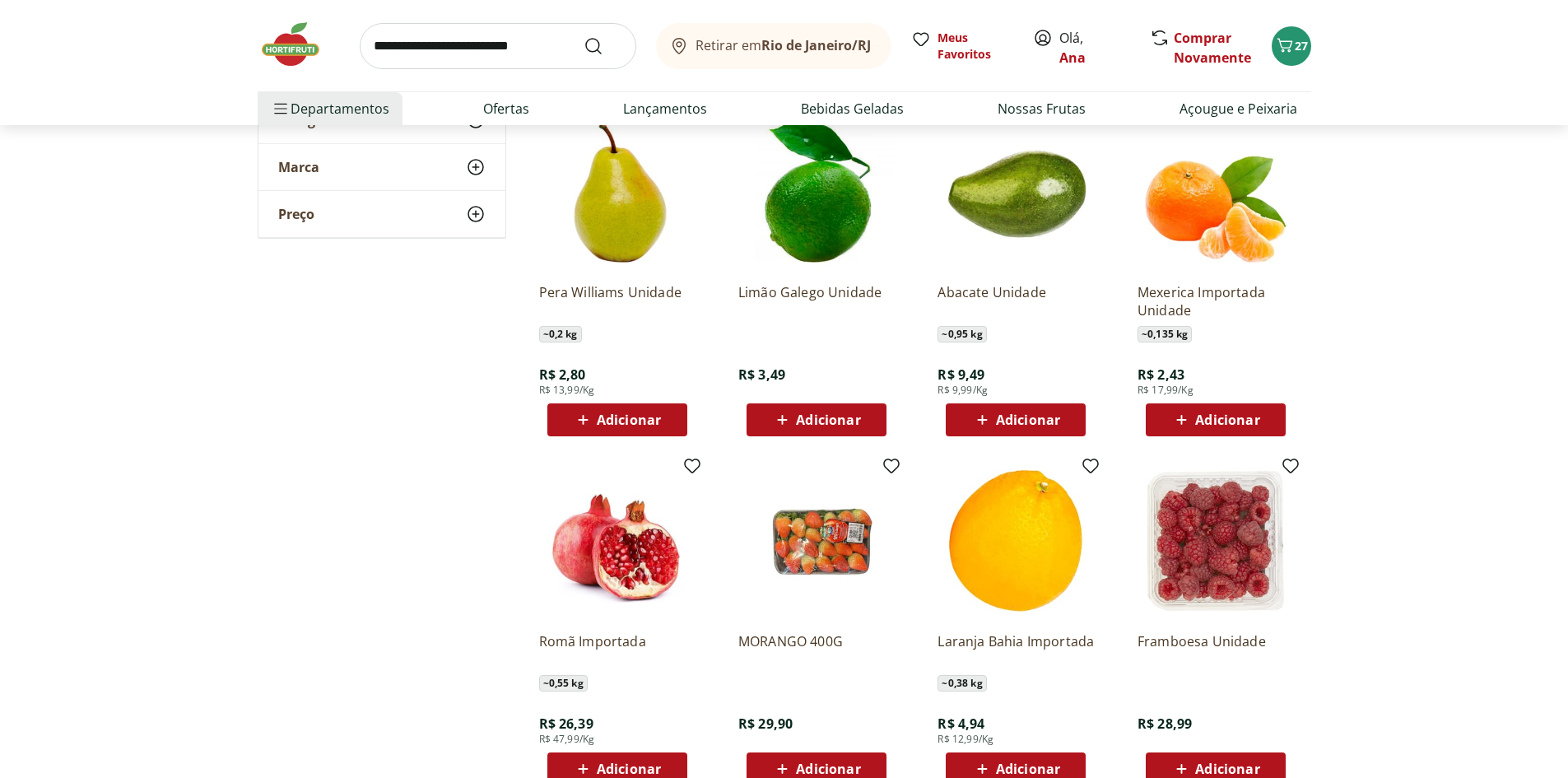 click on "Adicionar" at bounding box center (617, 420) 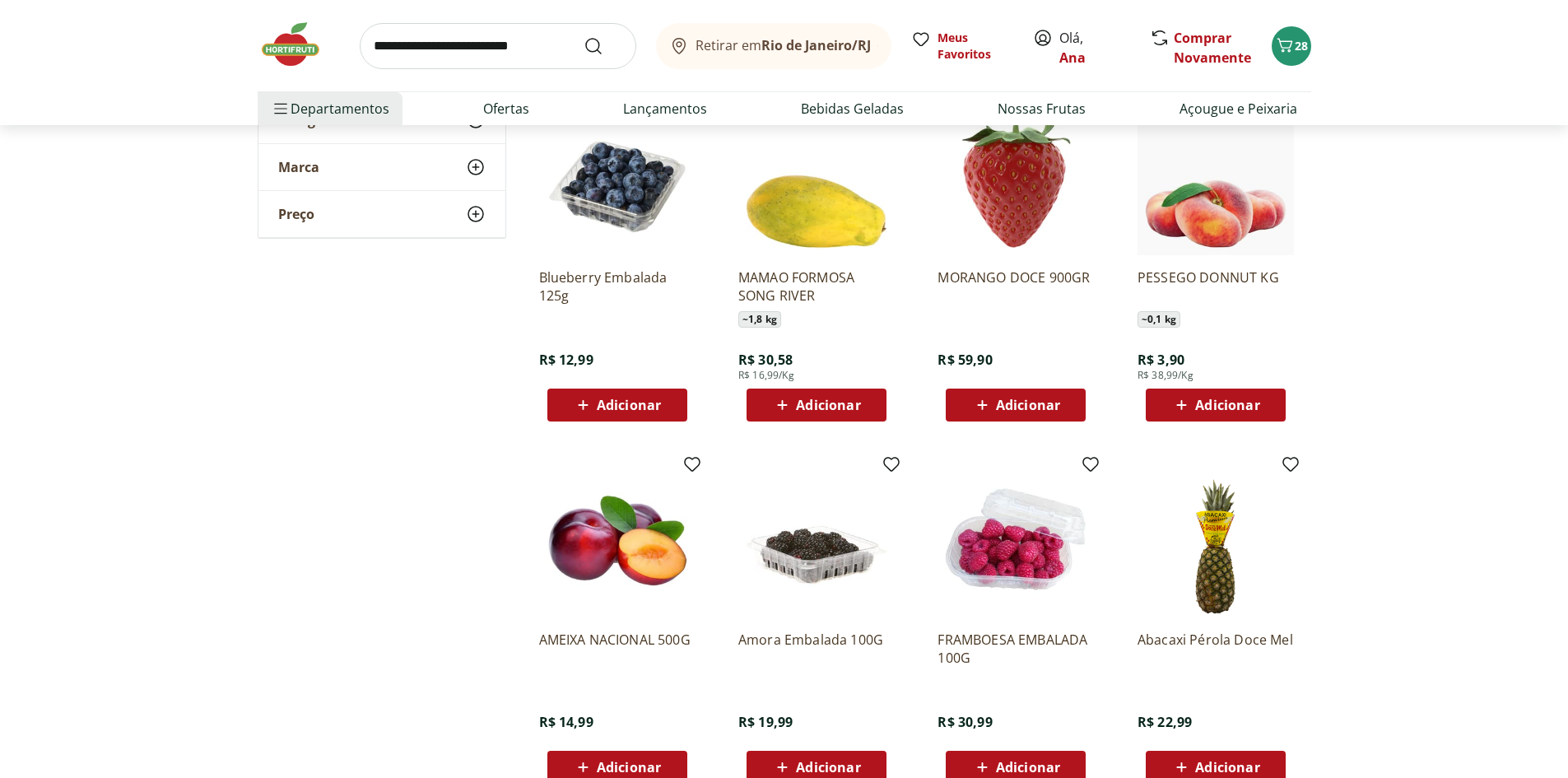 scroll, scrollTop: 3787, scrollLeft: 0, axis: vertical 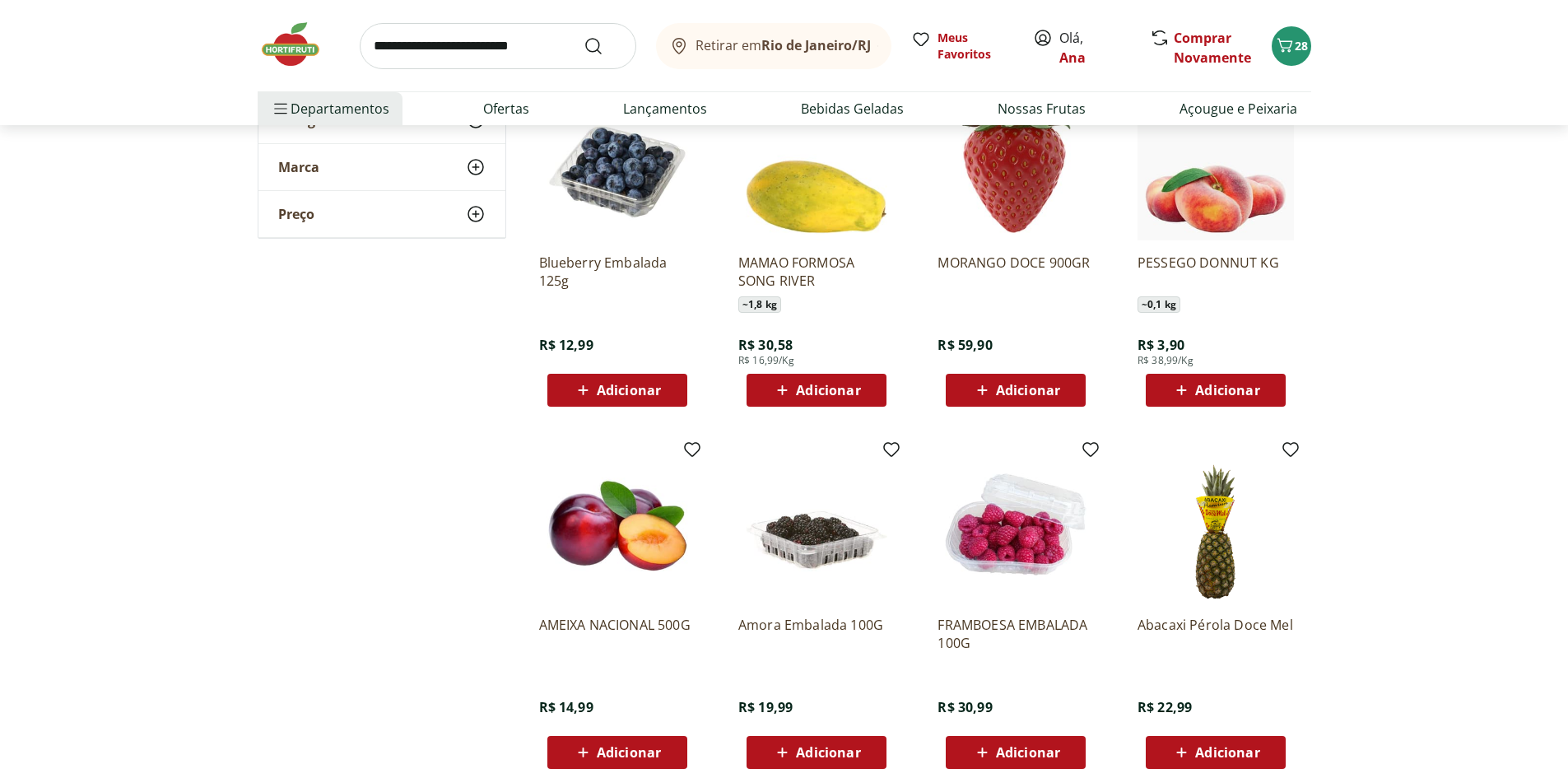 click on "Adicionar" at bounding box center [629, 390] 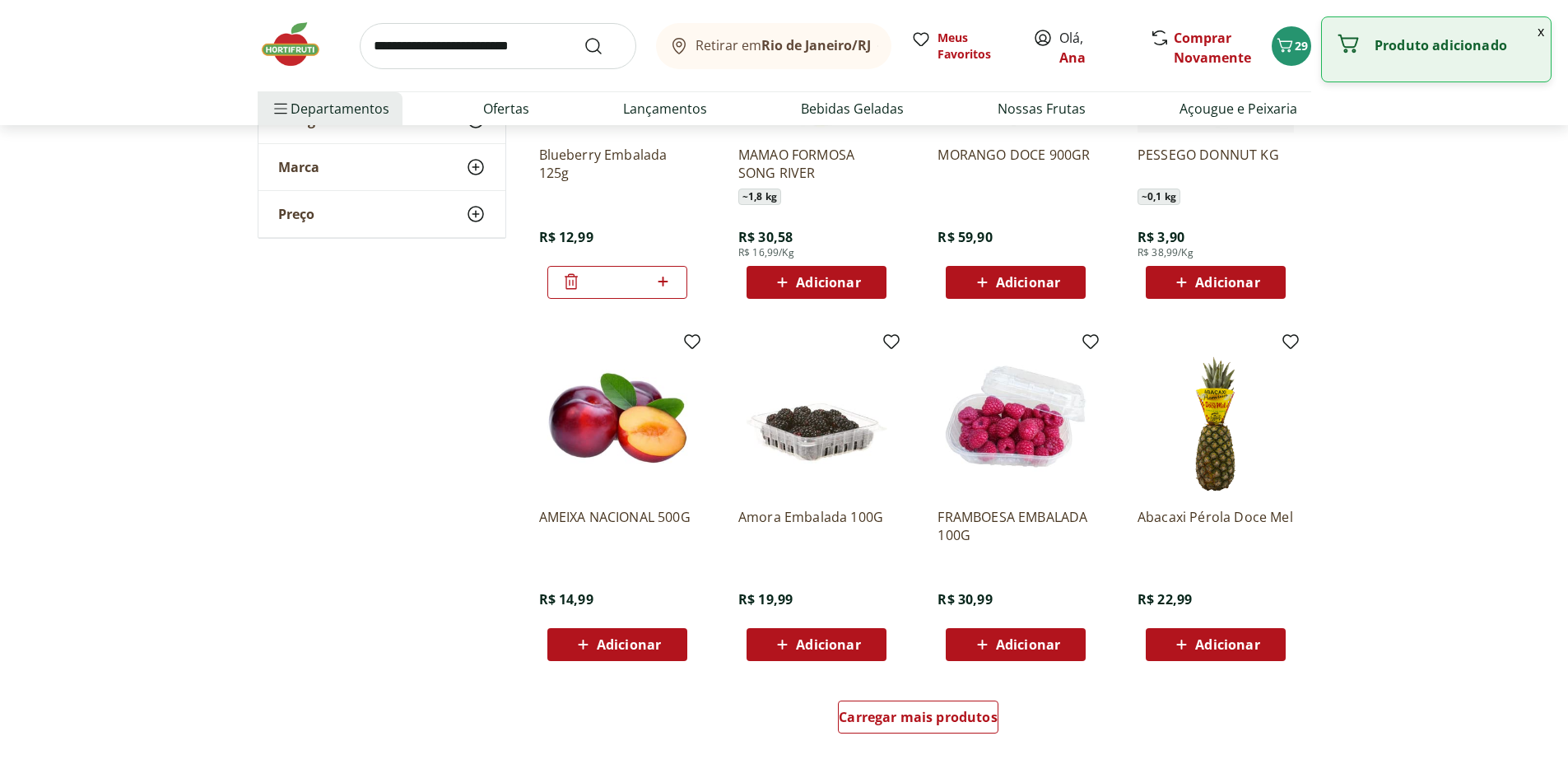 scroll, scrollTop: 4034, scrollLeft: 0, axis: vertical 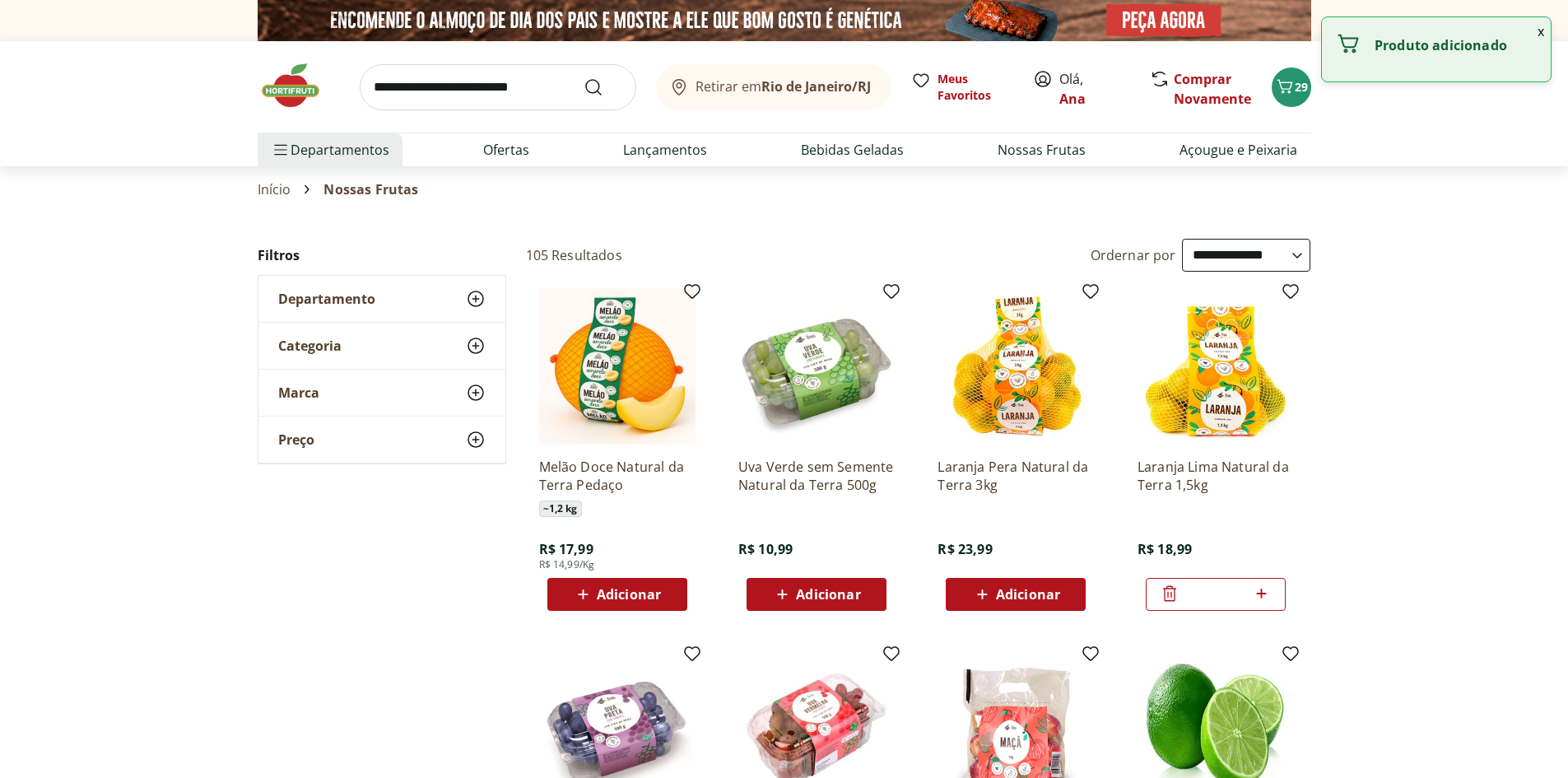 select on "**********" 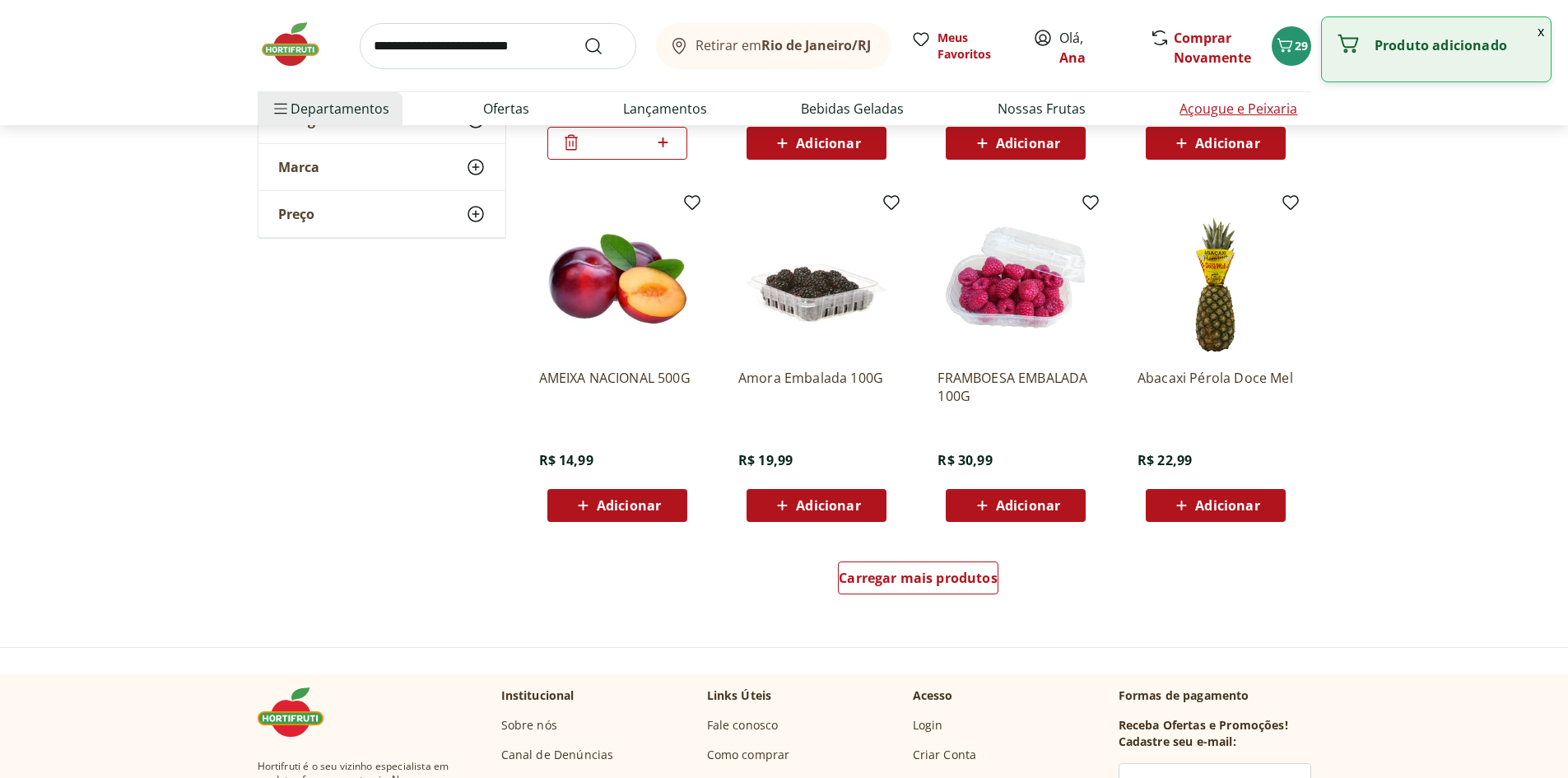 scroll, scrollTop: 0, scrollLeft: 0, axis: both 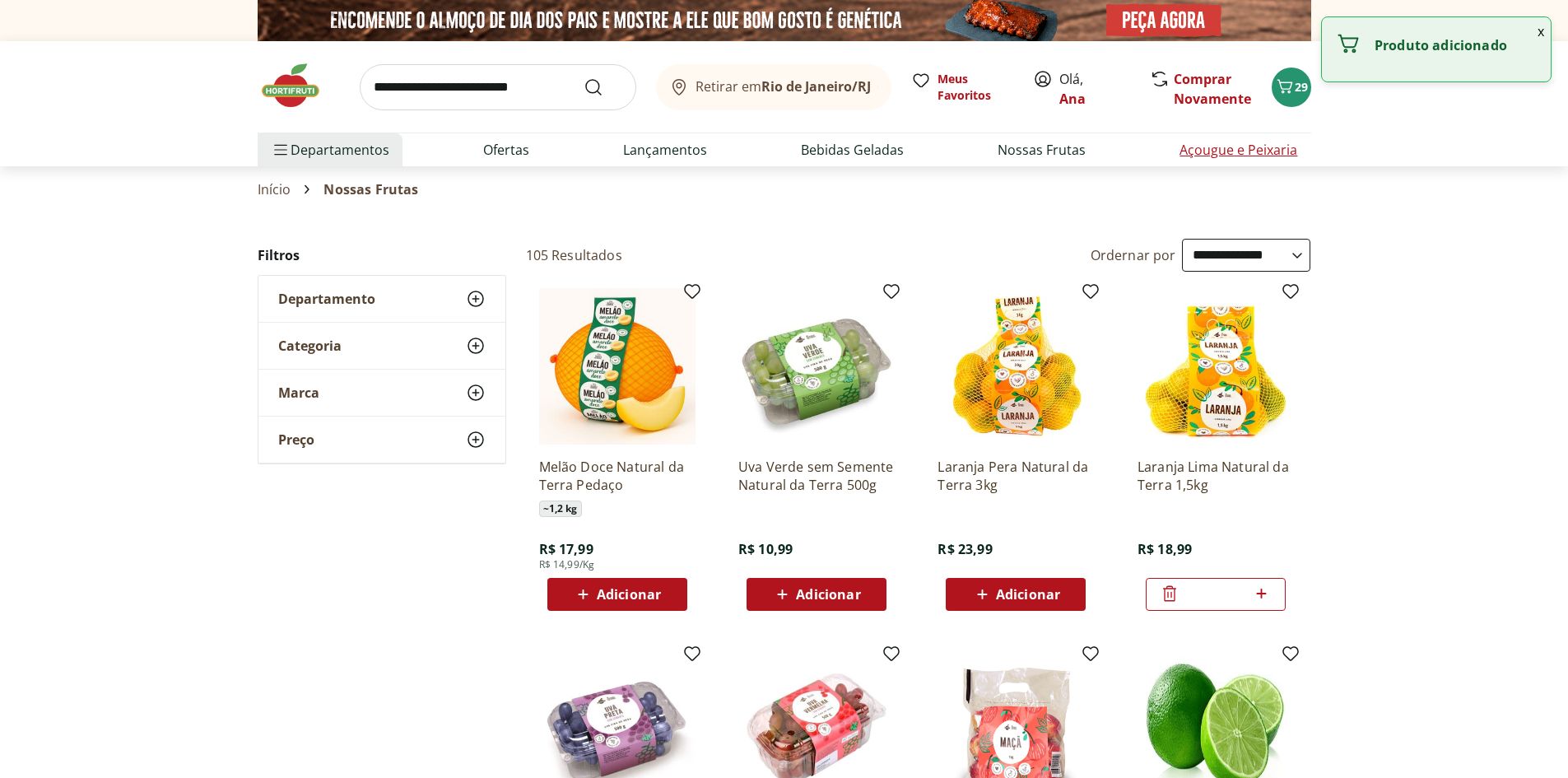 select on "**********" 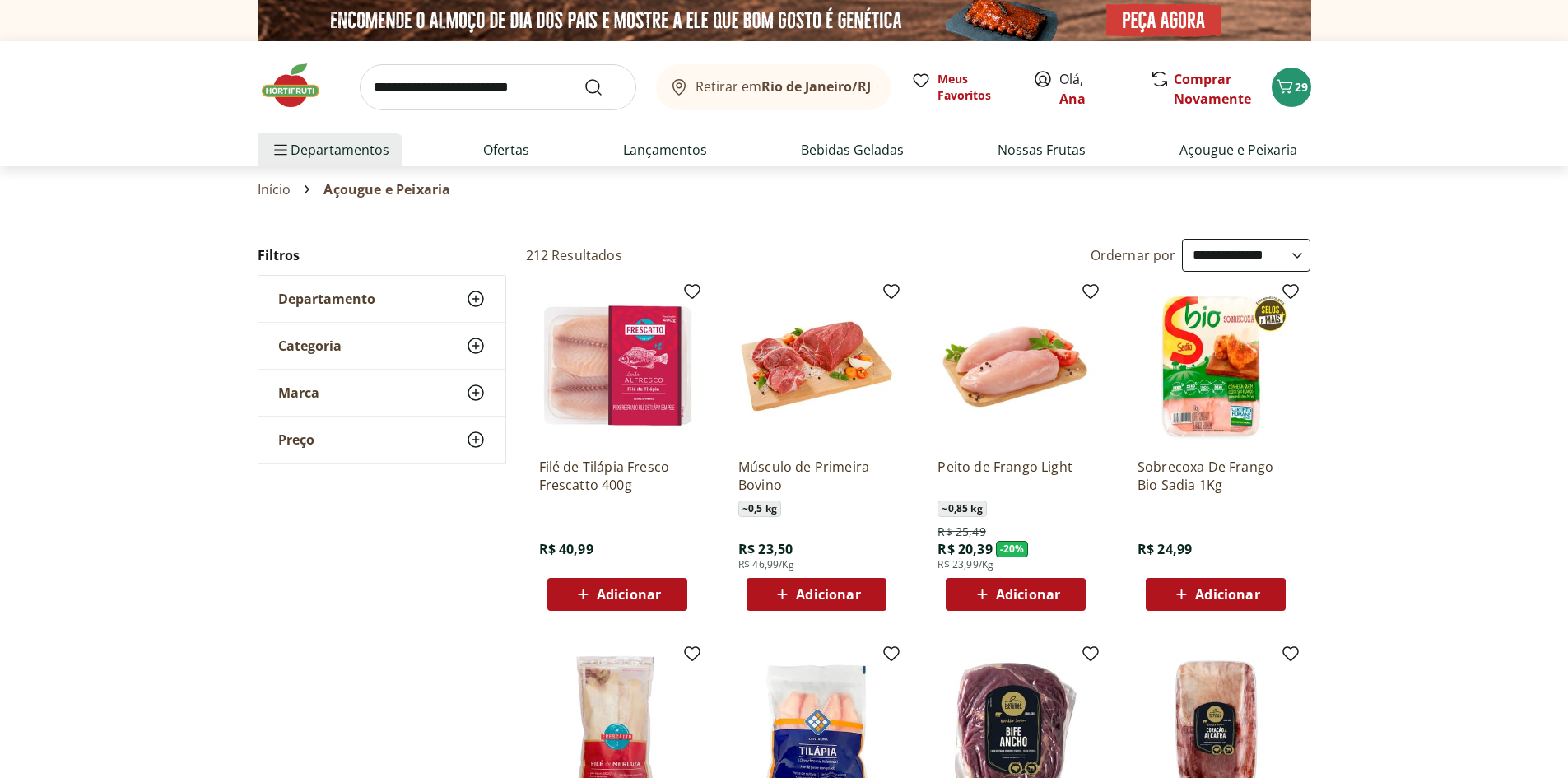 click at bounding box center [498, 87] 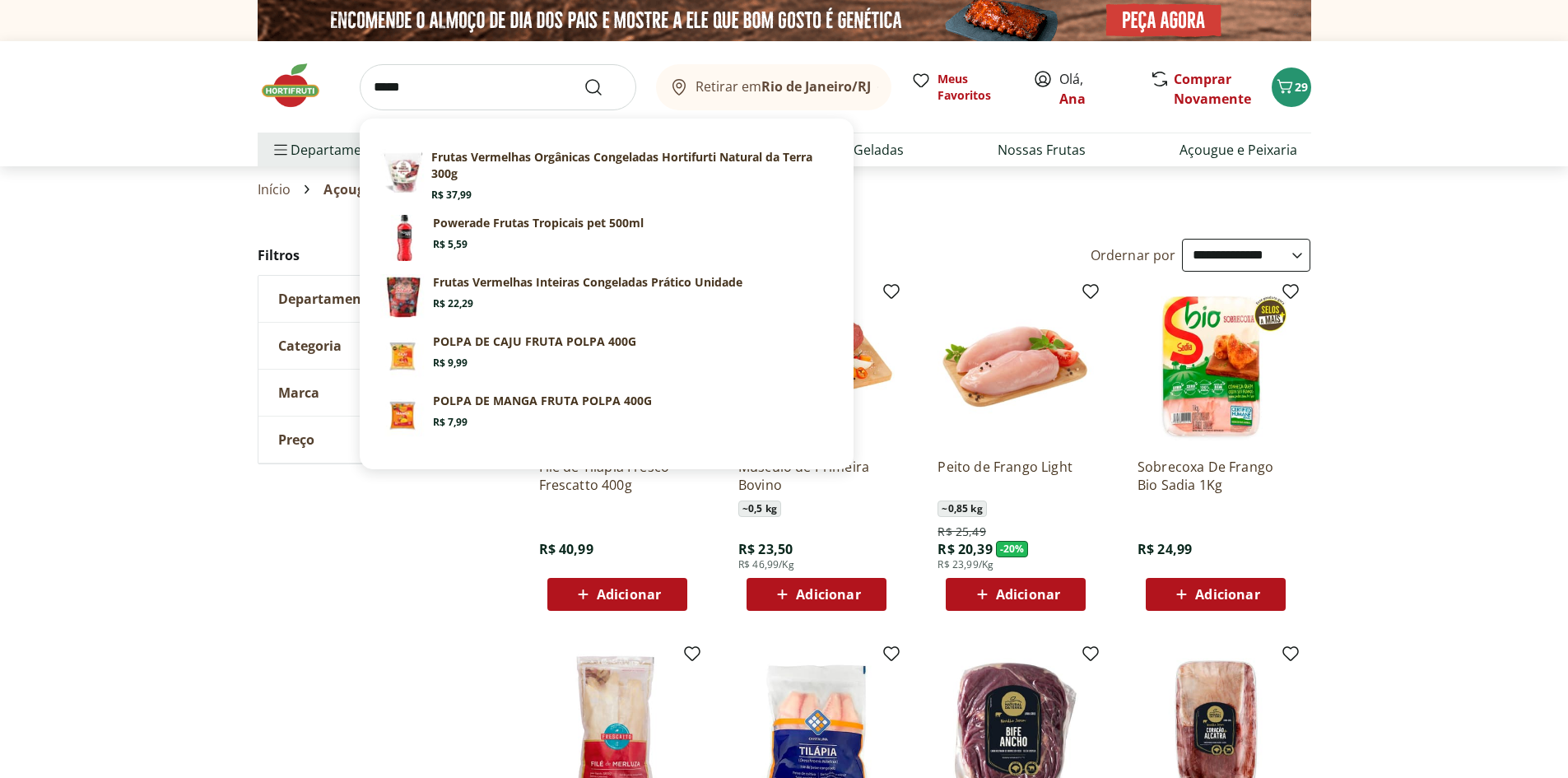 type on "*****" 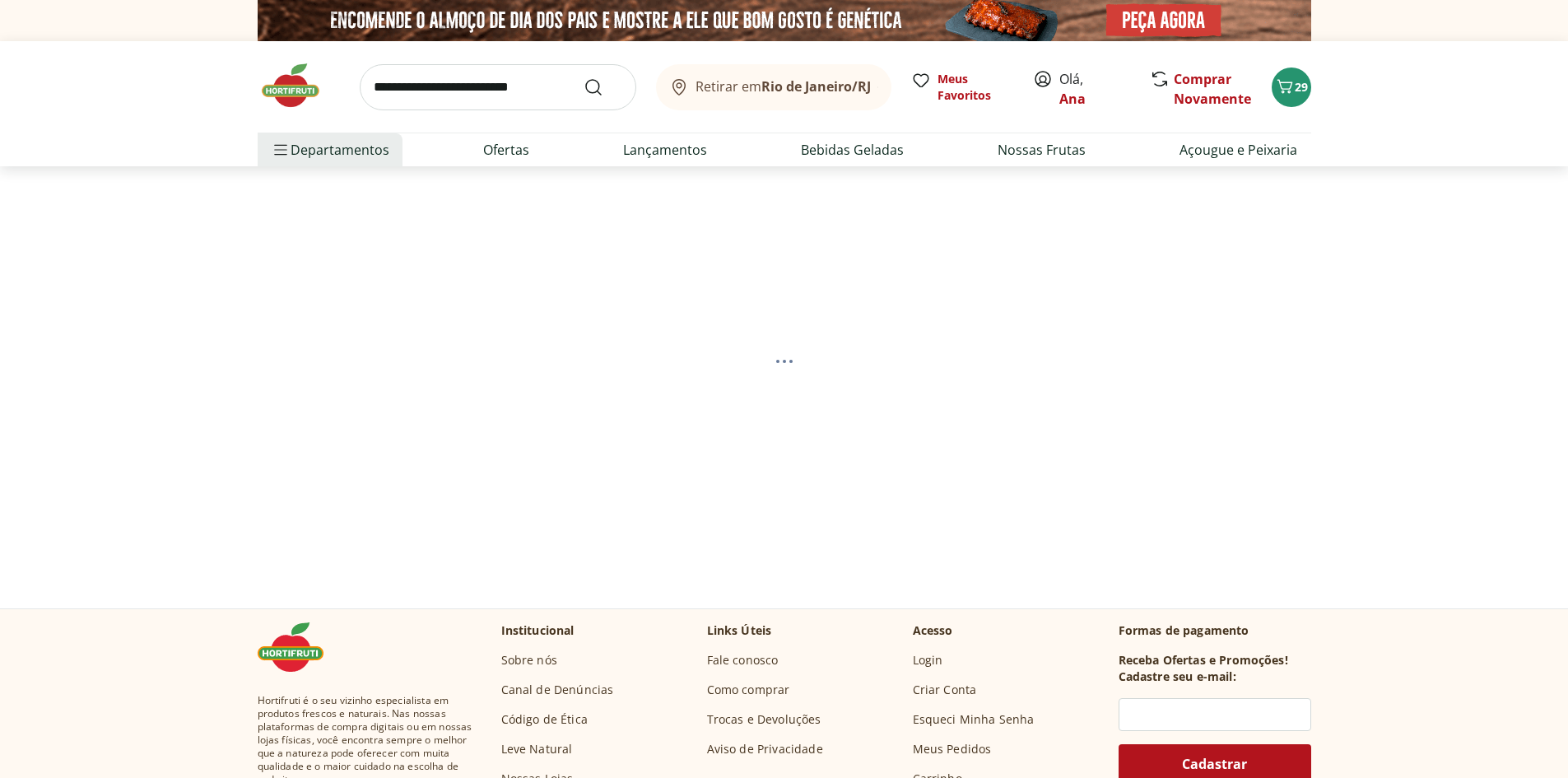 select on "**********" 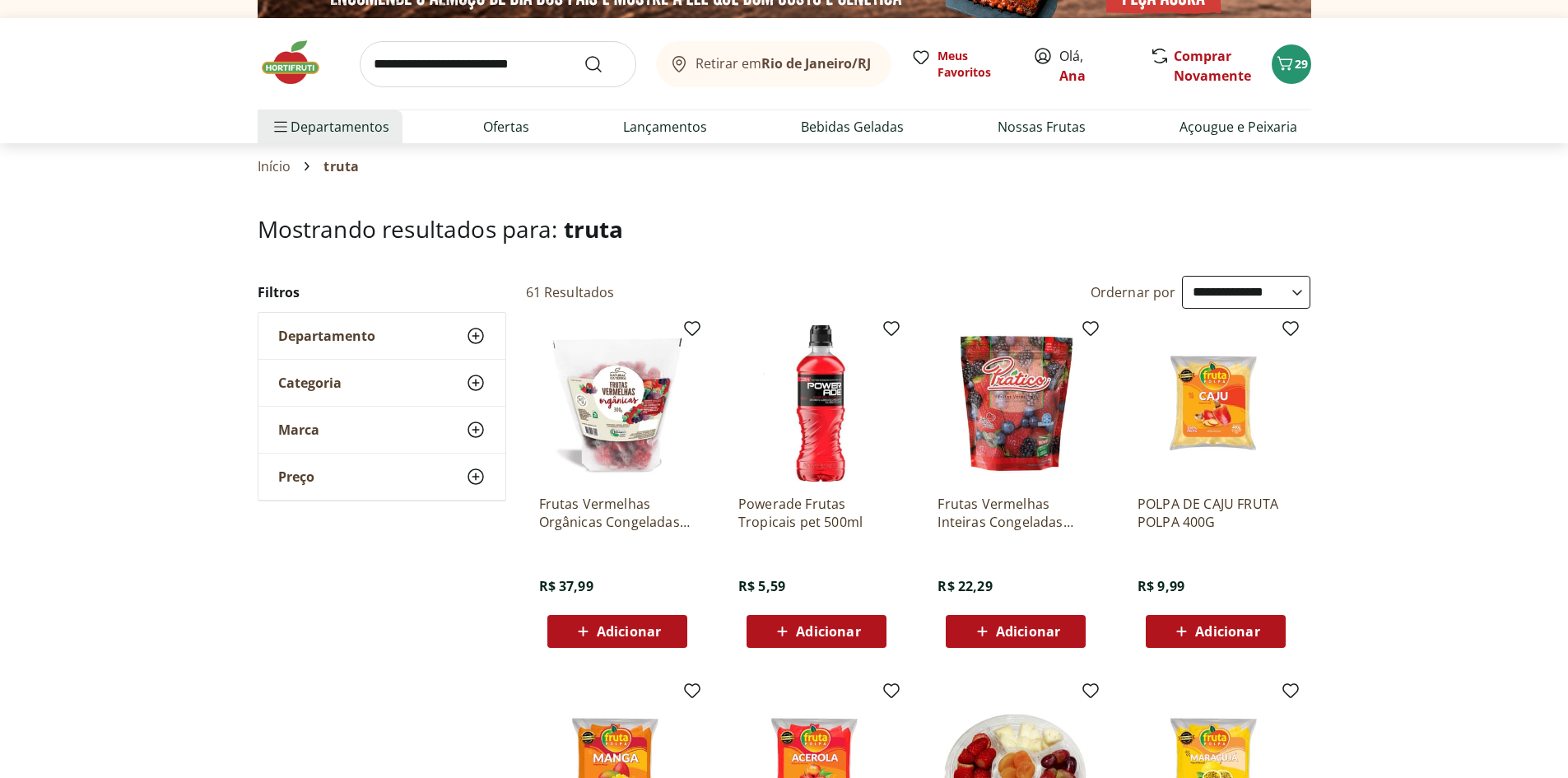 scroll, scrollTop: 0, scrollLeft: 0, axis: both 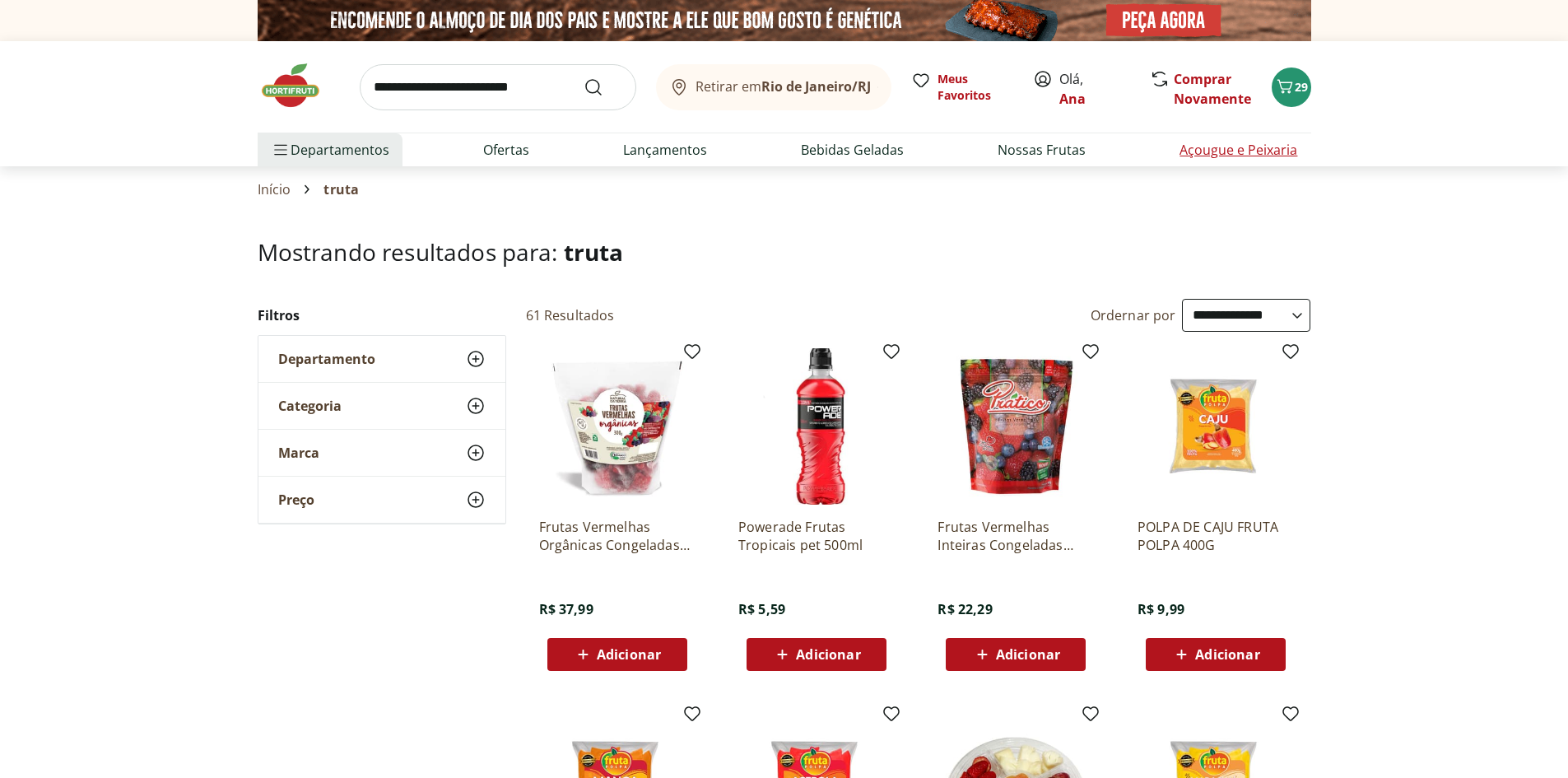 click on "Açougue e Peixaria" at bounding box center [1238, 150] 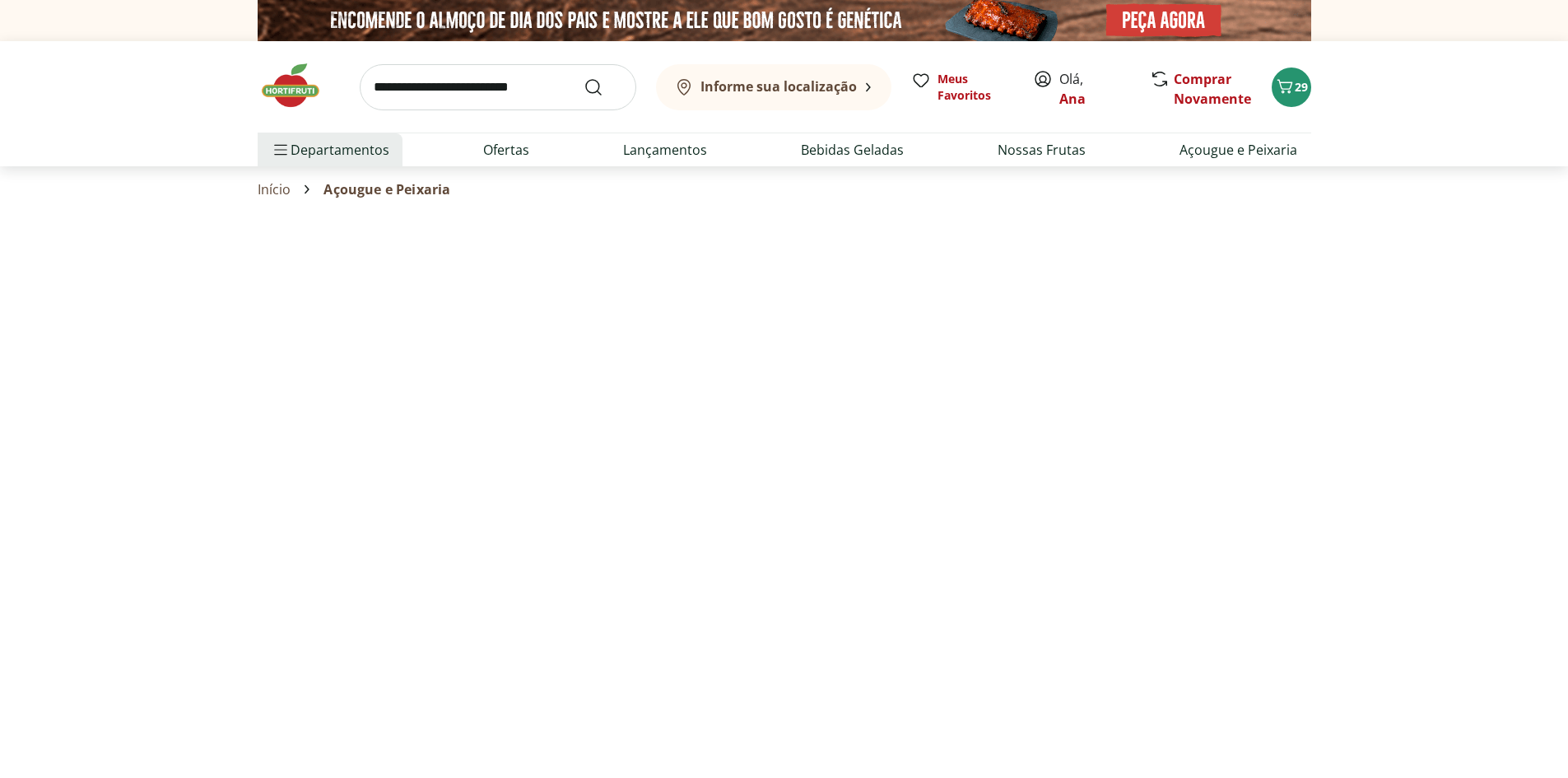 select on "**********" 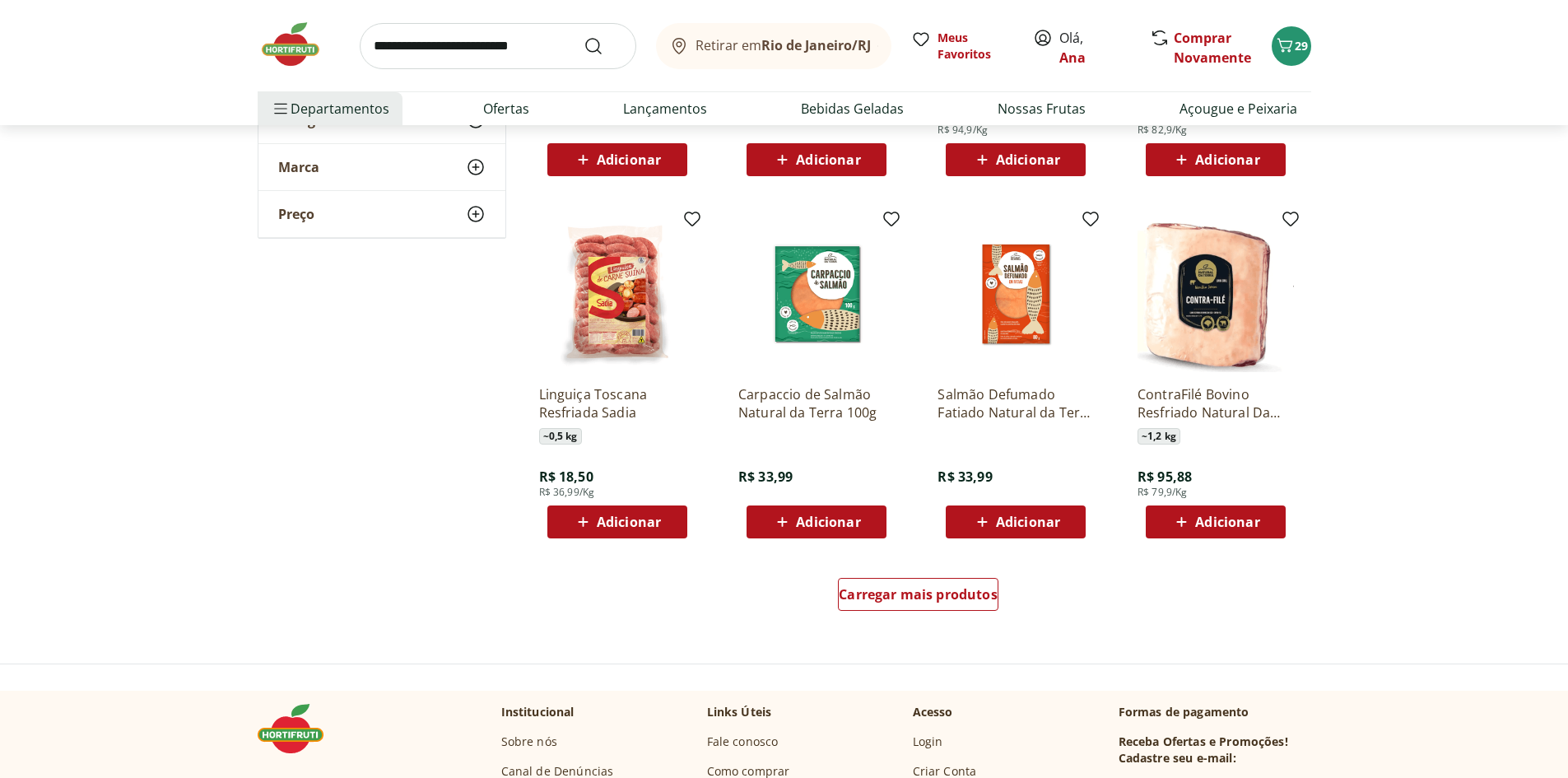 scroll, scrollTop: 988, scrollLeft: 0, axis: vertical 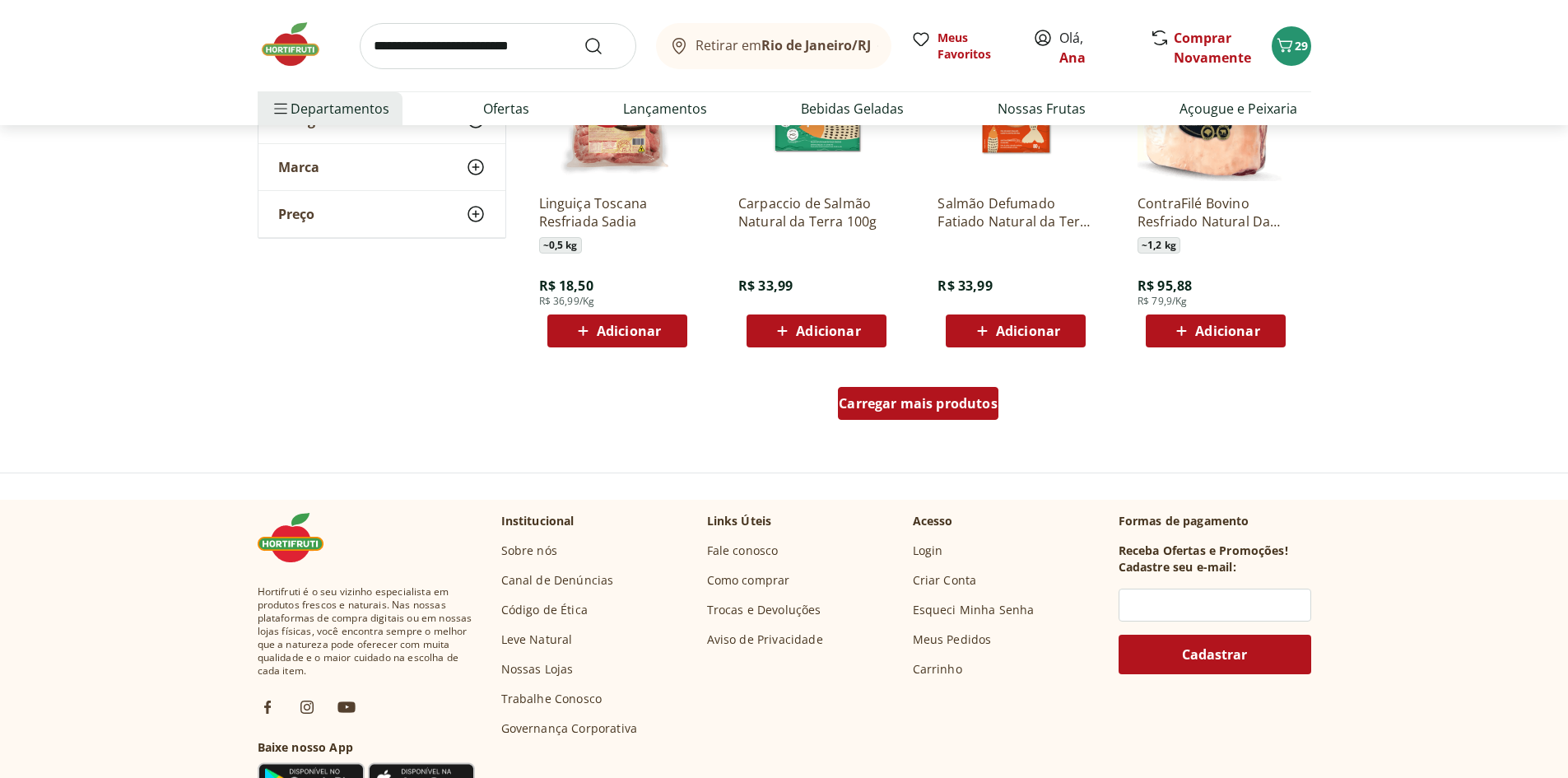 click on "Carregar mais produtos" at bounding box center (918, 403) 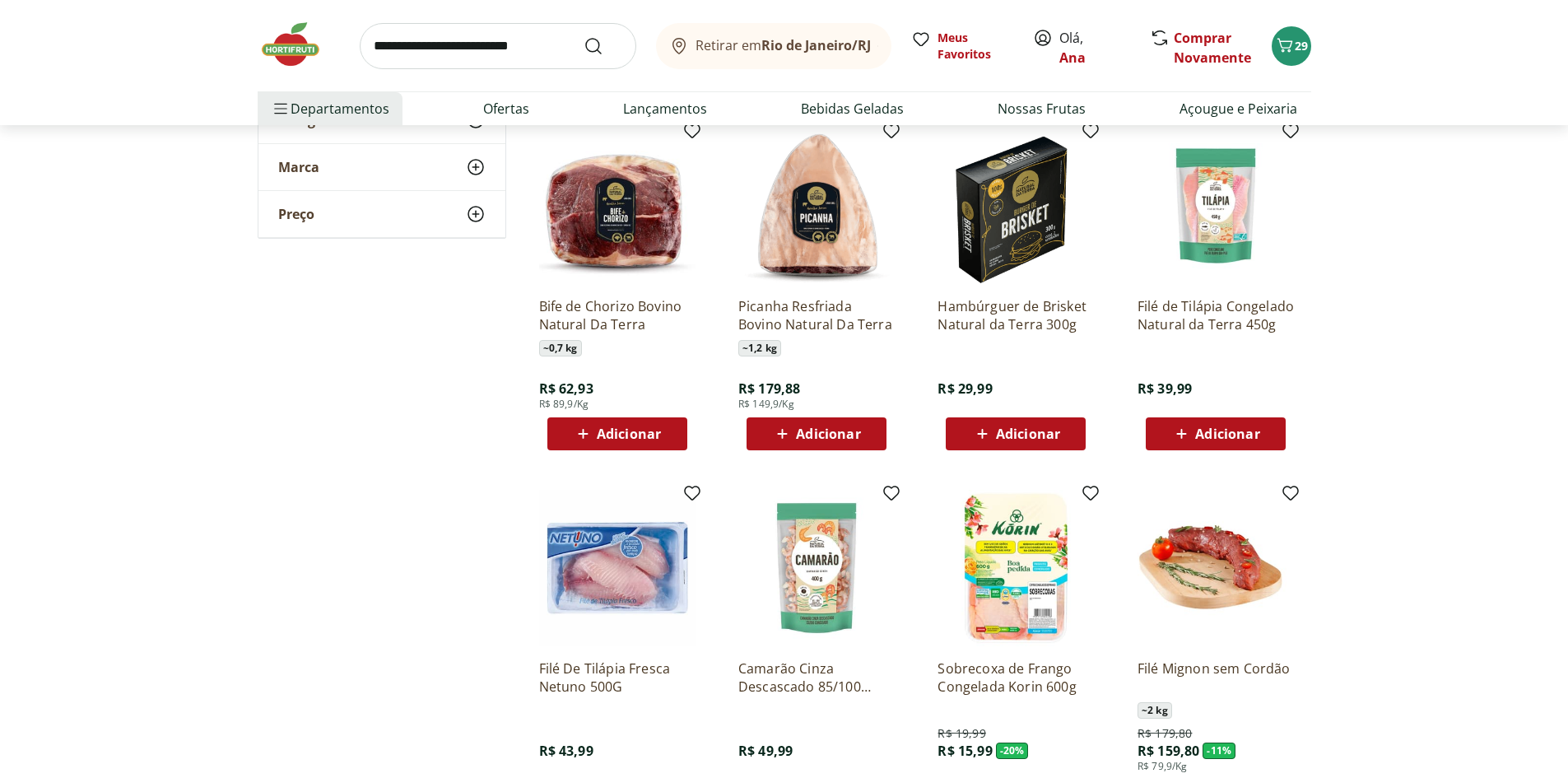 scroll, scrollTop: 1235, scrollLeft: 0, axis: vertical 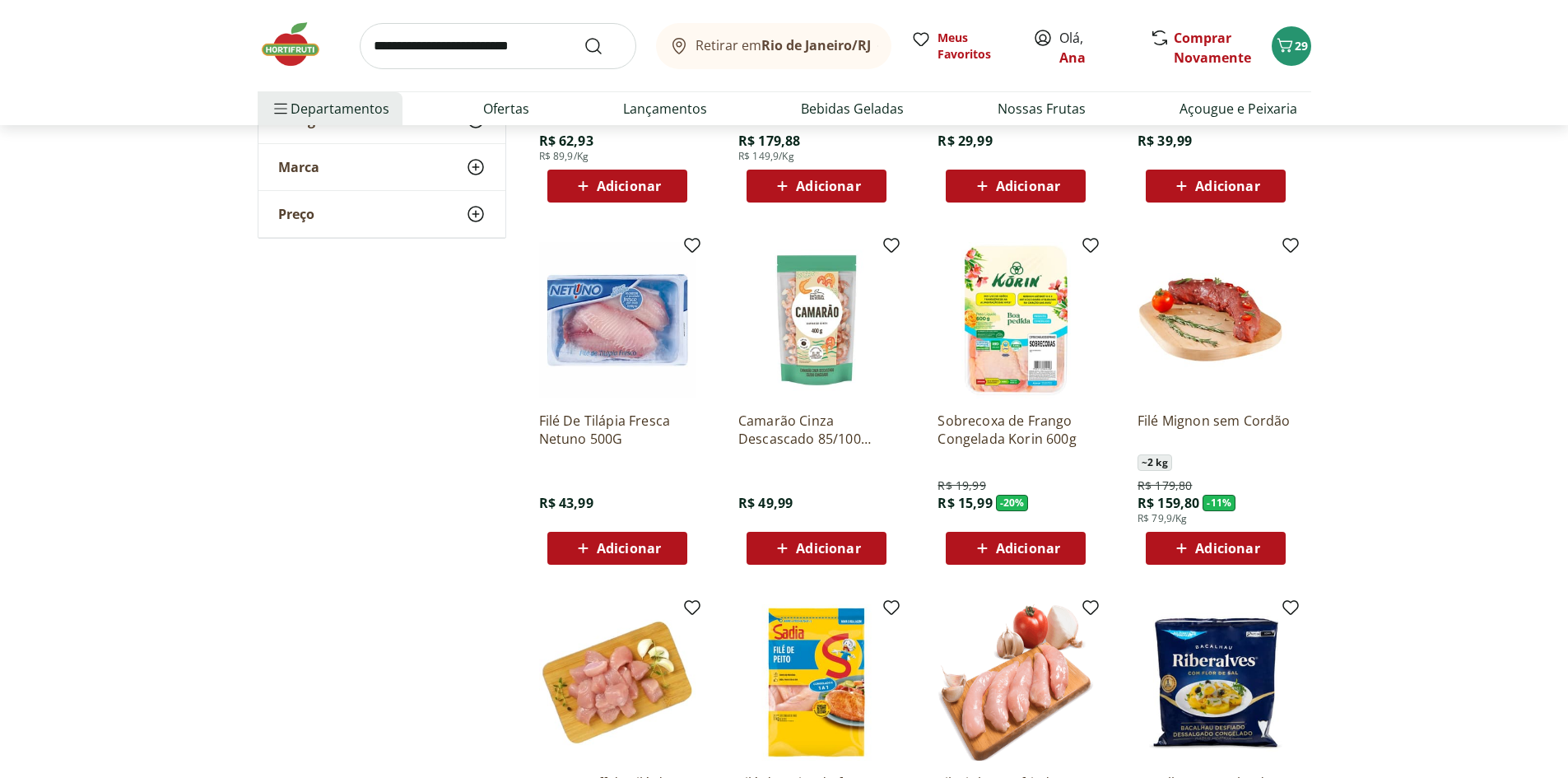 click on "Adicionar" at bounding box center (1227, 548) 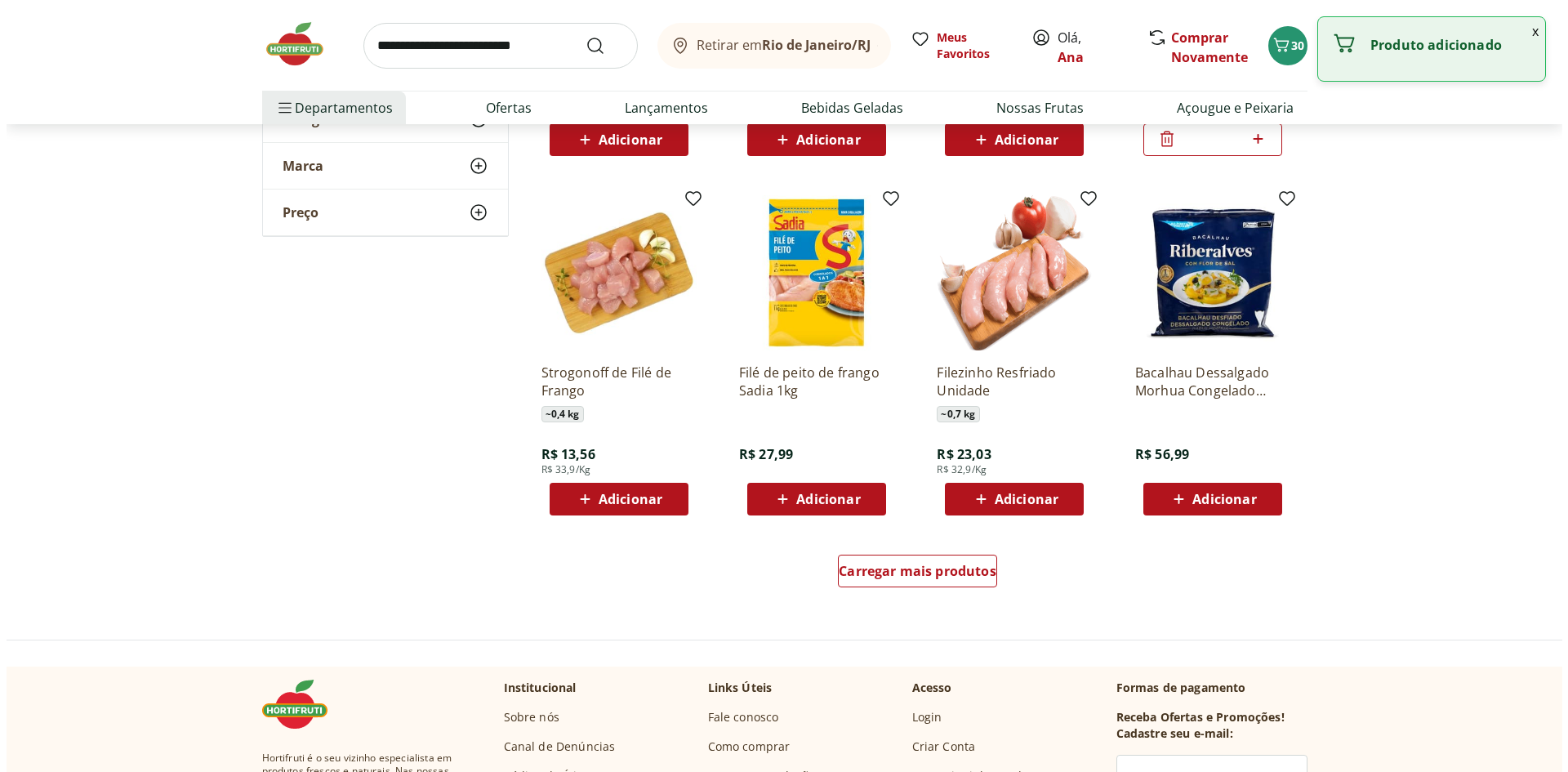 scroll, scrollTop: 1879, scrollLeft: 0, axis: vertical 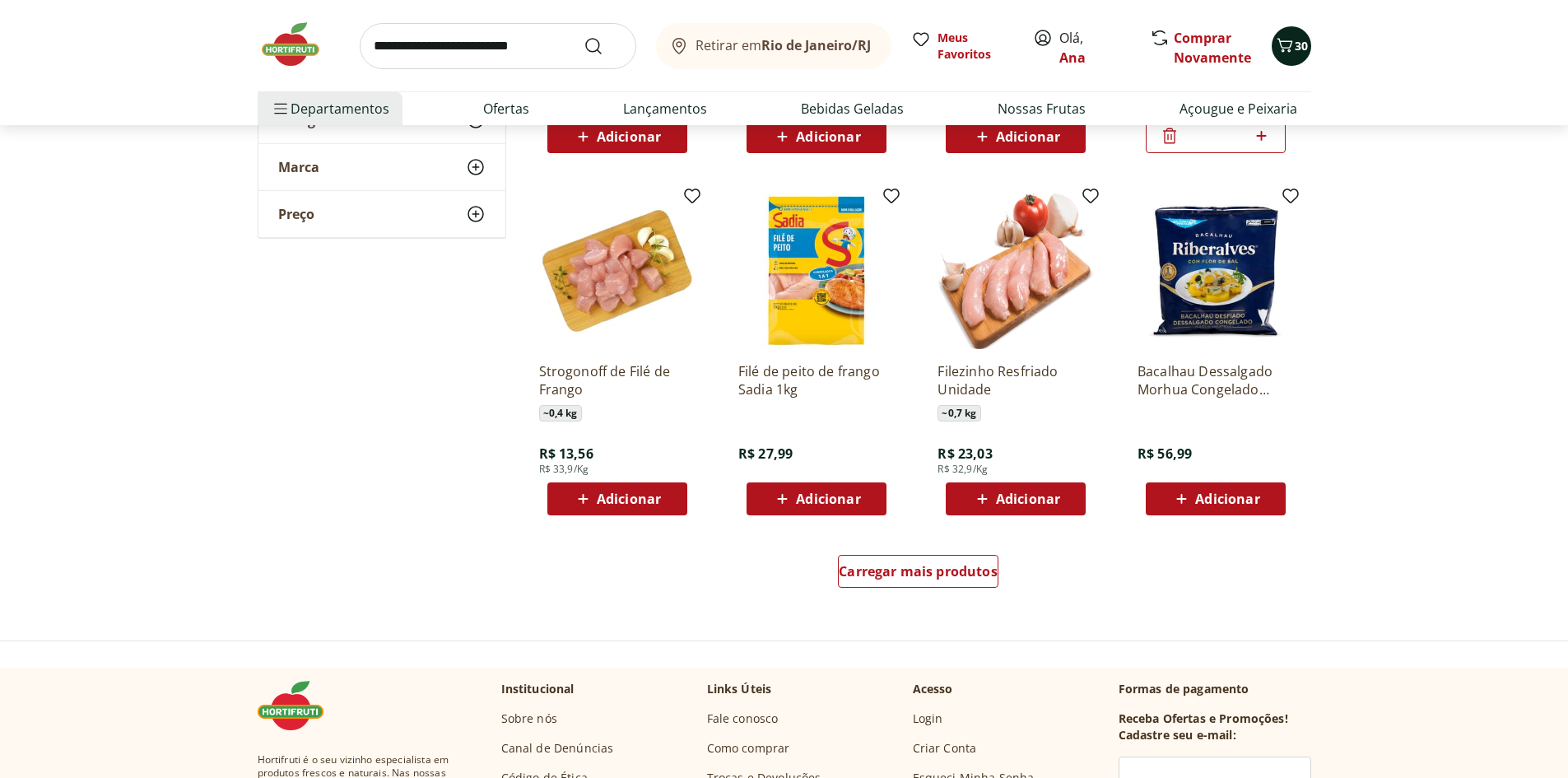 click 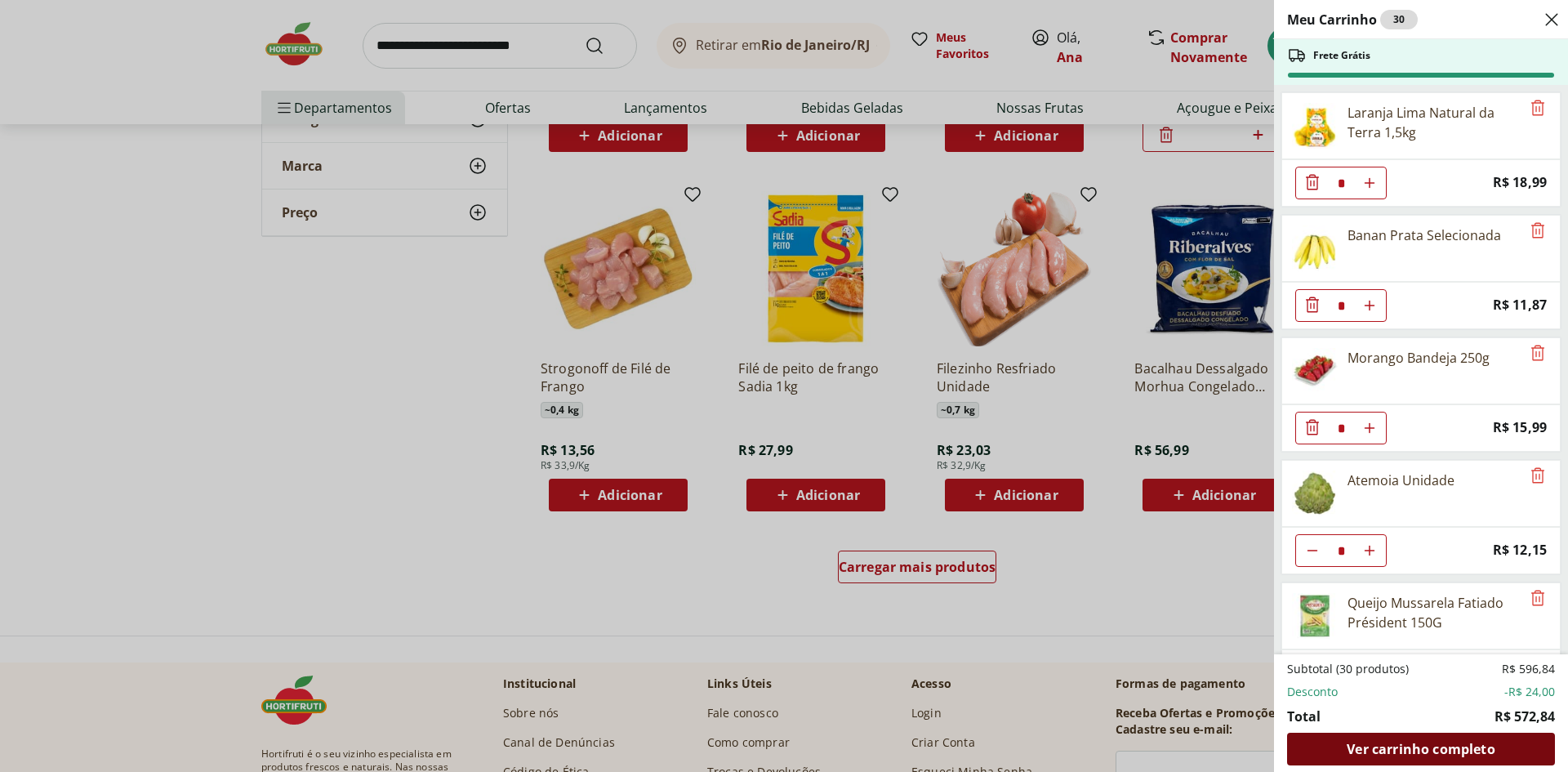 click on "Ver carrinho completo" at bounding box center [1420, 749] 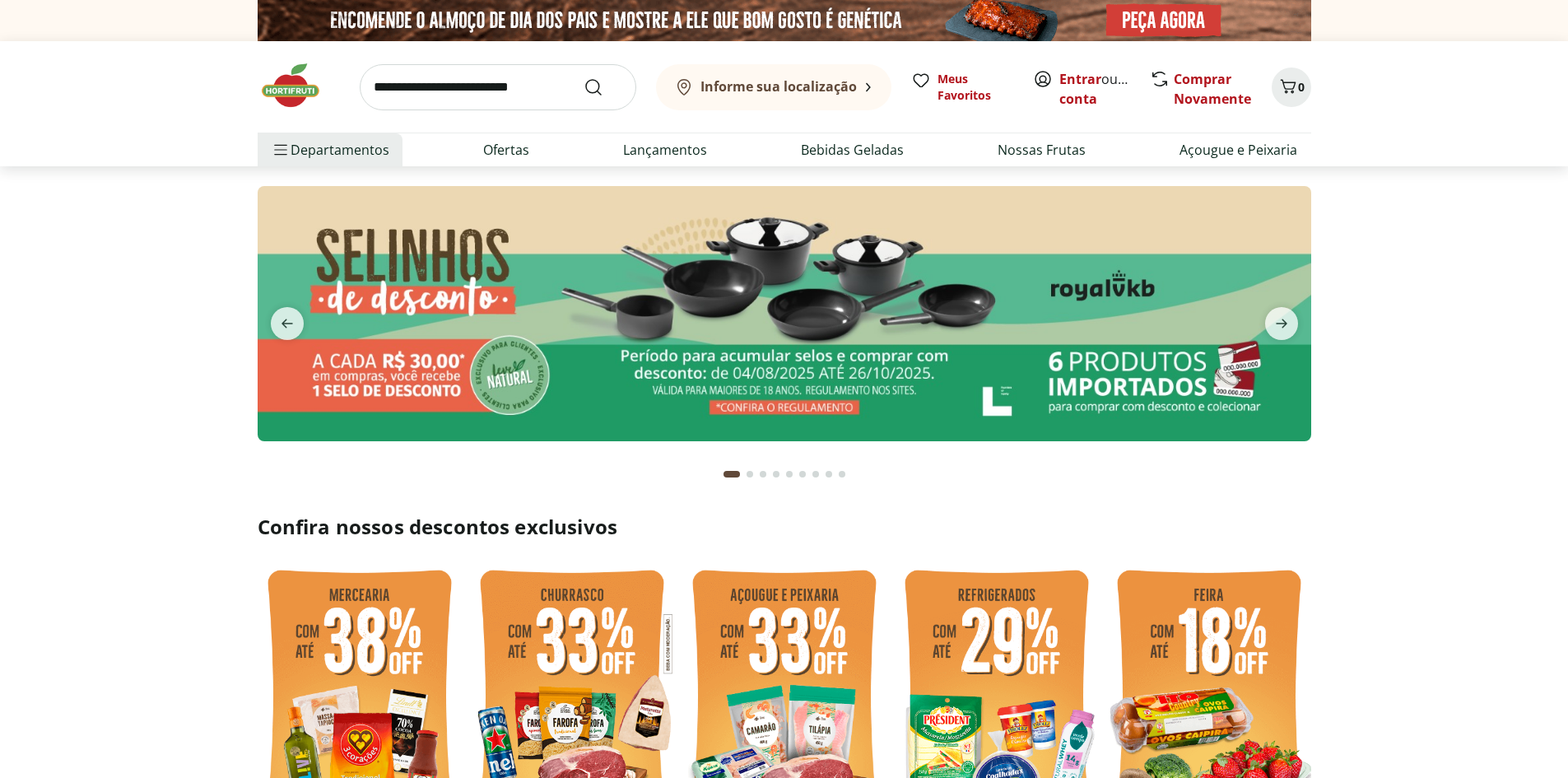 scroll, scrollTop: 0, scrollLeft: 0, axis: both 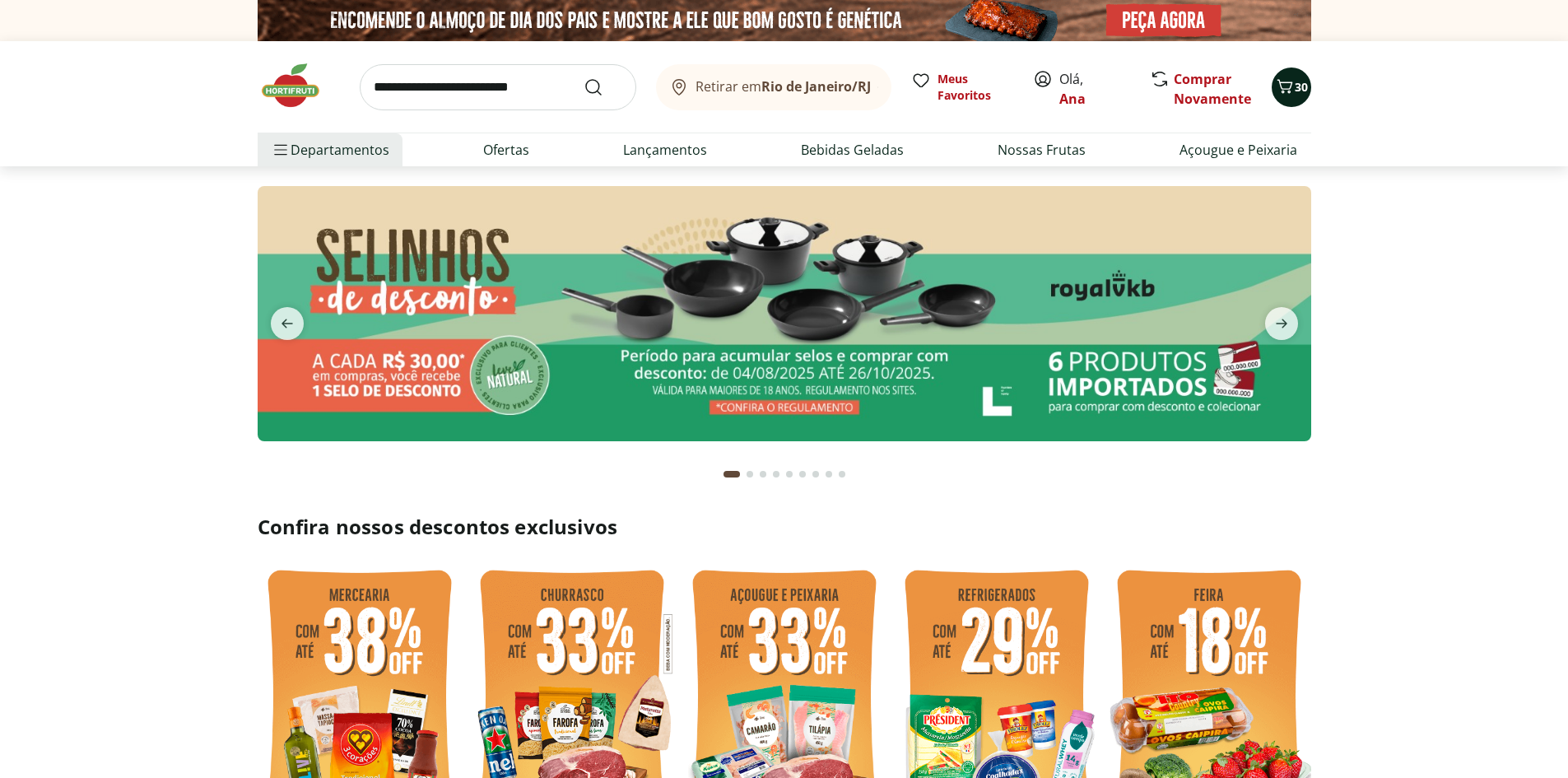click 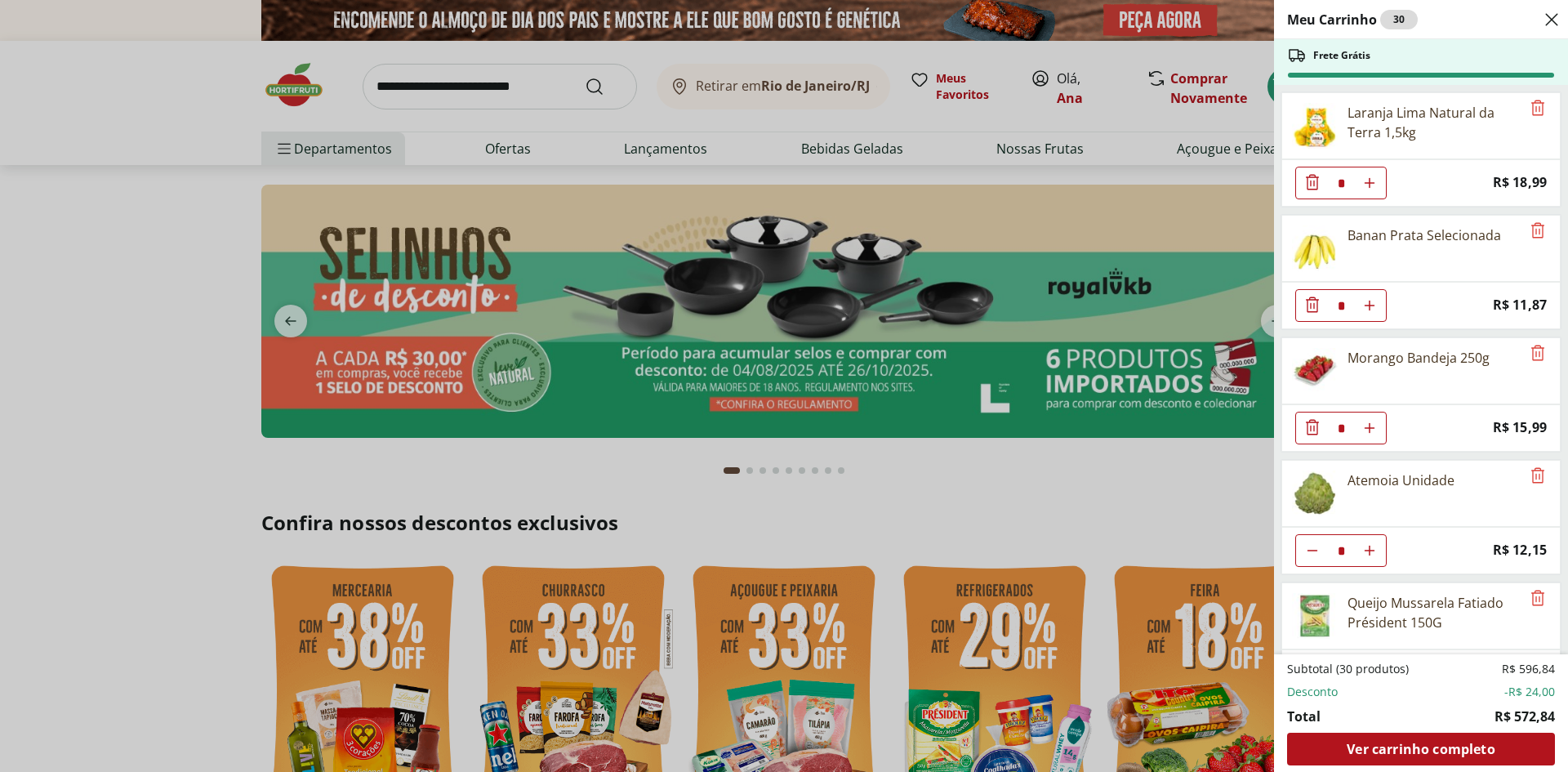 click at bounding box center [1370, 183] 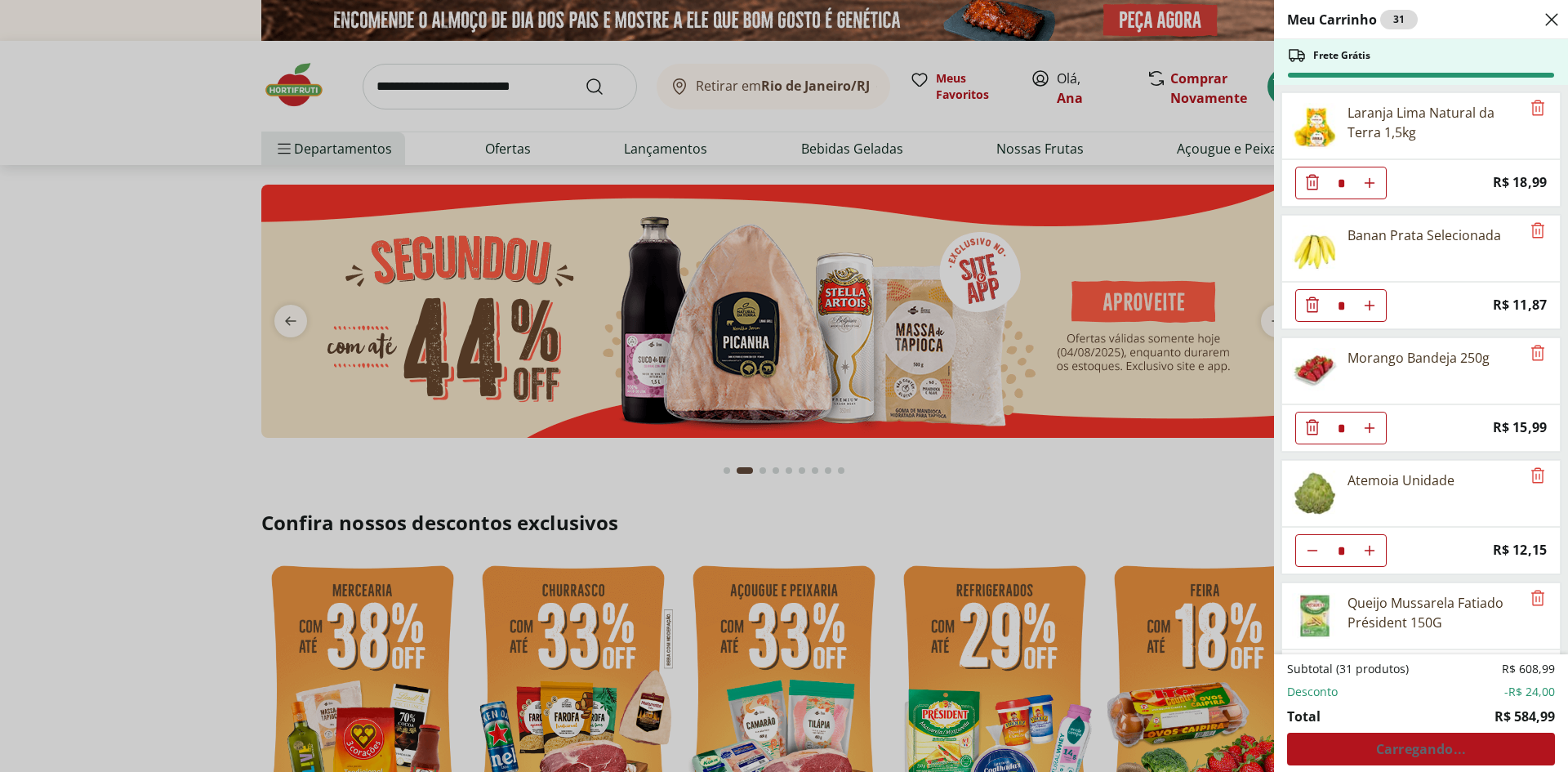 type on "*" 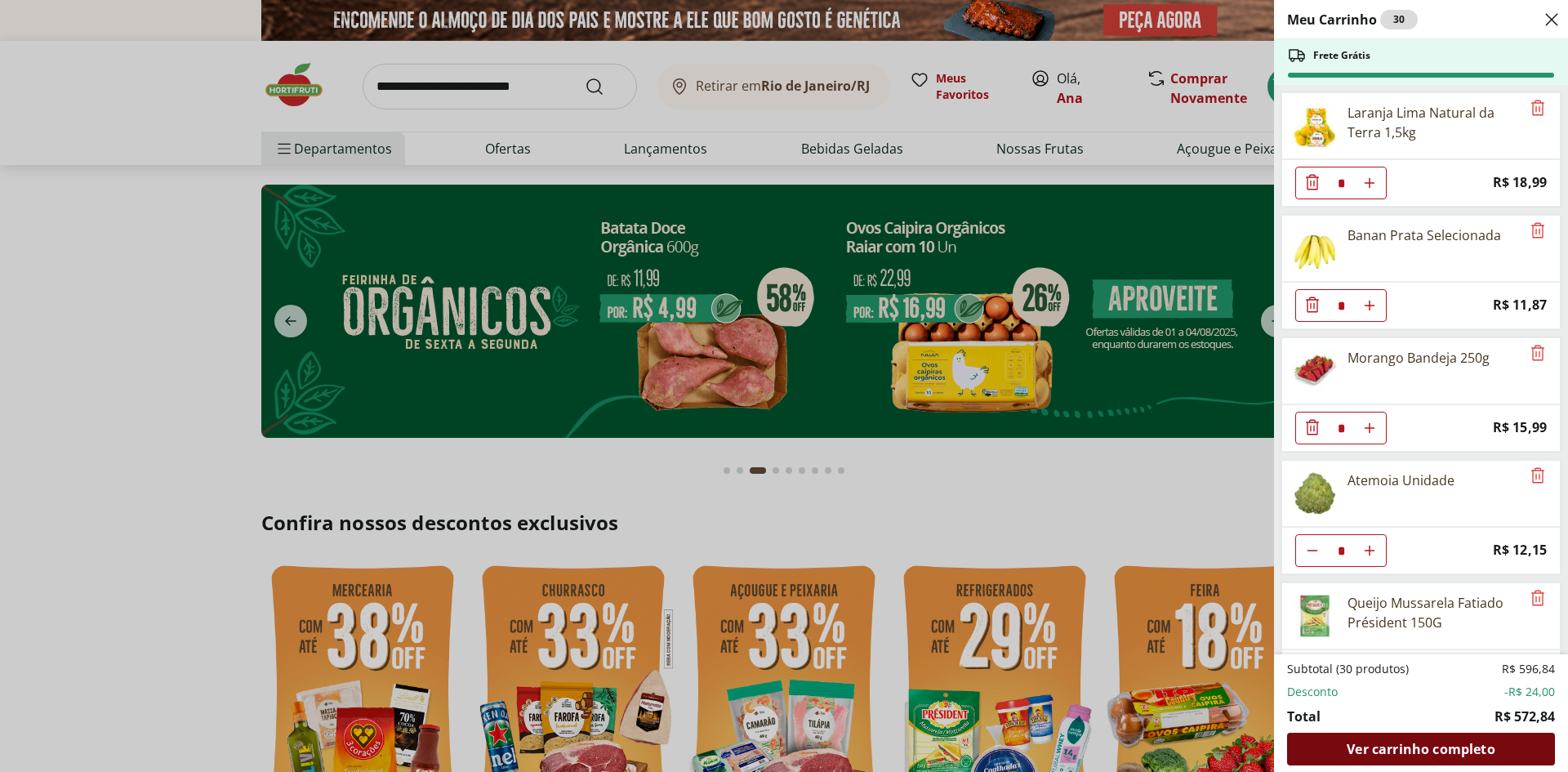 click on "Ver carrinho completo" at bounding box center (1420, 749) 